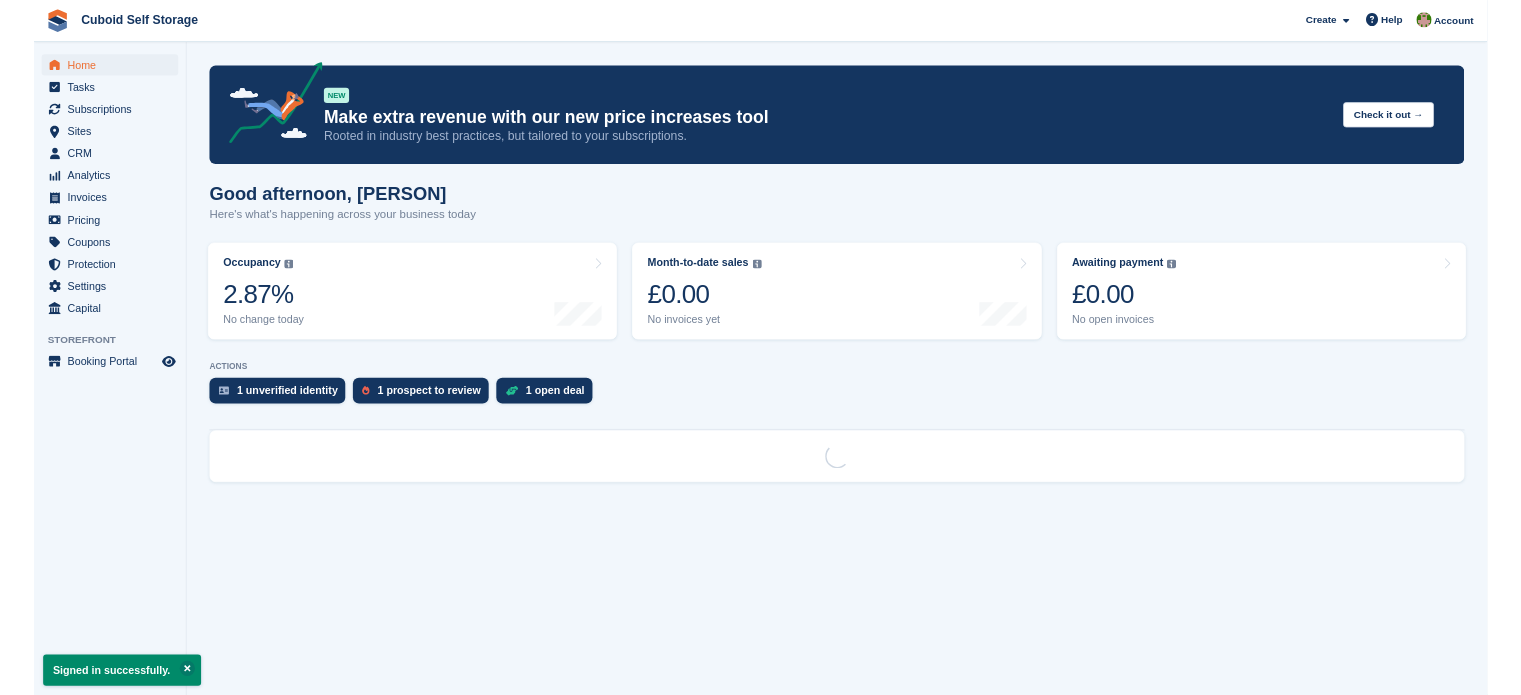 scroll, scrollTop: 0, scrollLeft: 0, axis: both 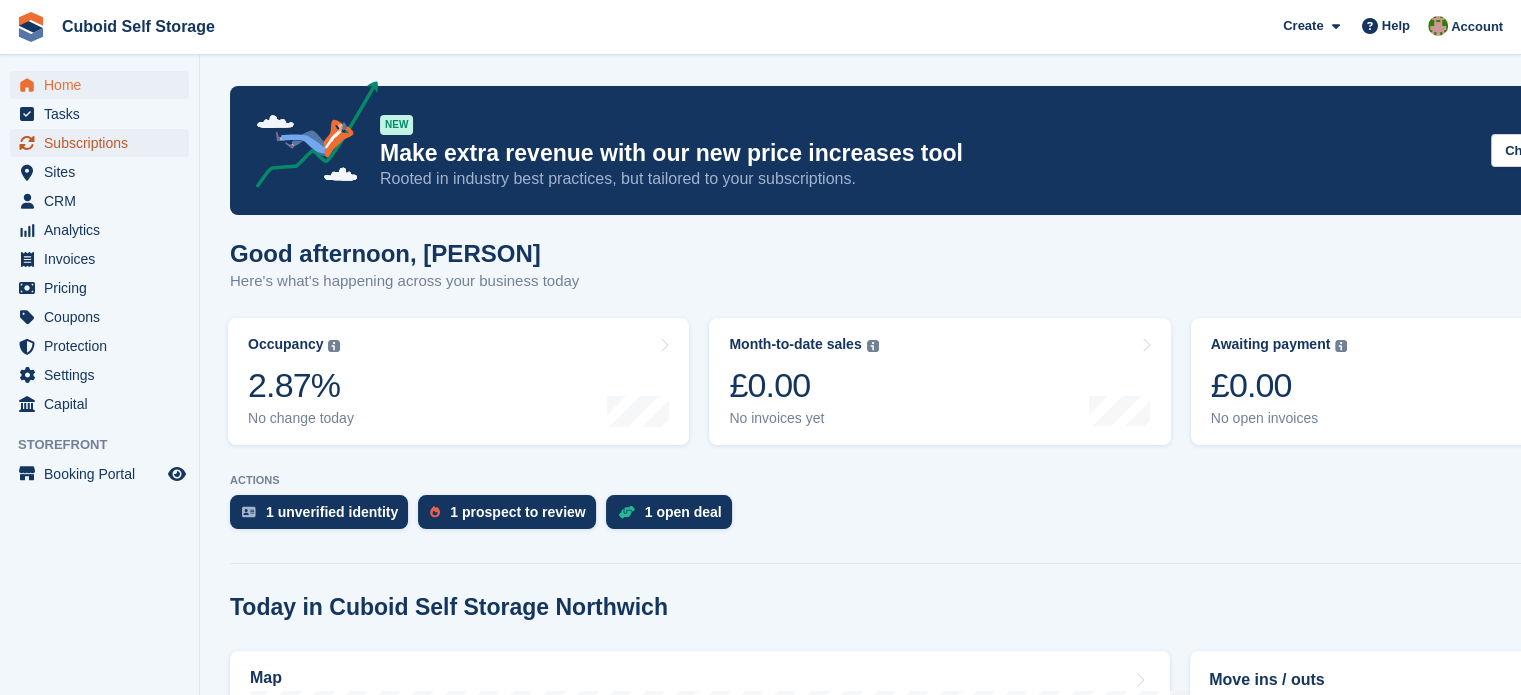 click on "Subscriptions" at bounding box center [104, 143] 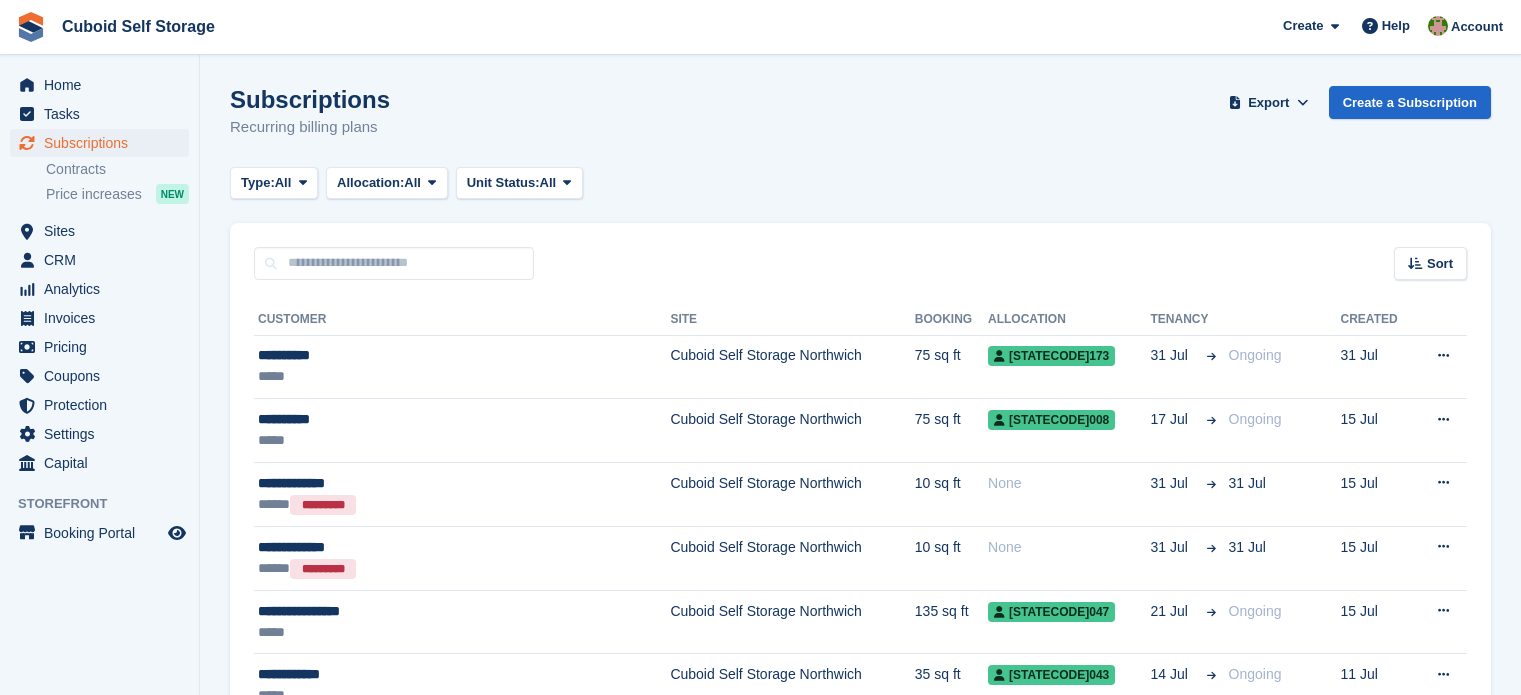 scroll, scrollTop: 0, scrollLeft: 0, axis: both 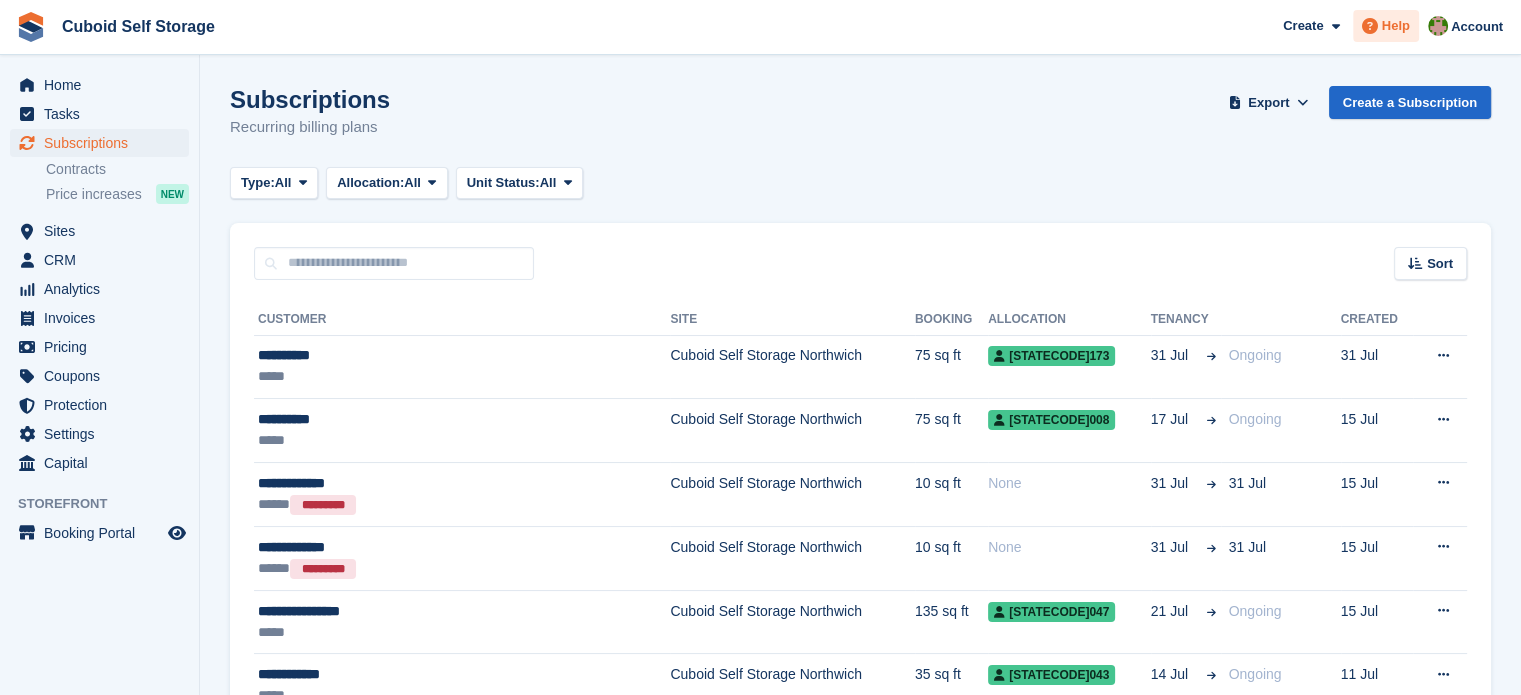click on "Help" at bounding box center [1396, 26] 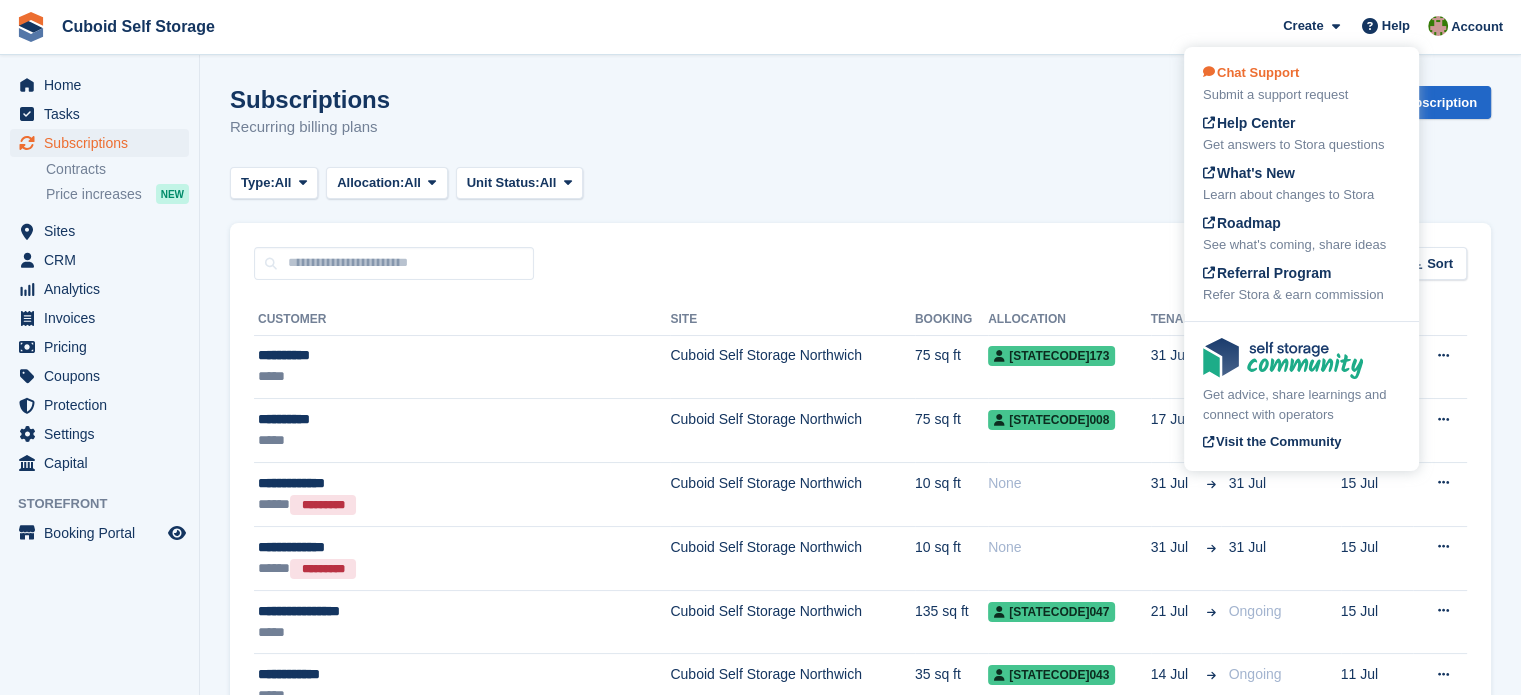 click on "Chat Support" at bounding box center (1251, 72) 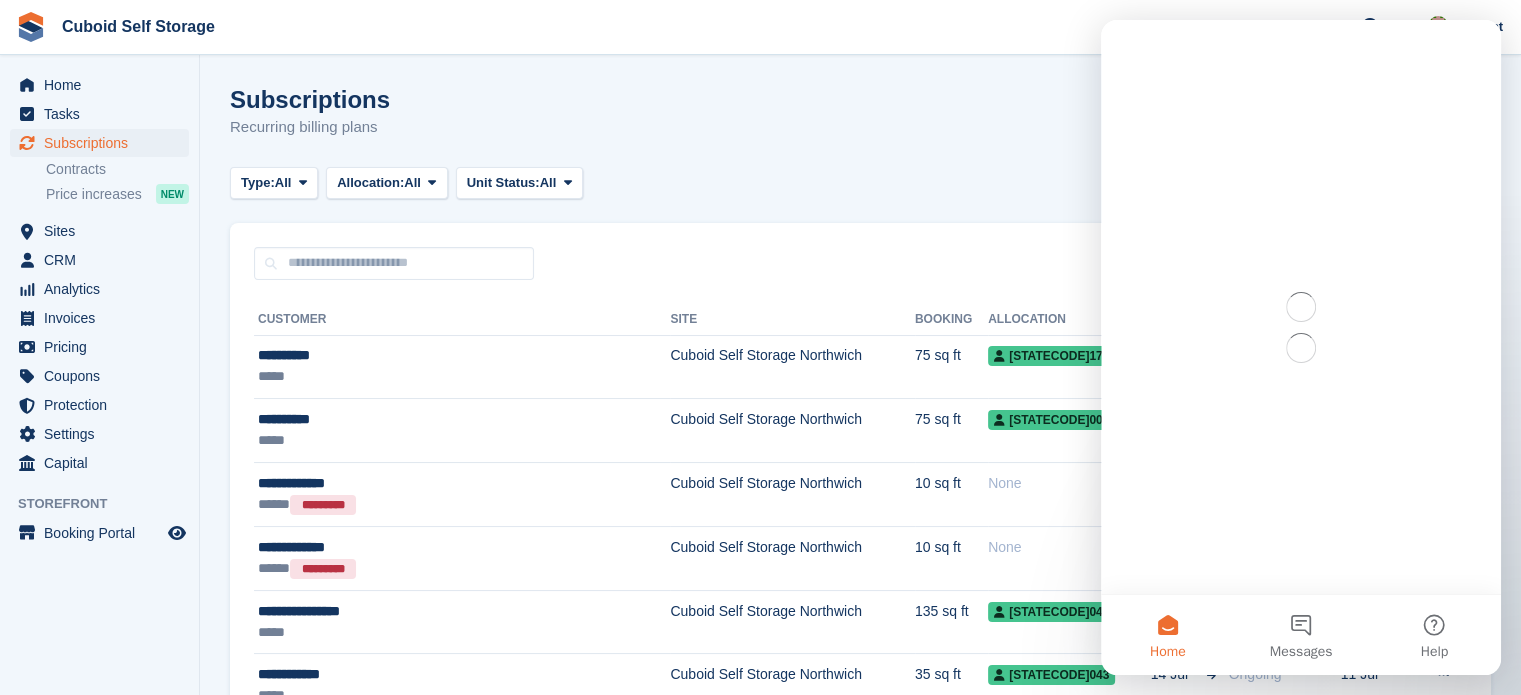 scroll, scrollTop: 0, scrollLeft: 0, axis: both 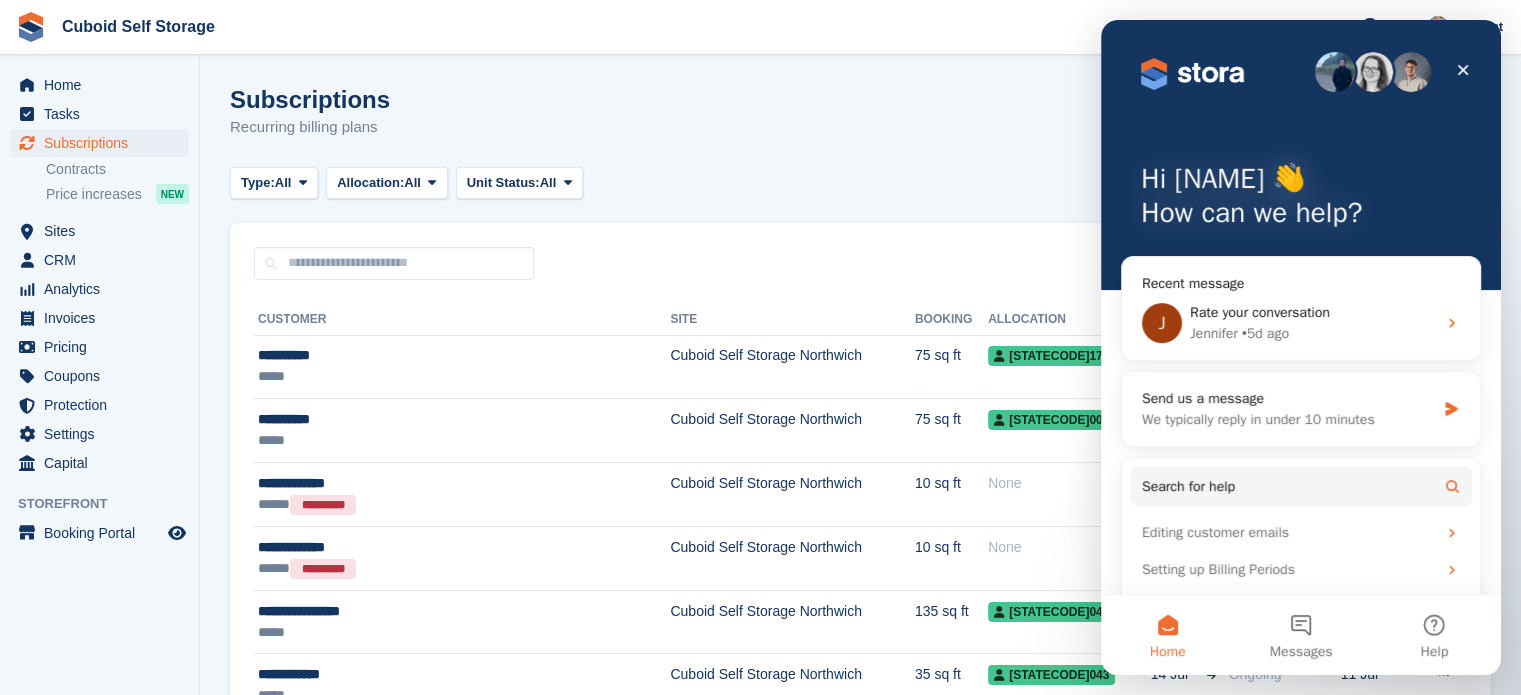 click on "Subscriptions
Recurring billing plans
Export
Export Subscriptions
Export a CSV of all Subscriptions which match the current filters.
Please allow time for large exports.
Start Export
Create a Subscription" at bounding box center [860, 124] 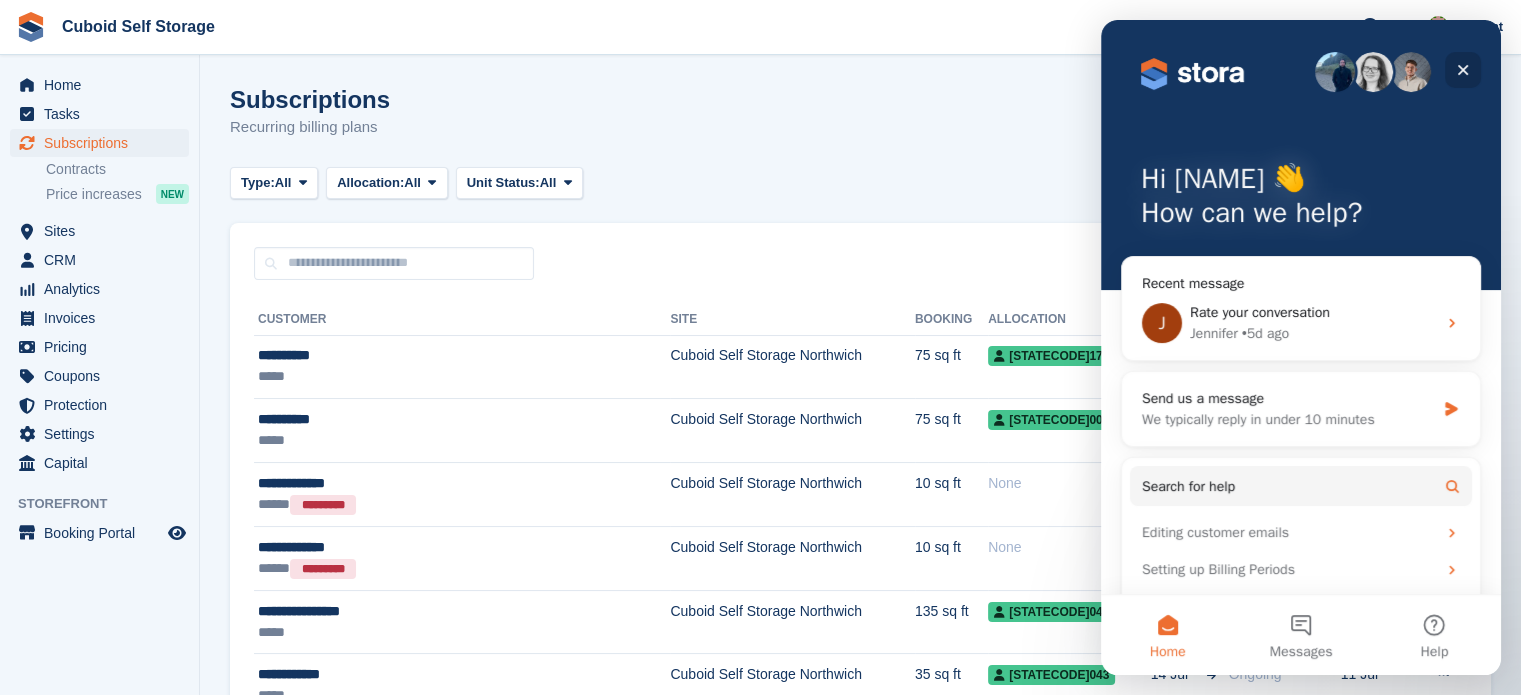 click 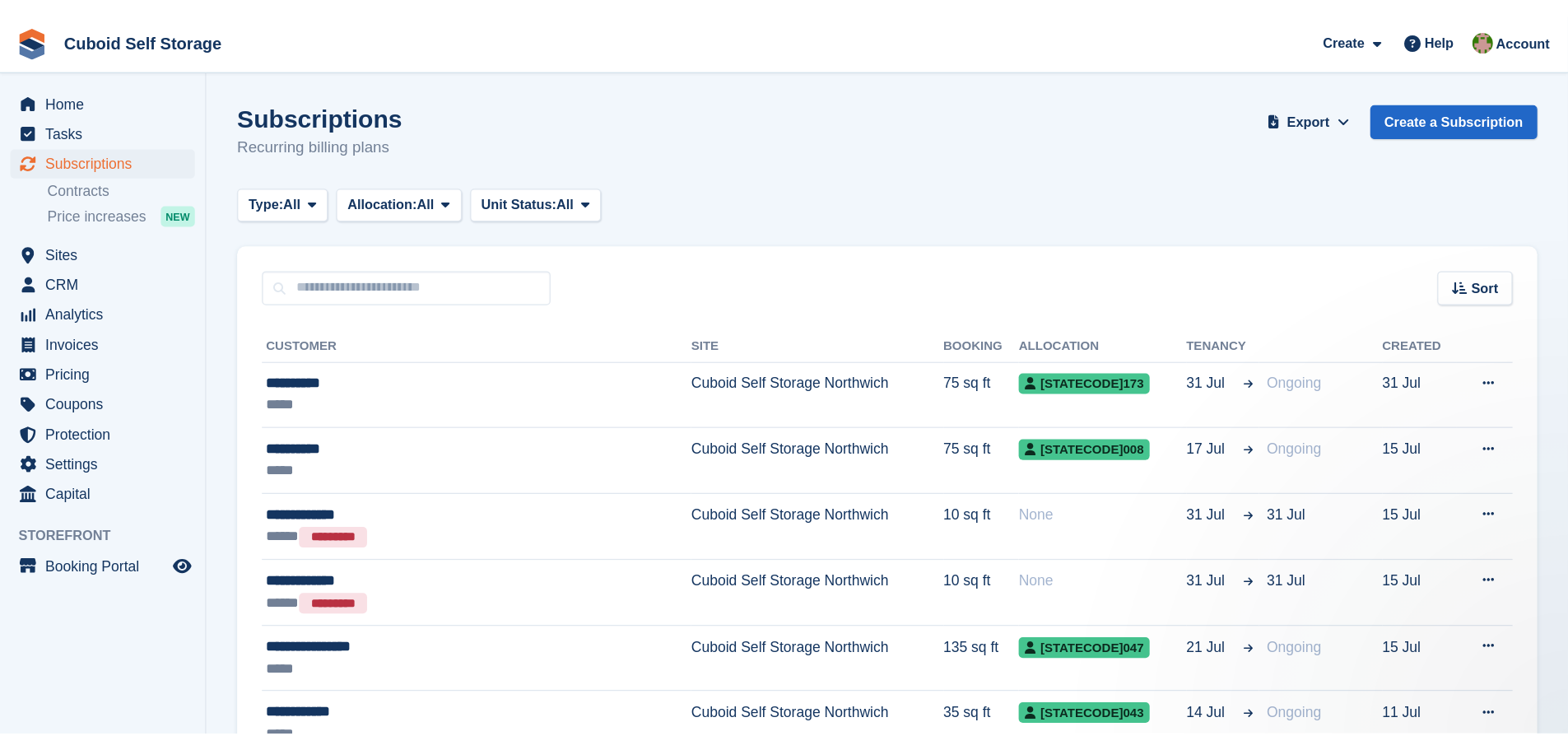 scroll, scrollTop: 0, scrollLeft: 0, axis: both 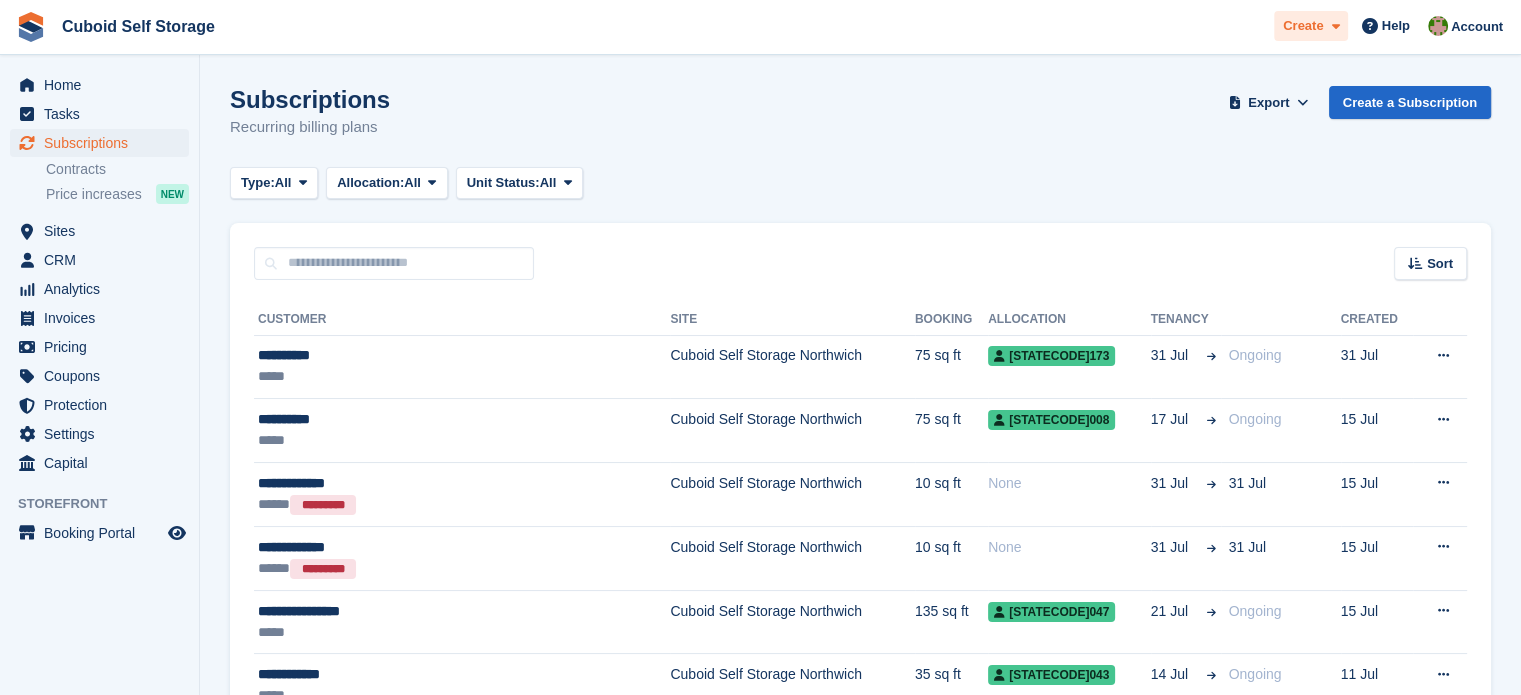 click at bounding box center [1335, 26] 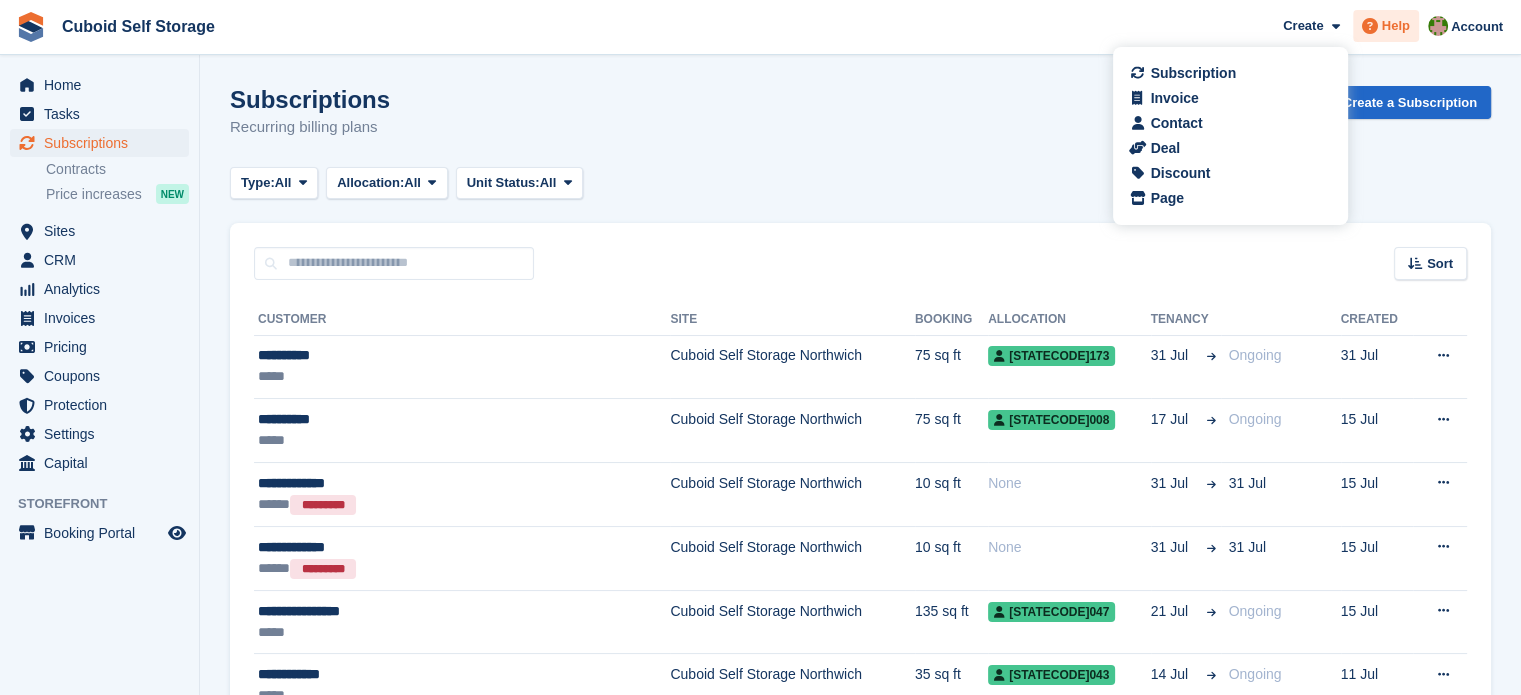 click on "Help" at bounding box center [1396, 26] 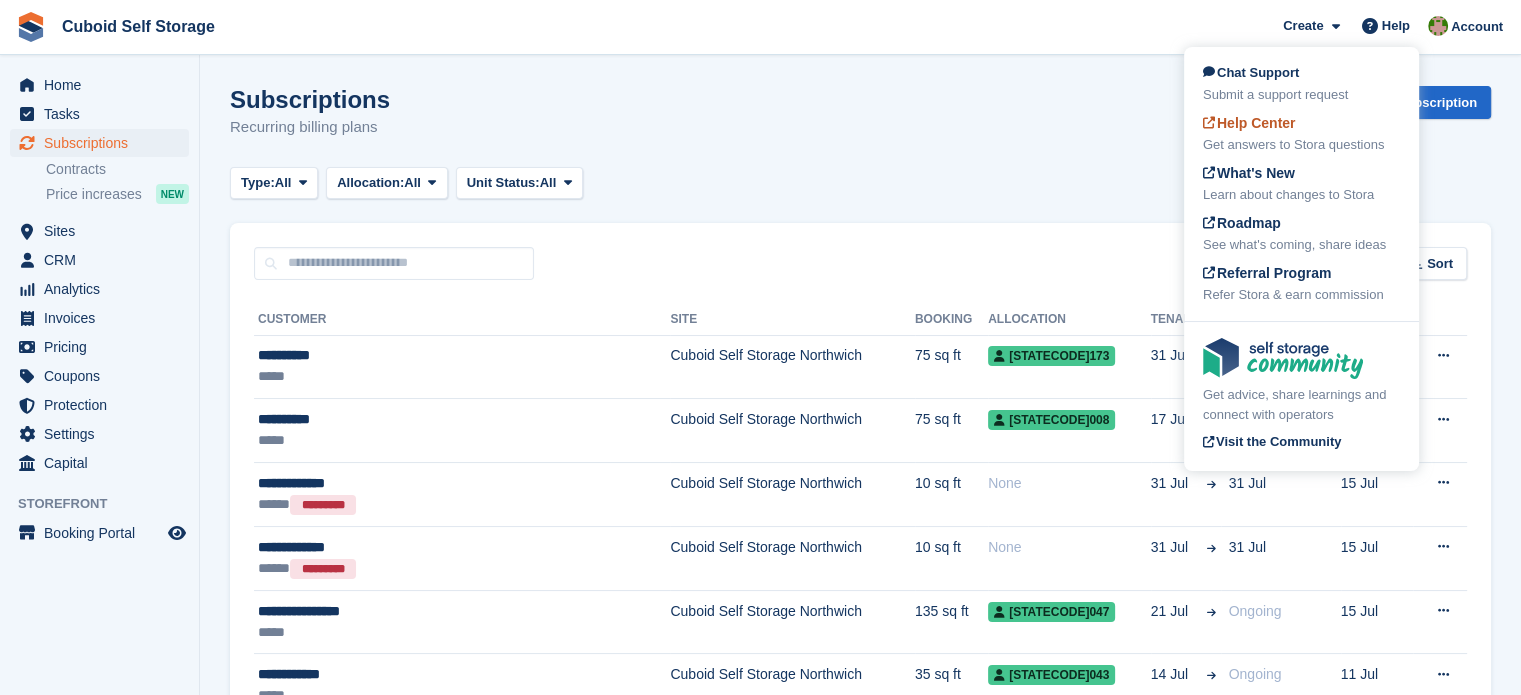 click on "Help Center
Get answers to Stora questions" at bounding box center [1301, 134] 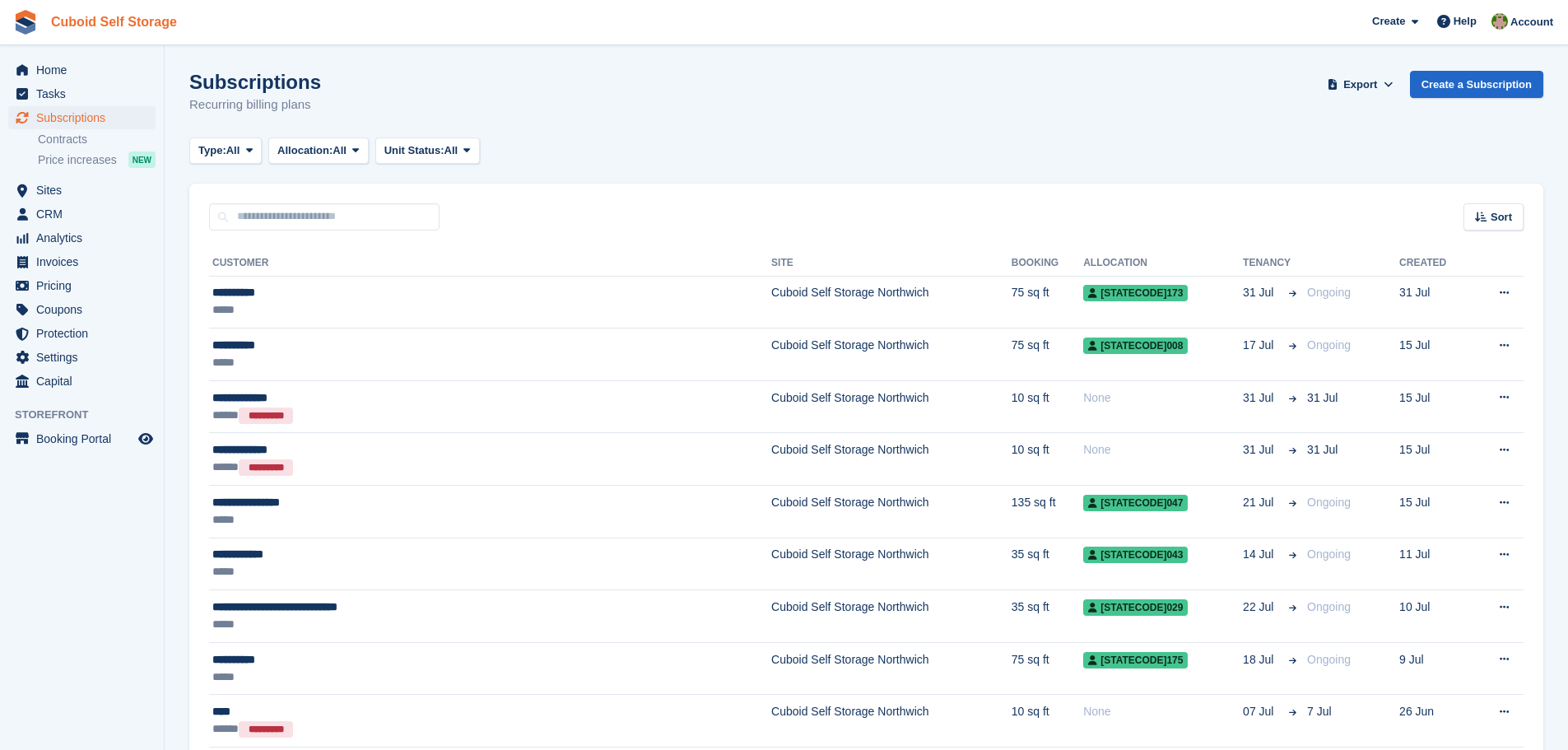 click on "Cuboid Self Storage" at bounding box center (114, 21) 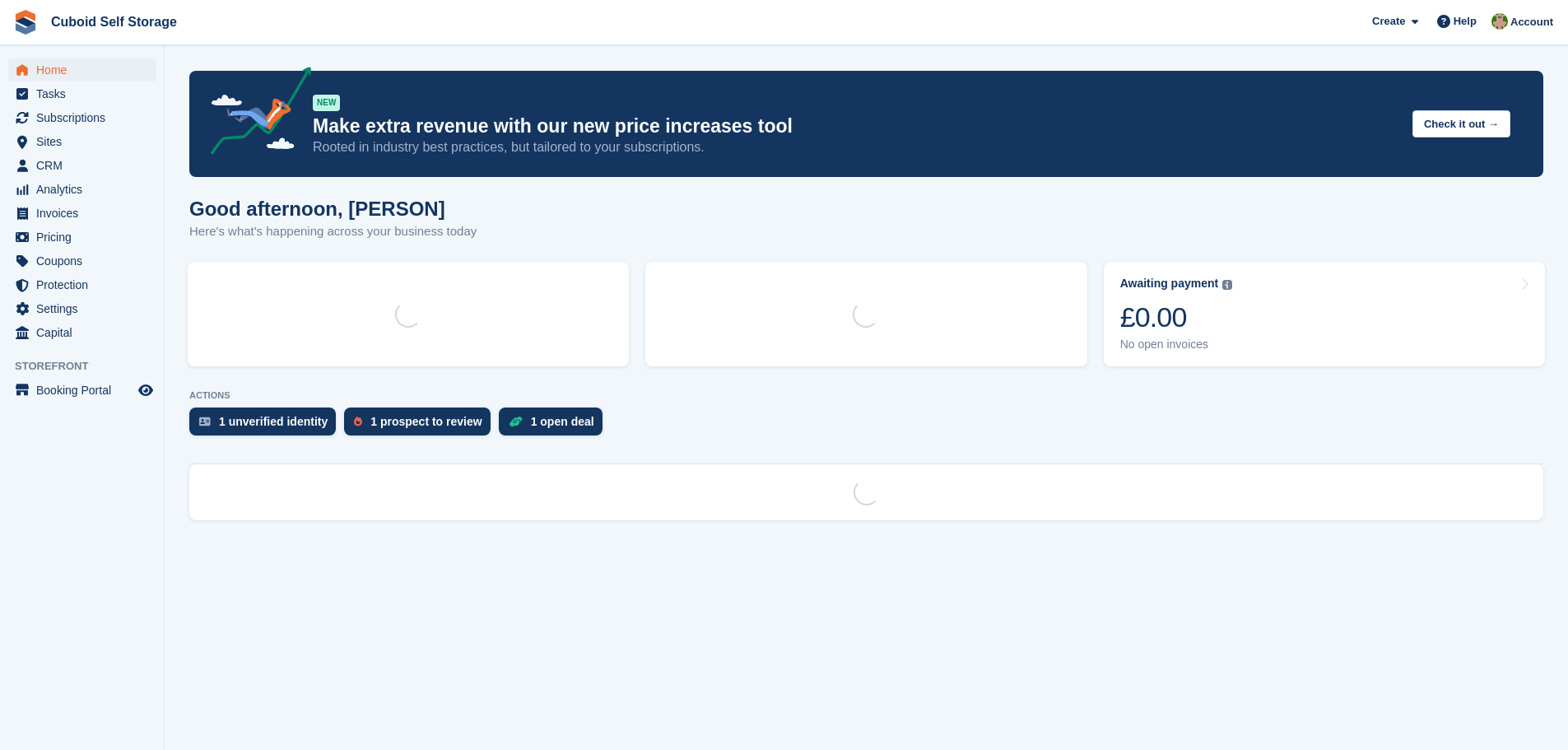 scroll, scrollTop: 0, scrollLeft: 0, axis: both 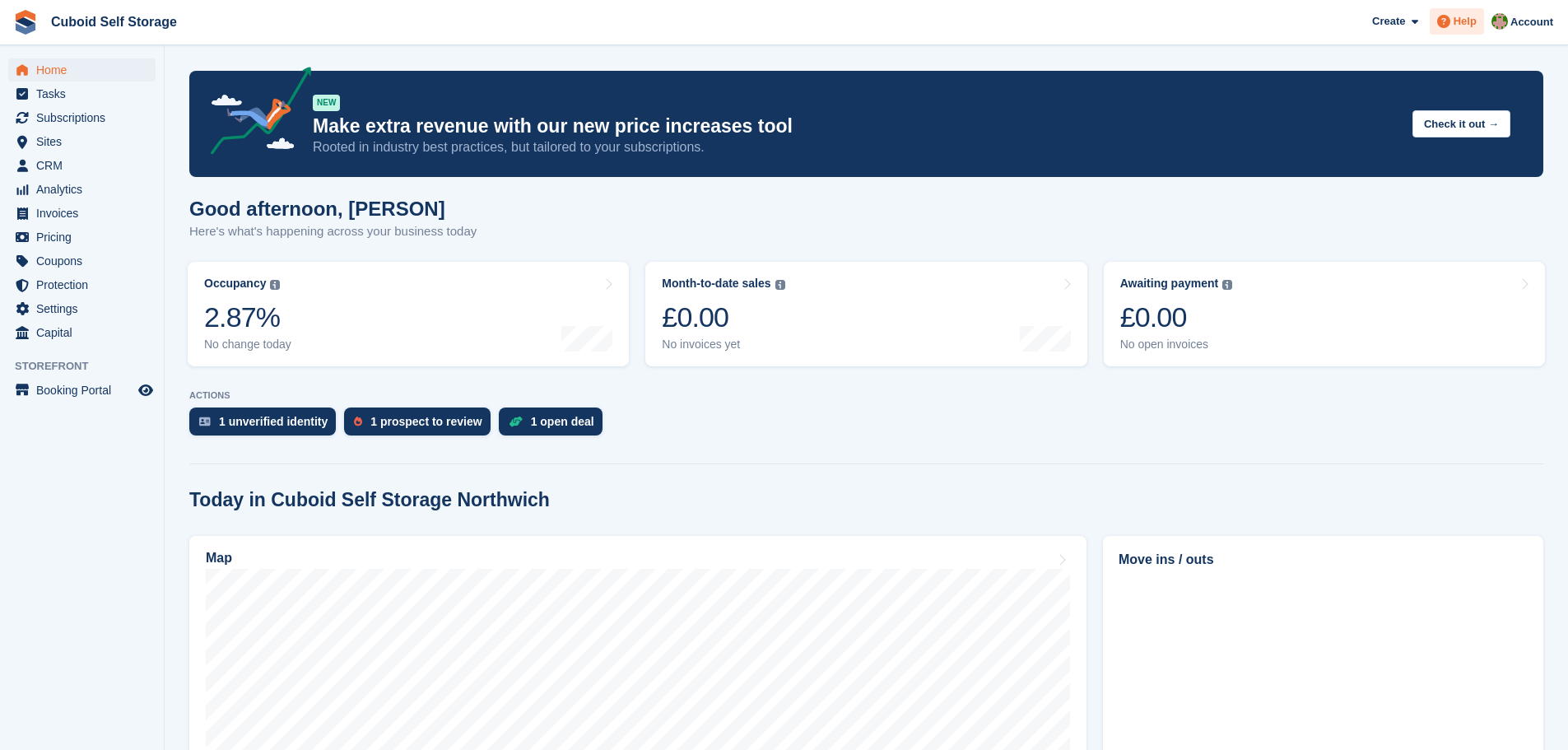 click on "Help" at bounding box center (1465, 21) 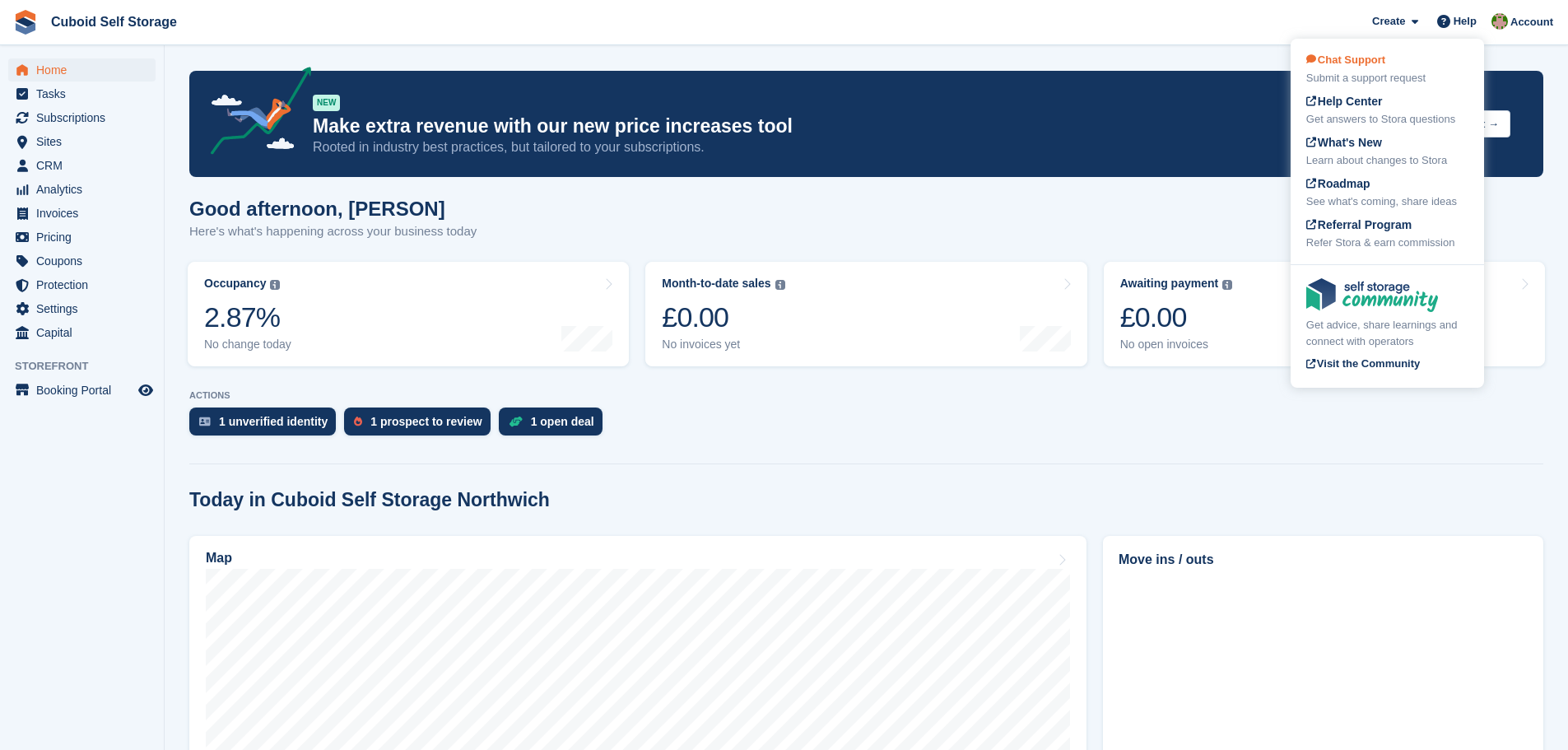 click on "Chat Support
Submit a support request" at bounding box center [1387, 69] 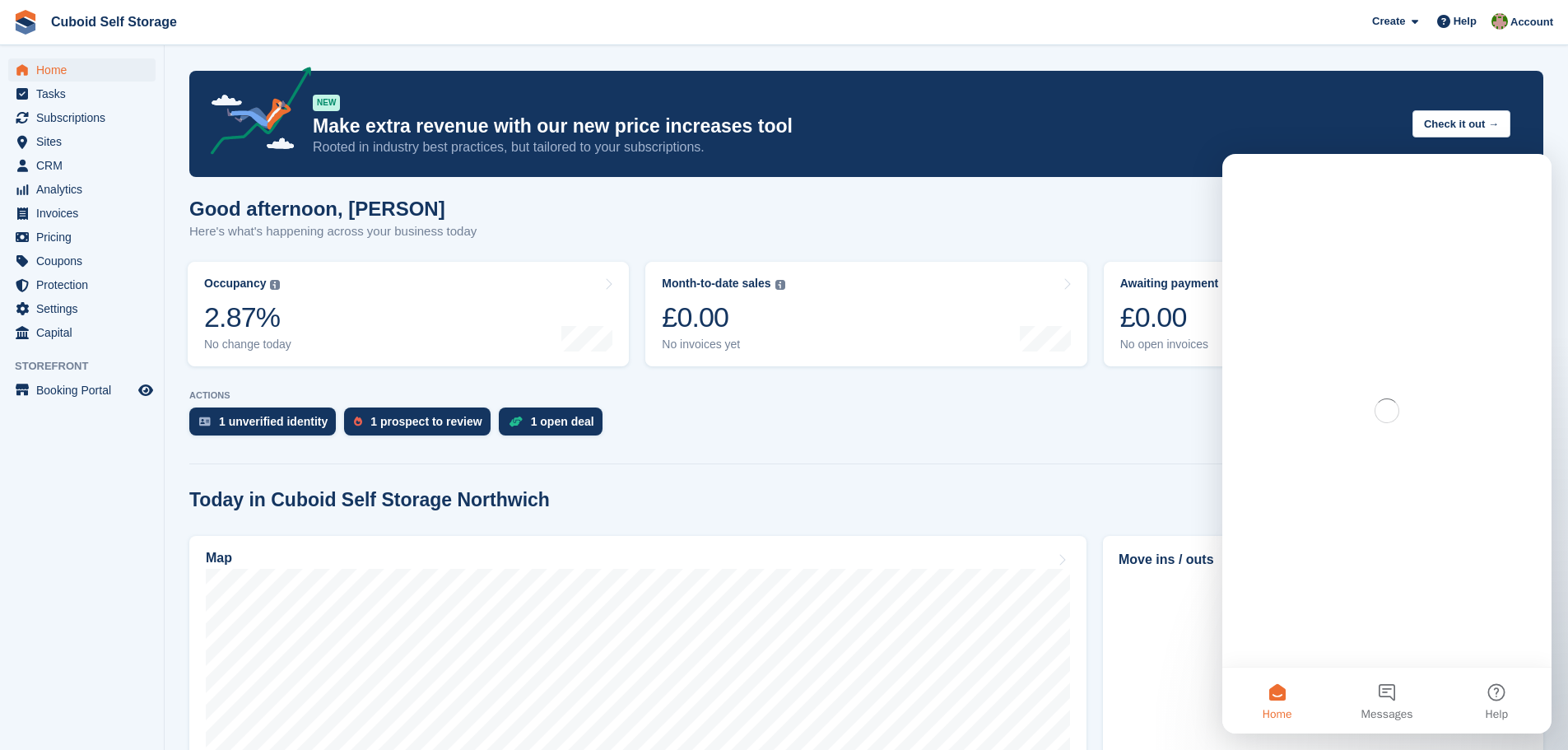 scroll, scrollTop: 0, scrollLeft: 0, axis: both 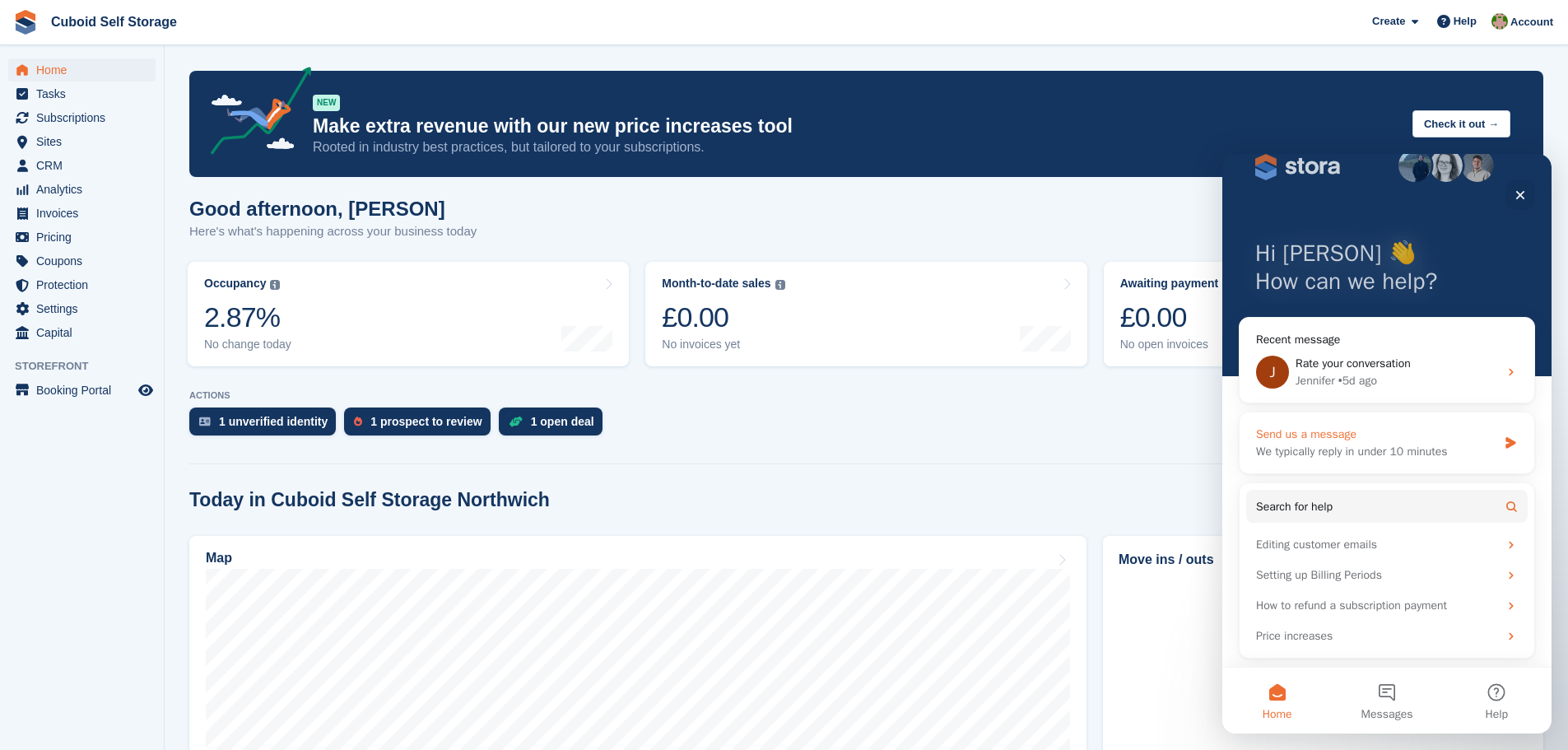 click on "We typically reply in under 10 minutes" at bounding box center [1376, 451] 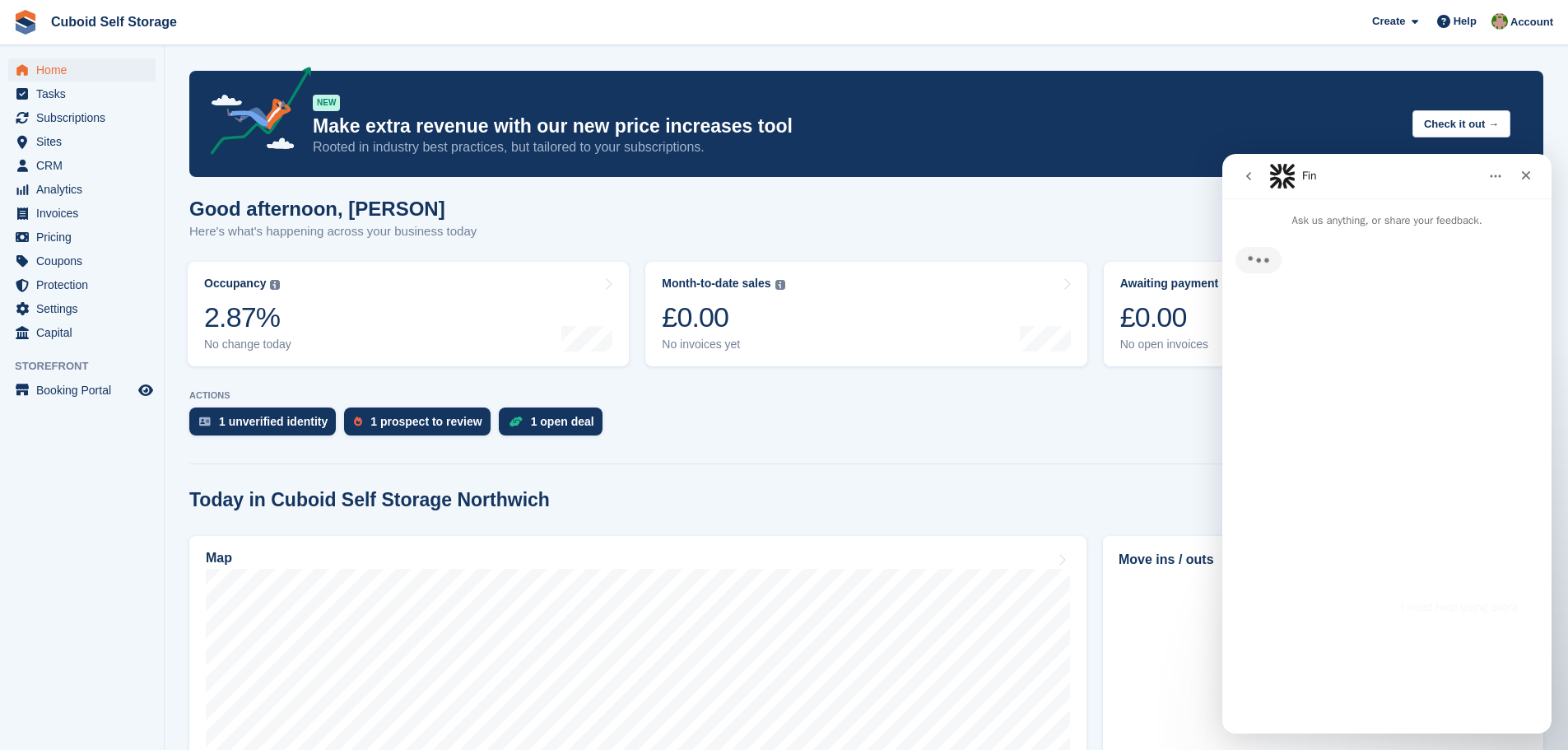 scroll, scrollTop: 0, scrollLeft: 0, axis: both 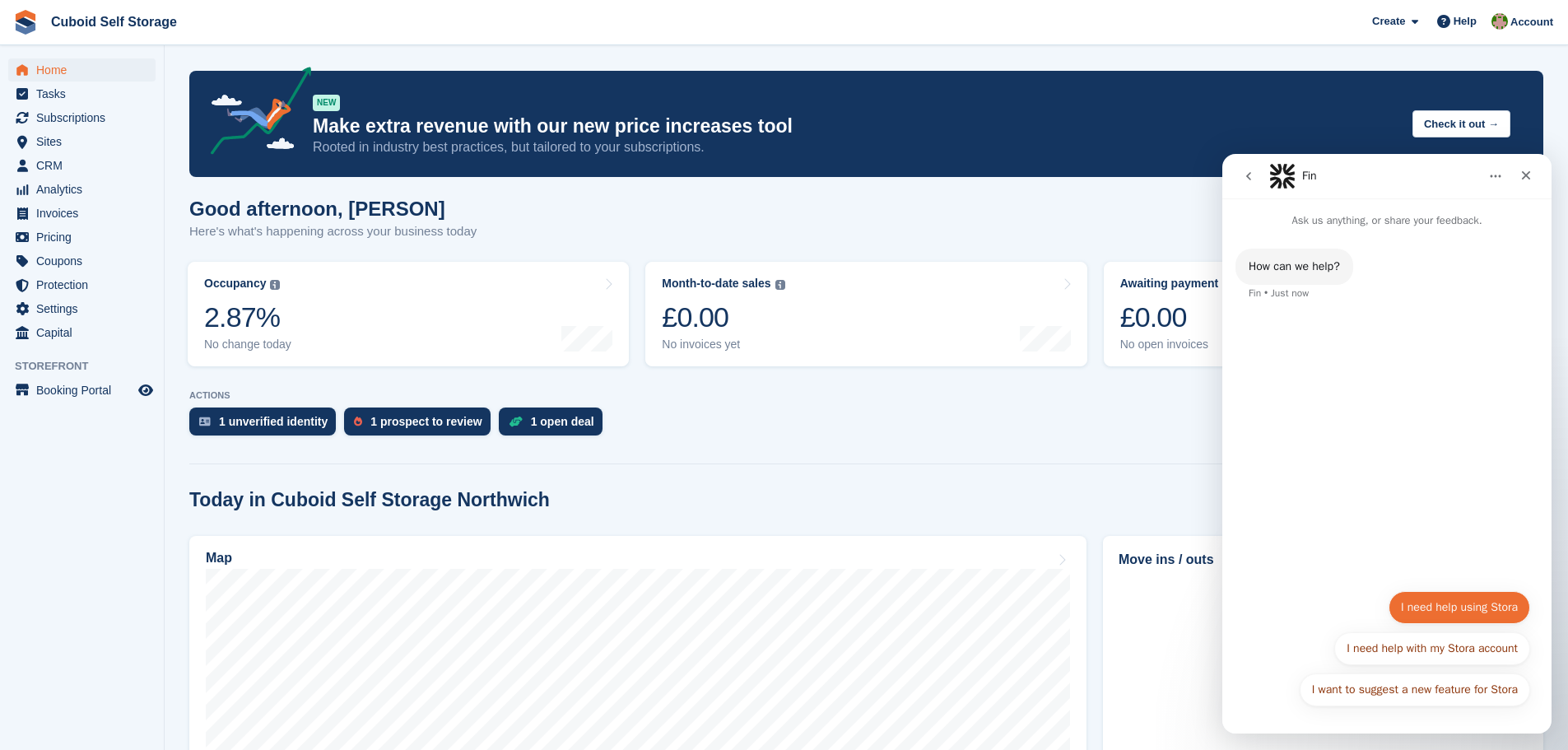 click on "I need help using Stora" at bounding box center [1459, 608] 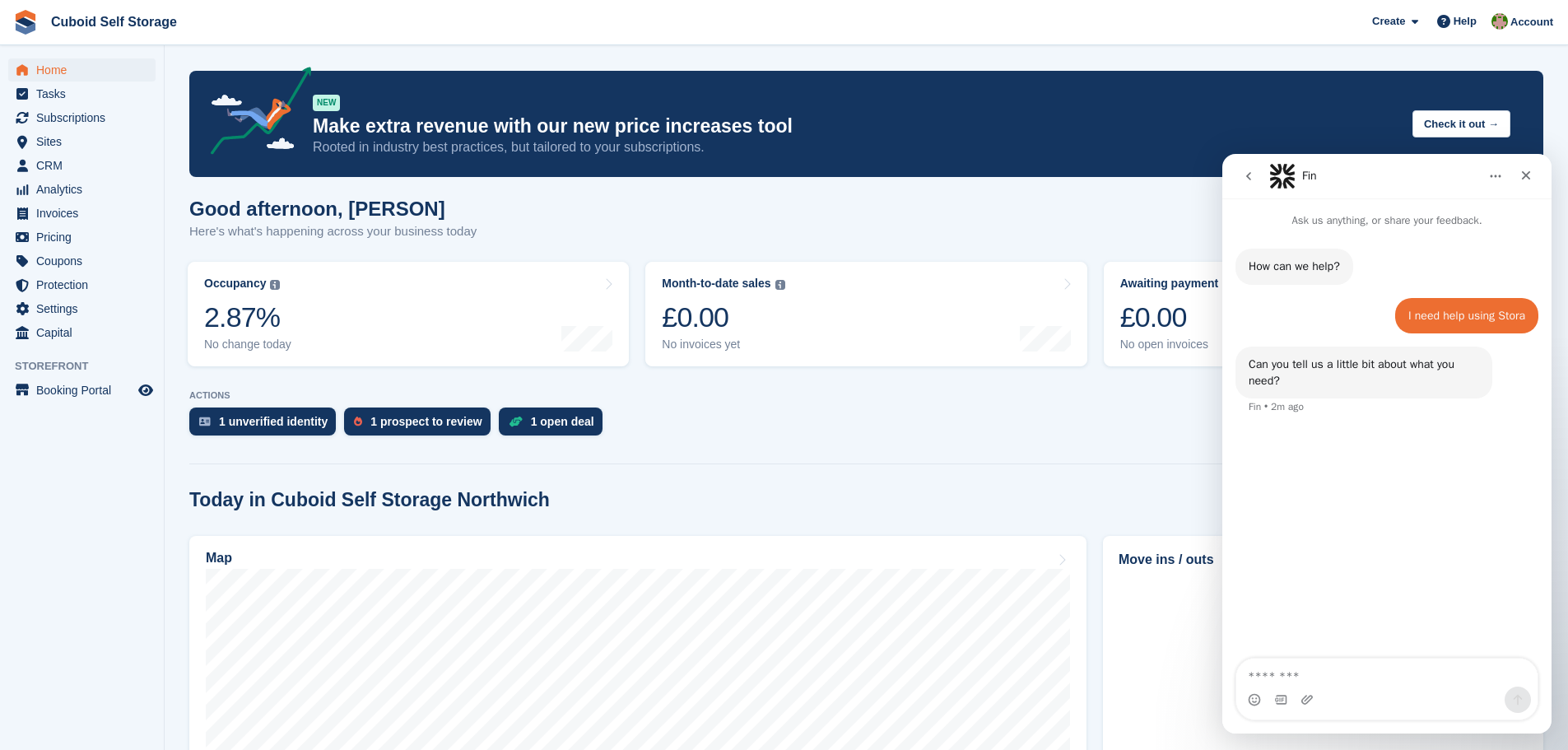 click at bounding box center (1387, 673) 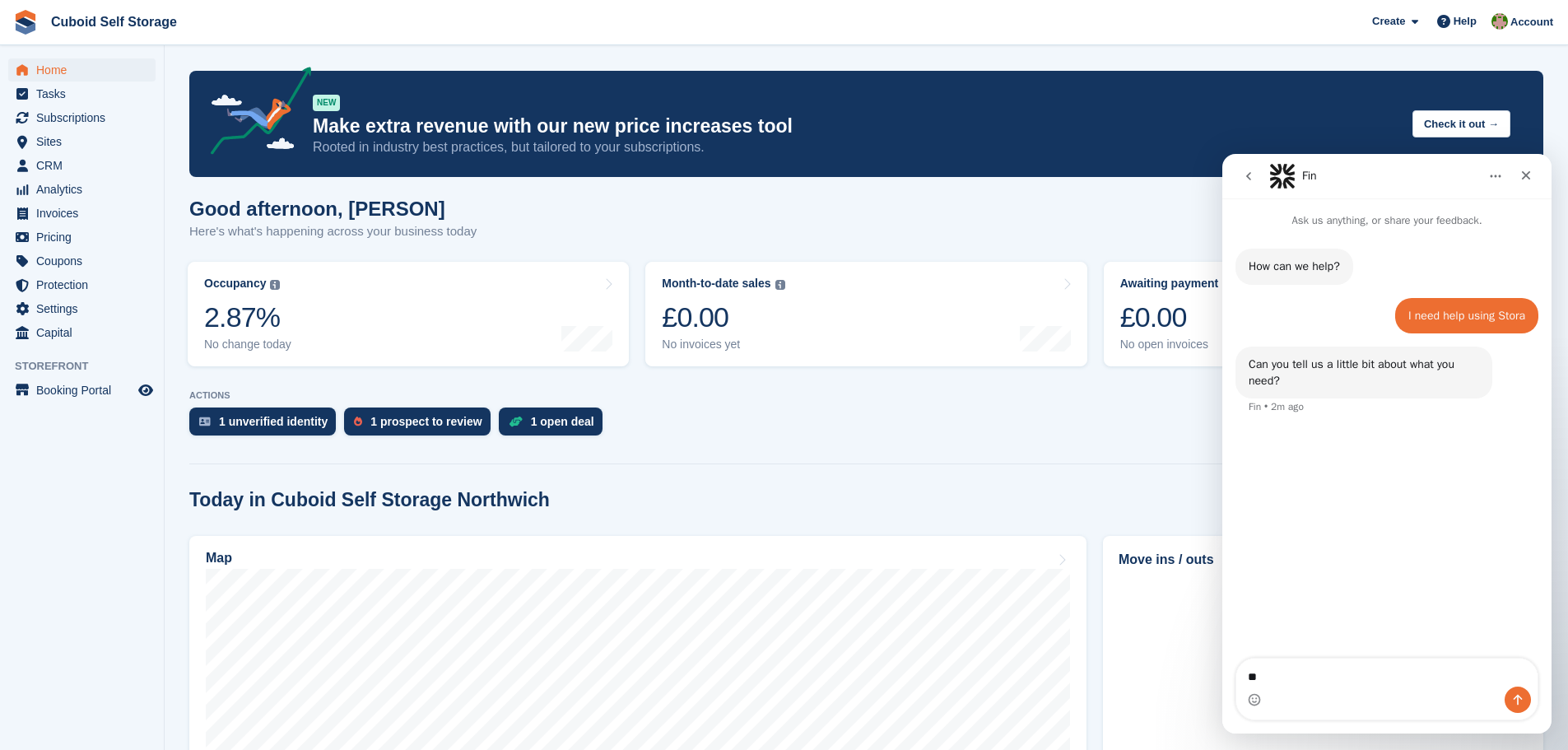 type on "*" 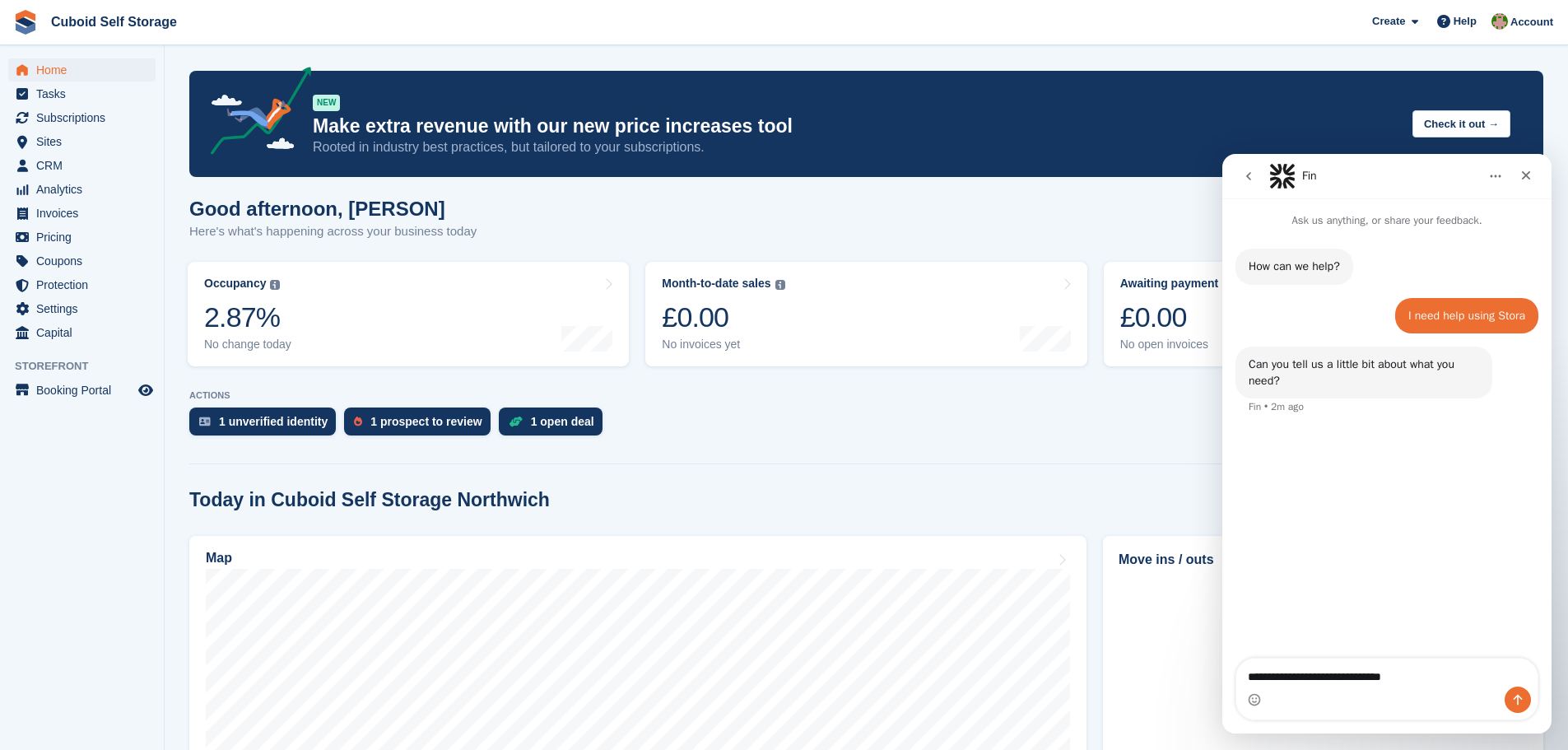 type on "**********" 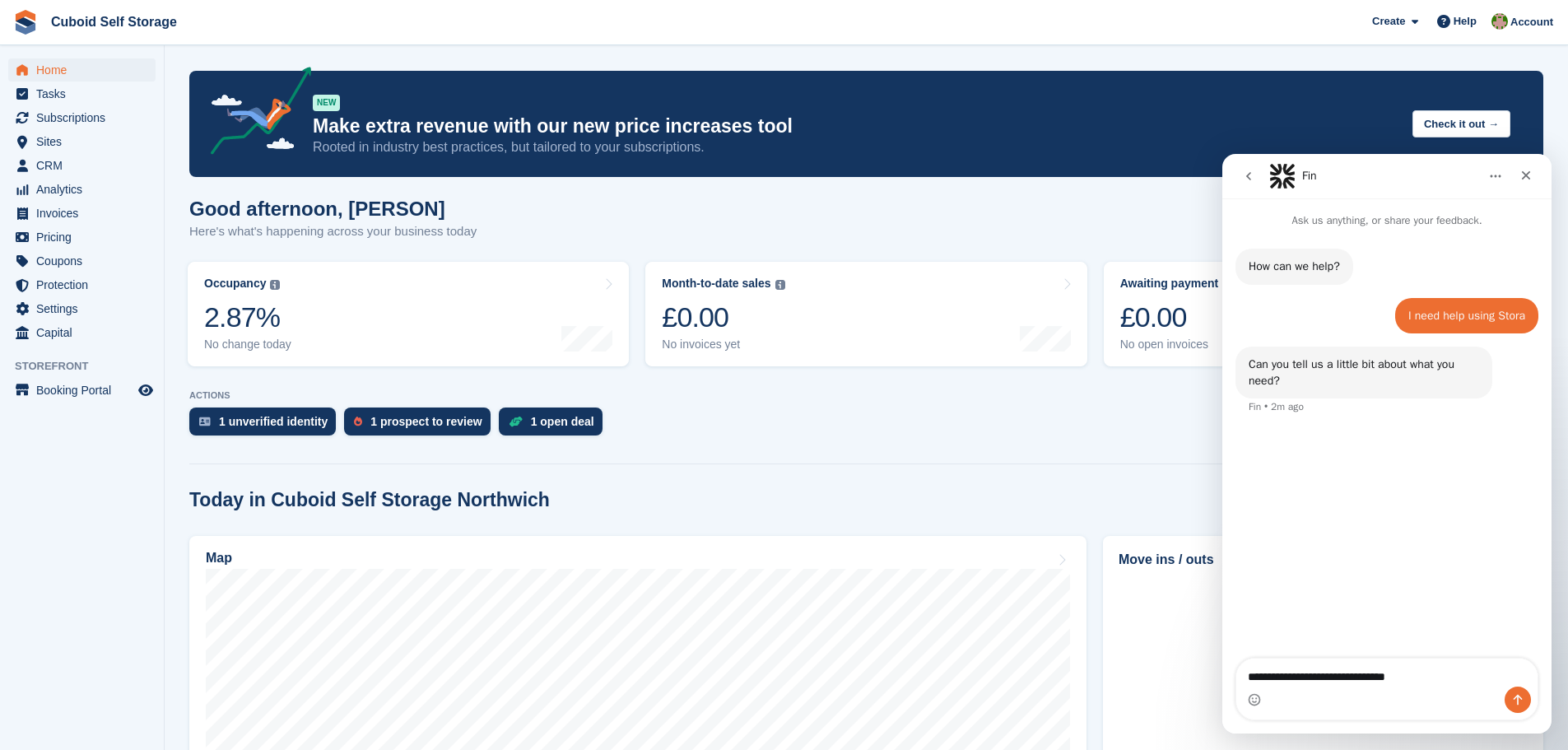 type 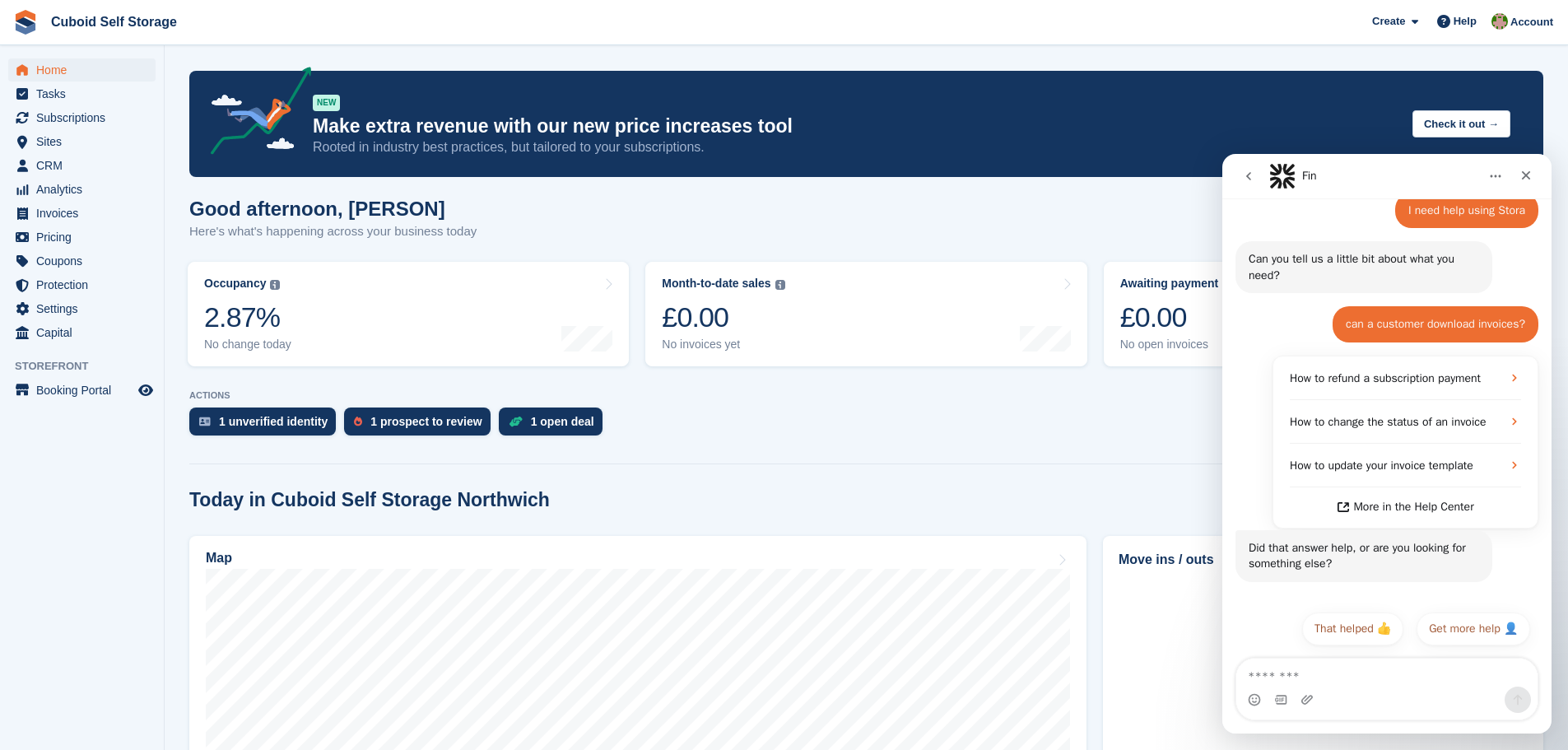 scroll, scrollTop: 123, scrollLeft: 0, axis: vertical 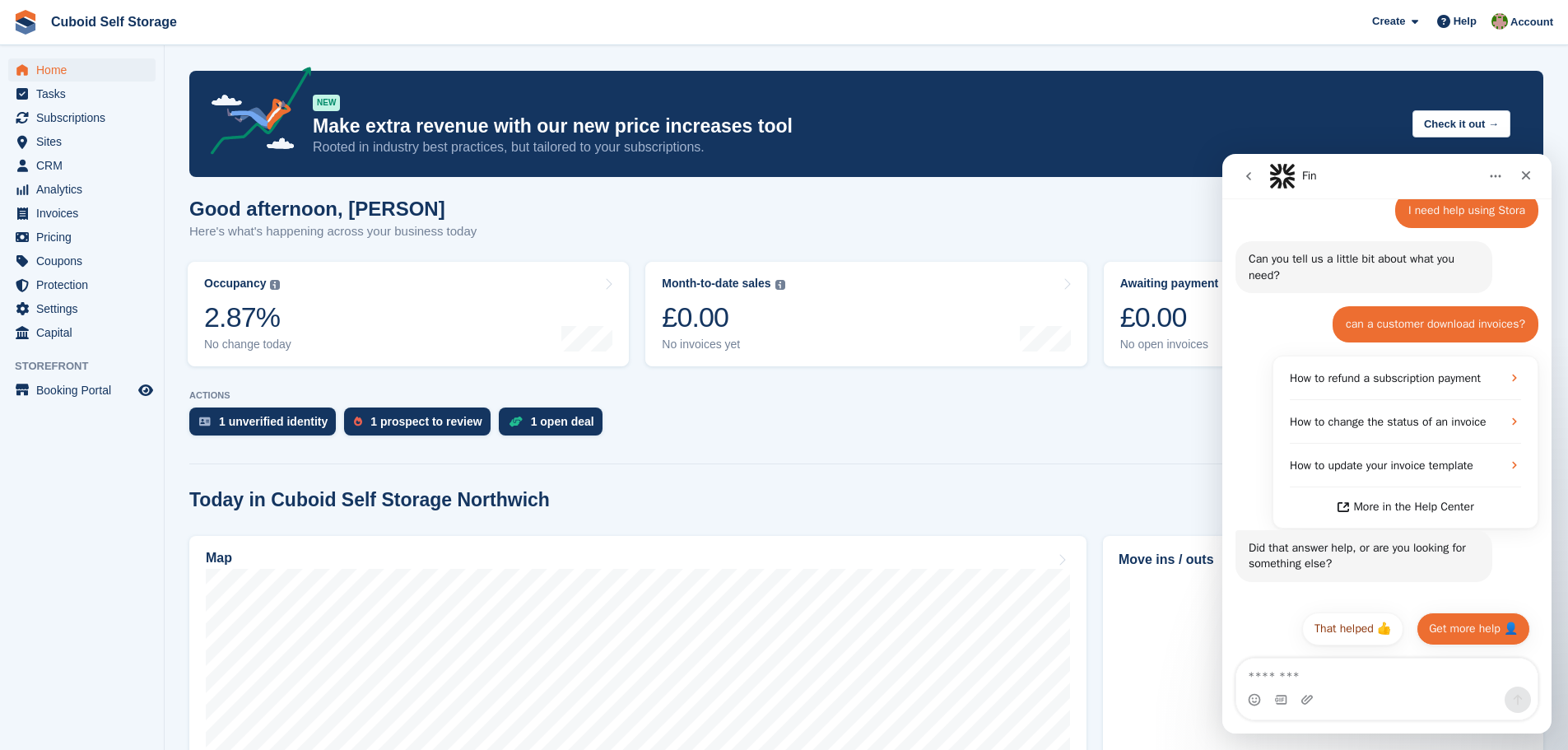 click on "Get more help 👤" at bounding box center [1473, 629] 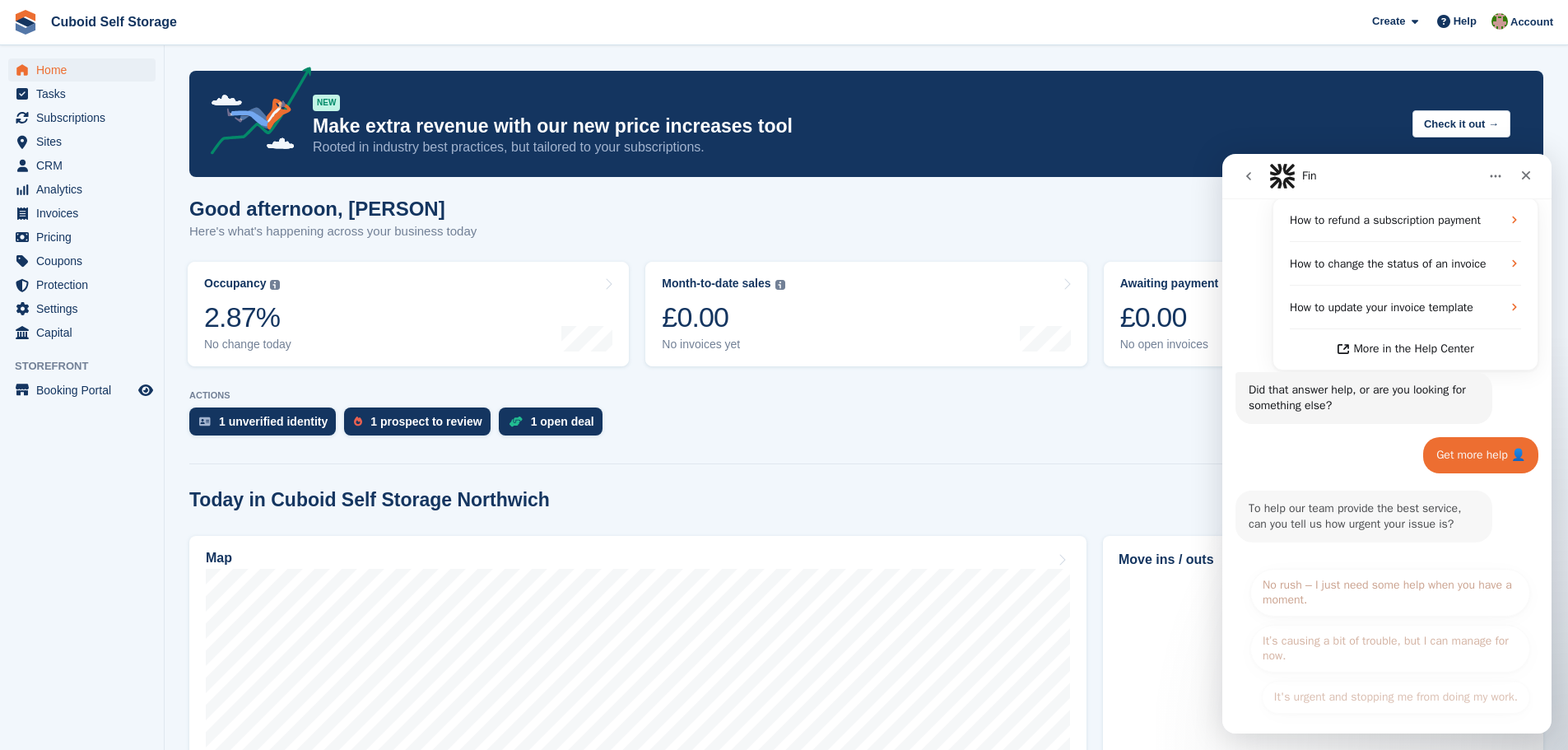 scroll, scrollTop: 288, scrollLeft: 0, axis: vertical 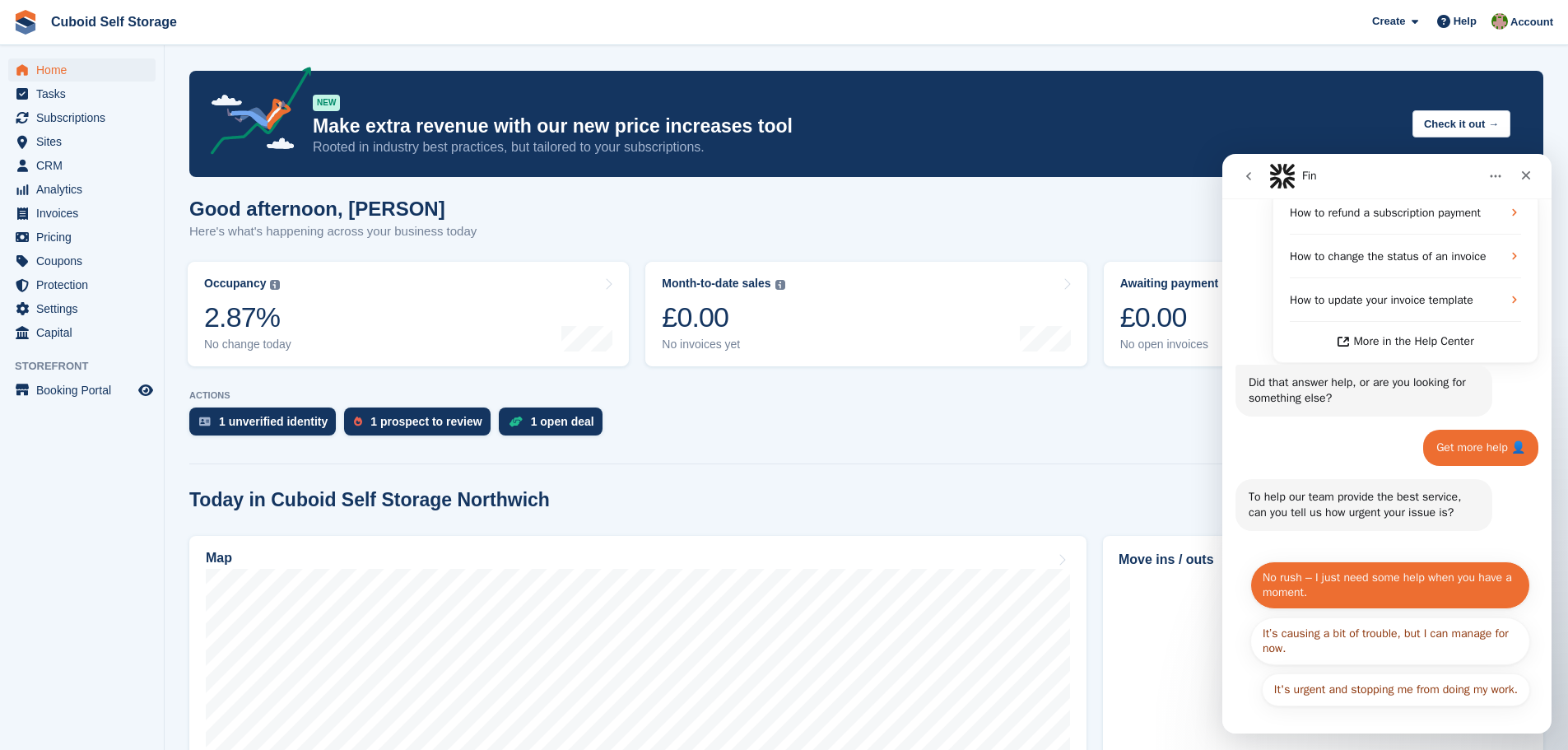 click on "No rush – I just need some help when you have a moment." at bounding box center (1390, 585) 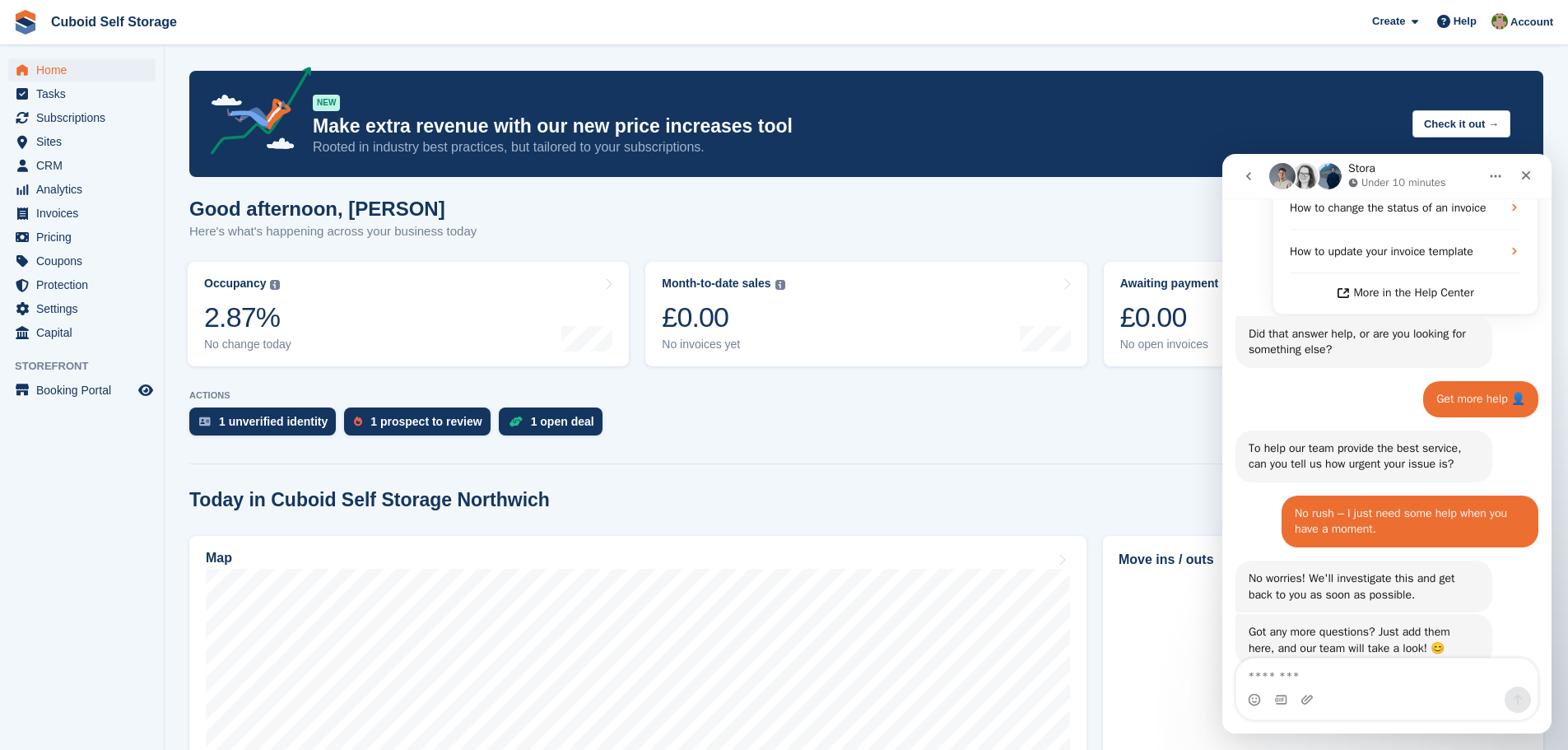 scroll, scrollTop: 425, scrollLeft: 0, axis: vertical 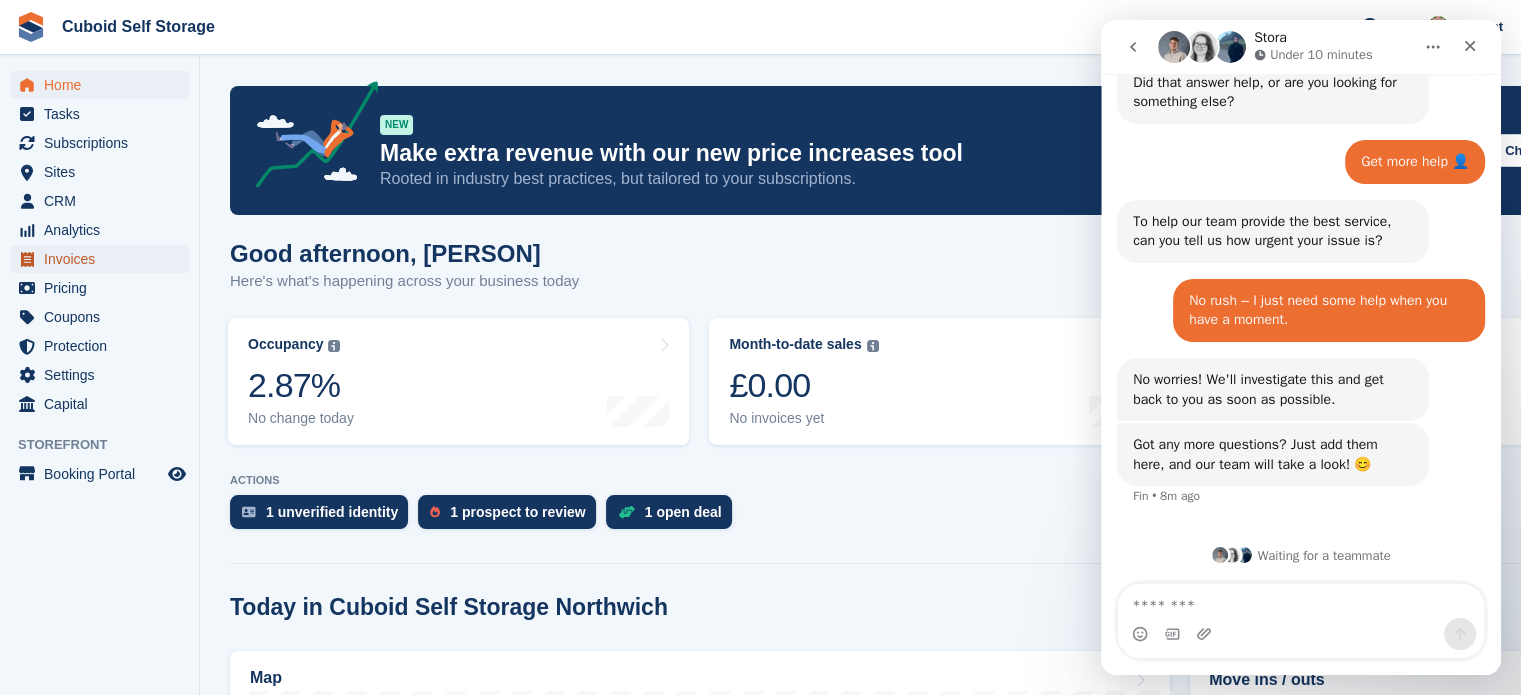 click on "Invoices" at bounding box center [104, 259] 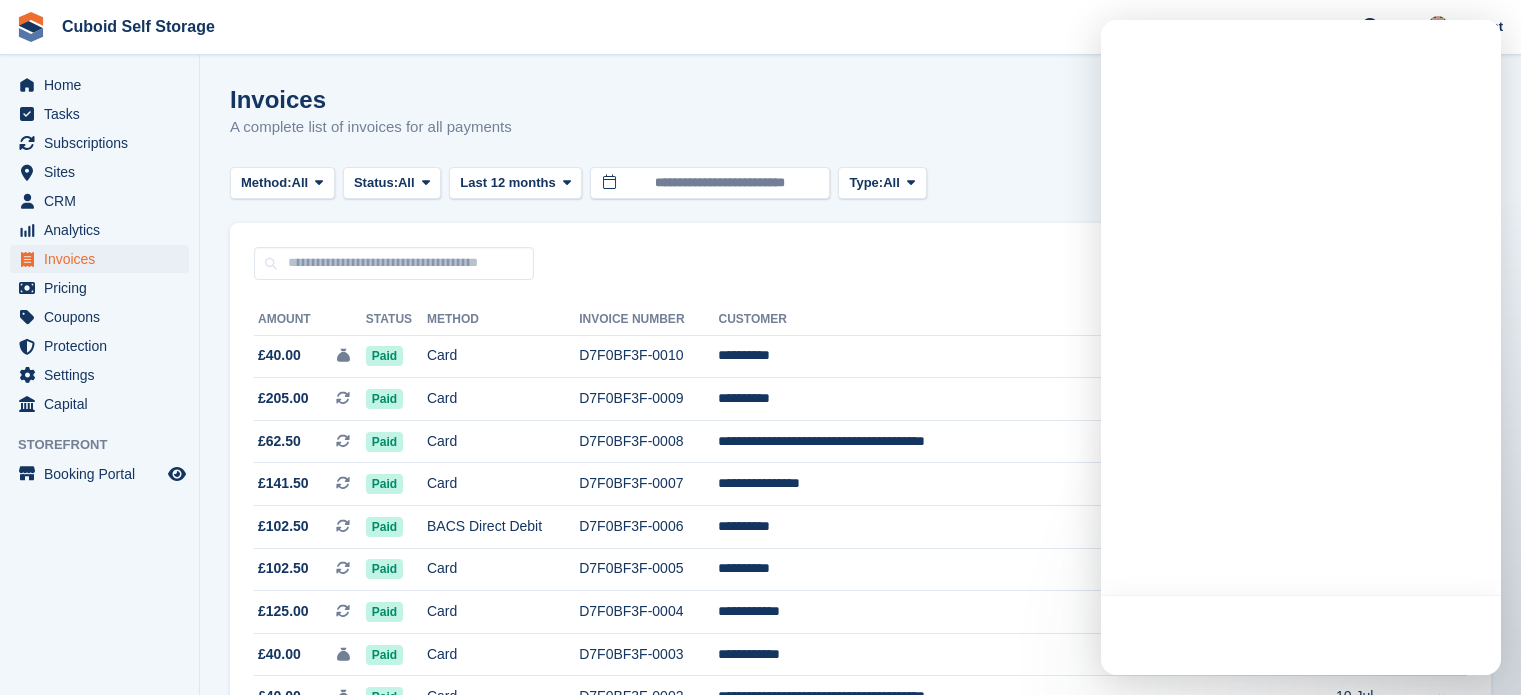 scroll, scrollTop: 0, scrollLeft: 0, axis: both 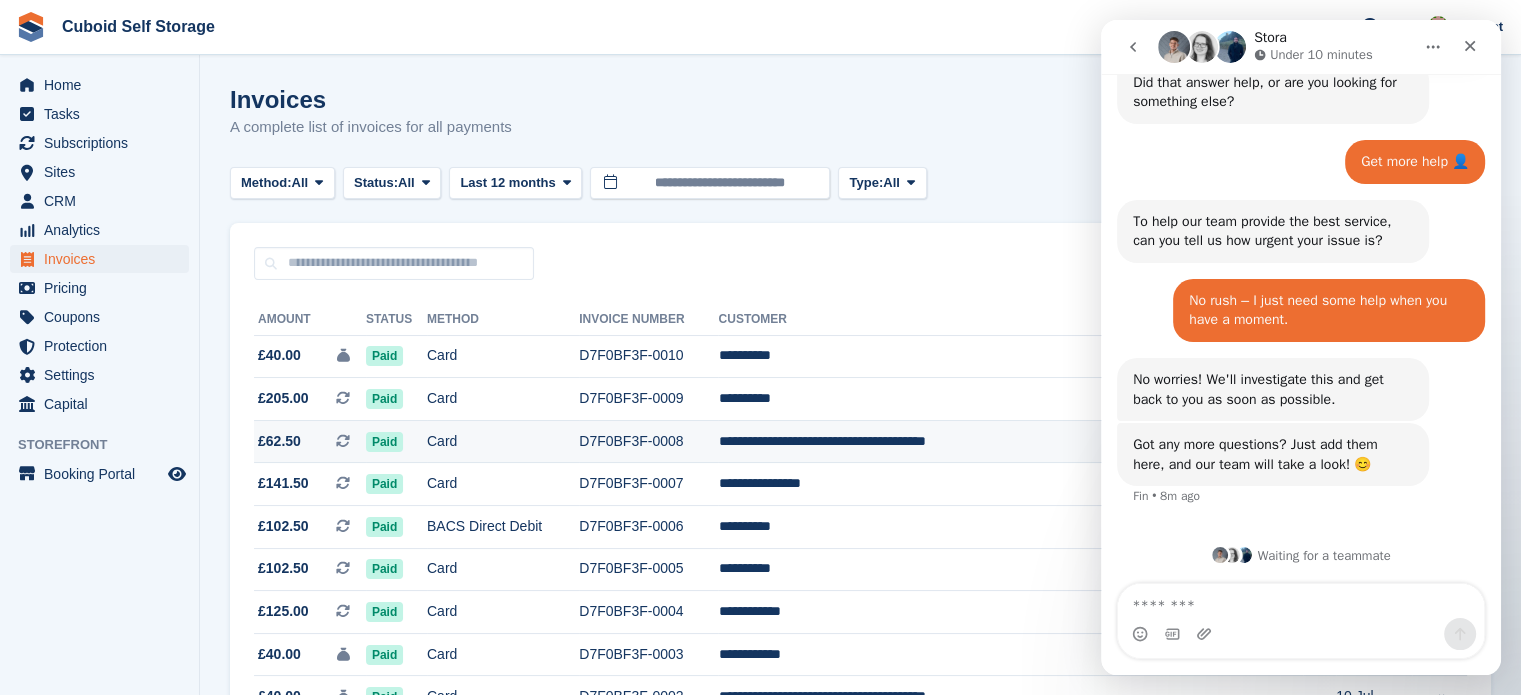 click on "**********" at bounding box center [1010, 441] 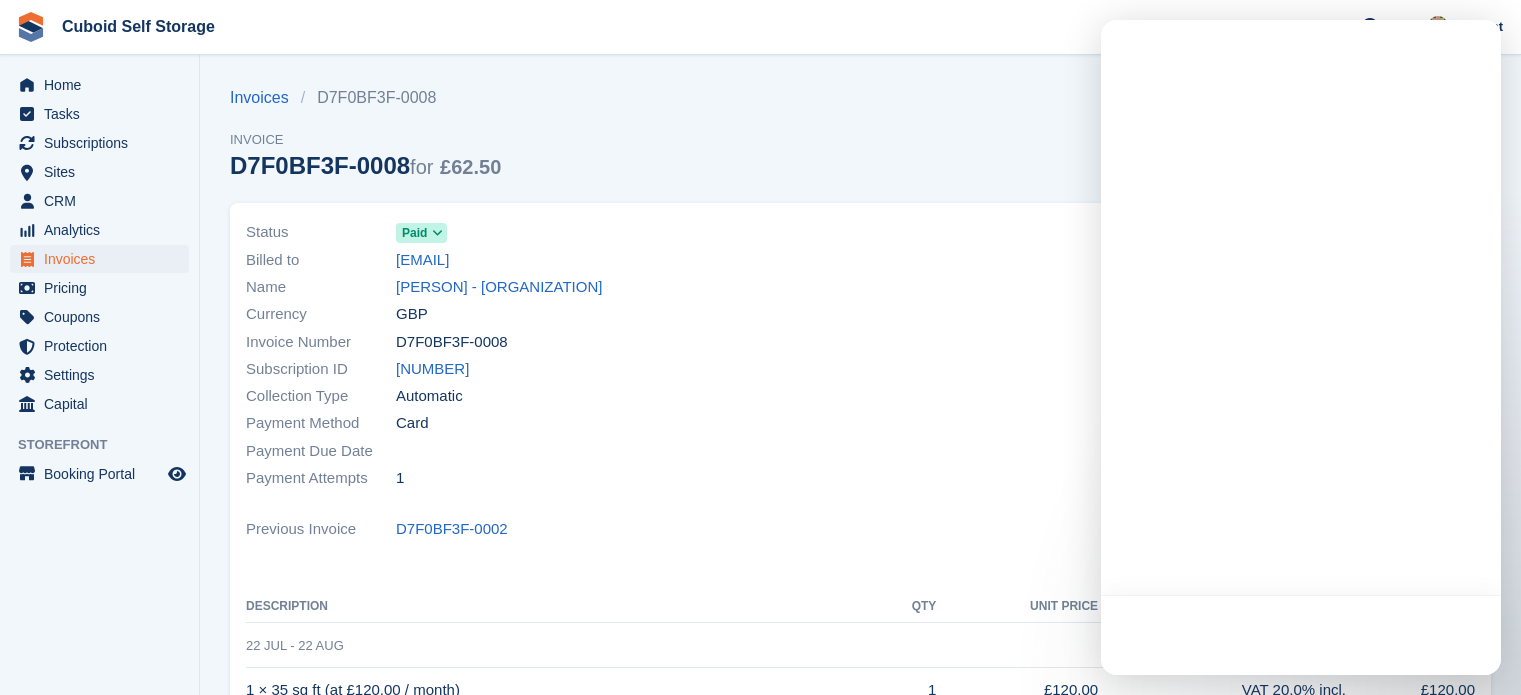 scroll, scrollTop: 0, scrollLeft: 0, axis: both 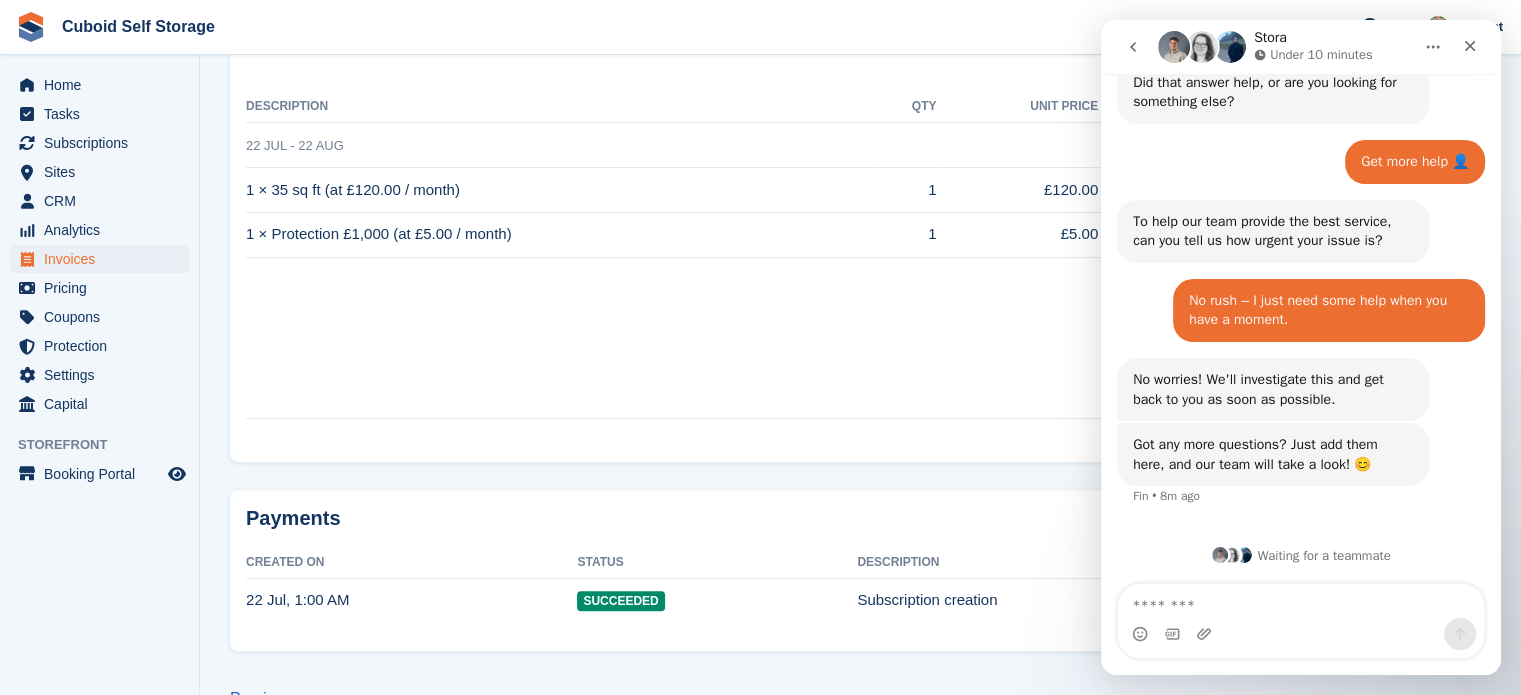 click 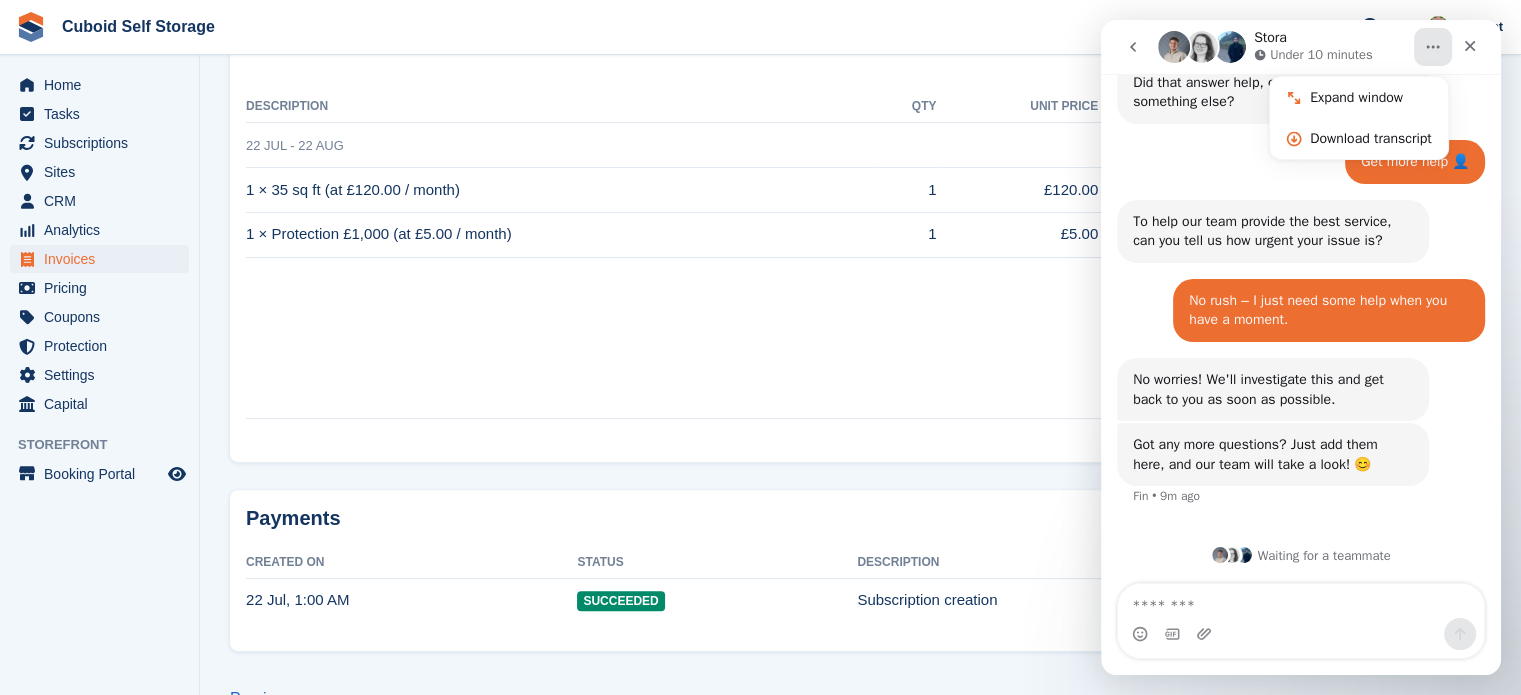 click on "Cuboid Self Storage
Create
Subscription
Invoice
Contact
Deal
Discount
Page
Help
Chat Support
Submit a support request
Help Center
Get answers to Stora questions
What's New" at bounding box center (760, 27) 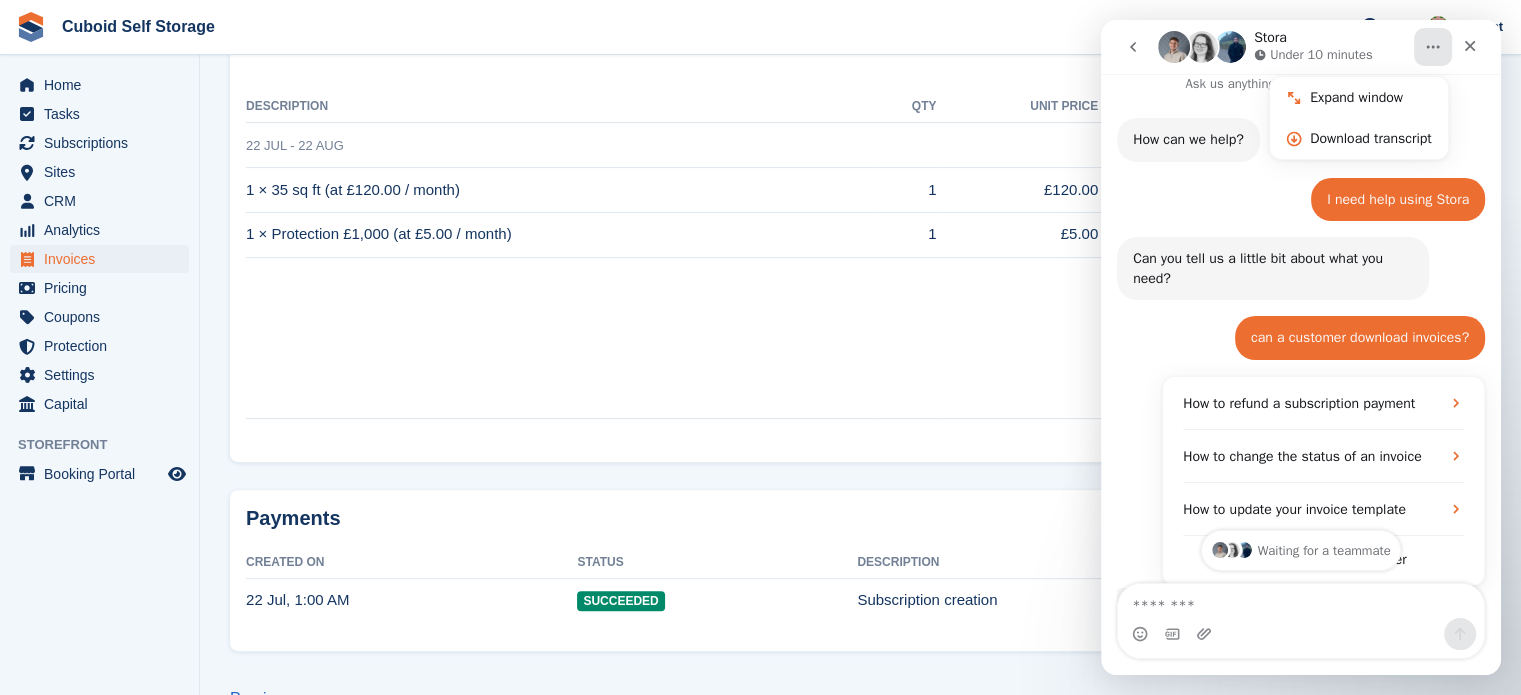 scroll, scrollTop: 0, scrollLeft: 0, axis: both 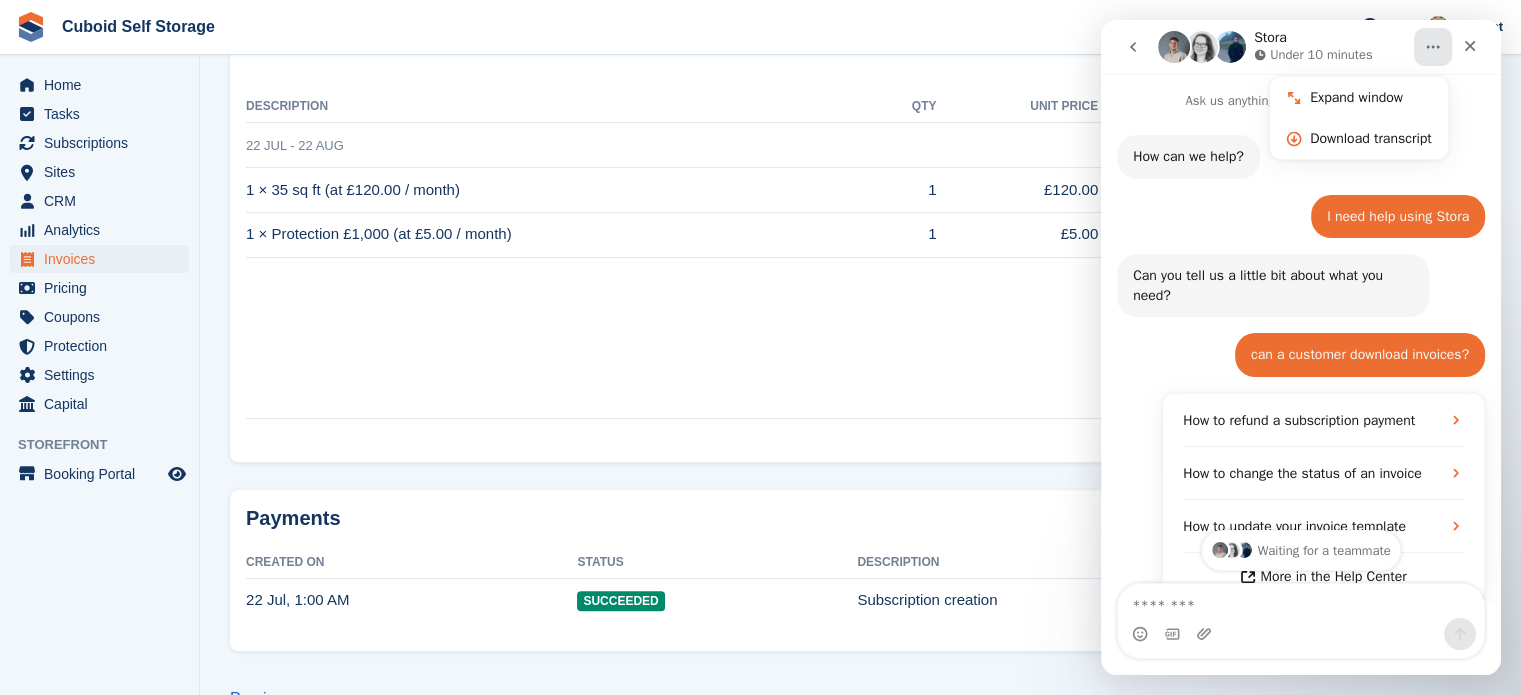 click on "Invoices
D7F0BF3F-0008
Invoice
D7F0BF3F-0008  for   £62.50
View on Stripe
Download Invoice
Status
Paid
Billed to
[EMAIL]
Name
[PERSON] - [ORGANIZATION]
Currency
GBP
Invoice Number" at bounding box center [860, 120] 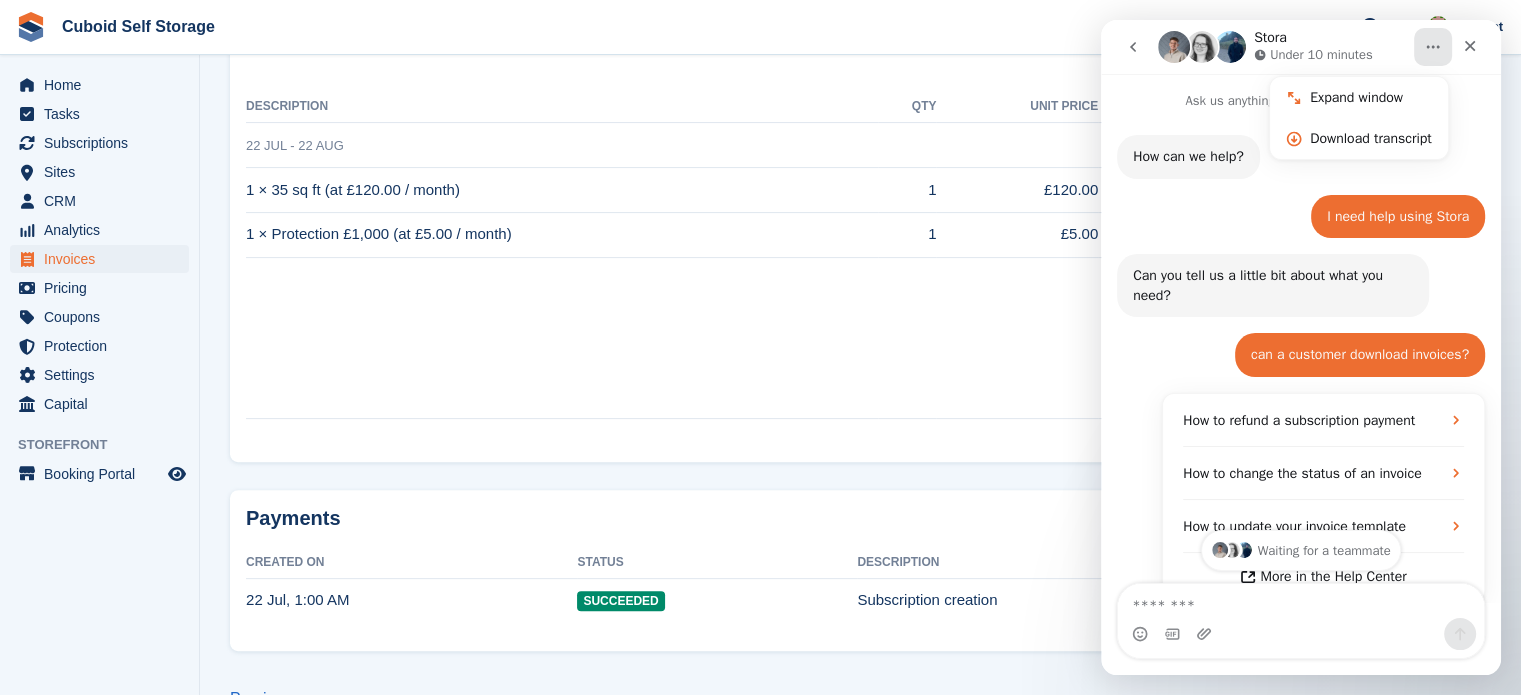 click 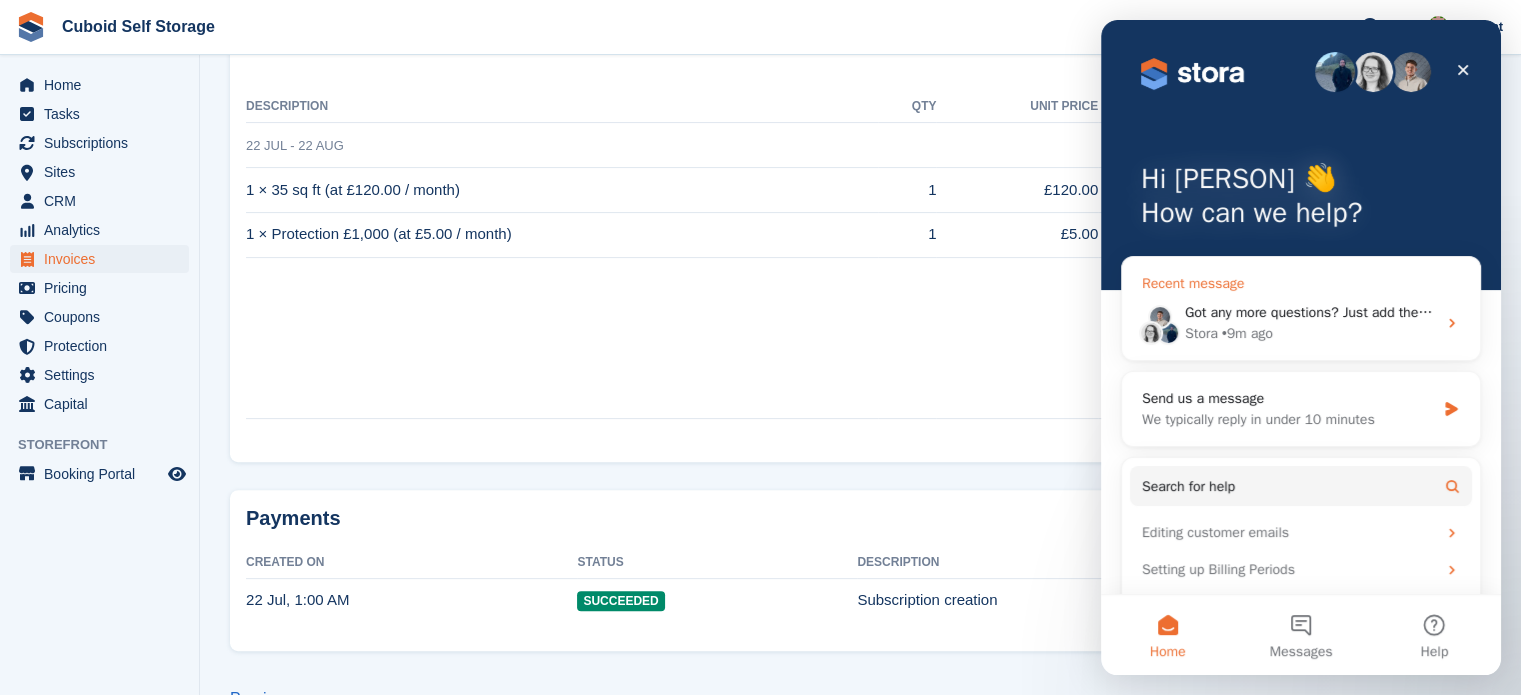 click on "Got any more questions? Just add them here, and our team will take a look! 😊" at bounding box center [1428, 312] 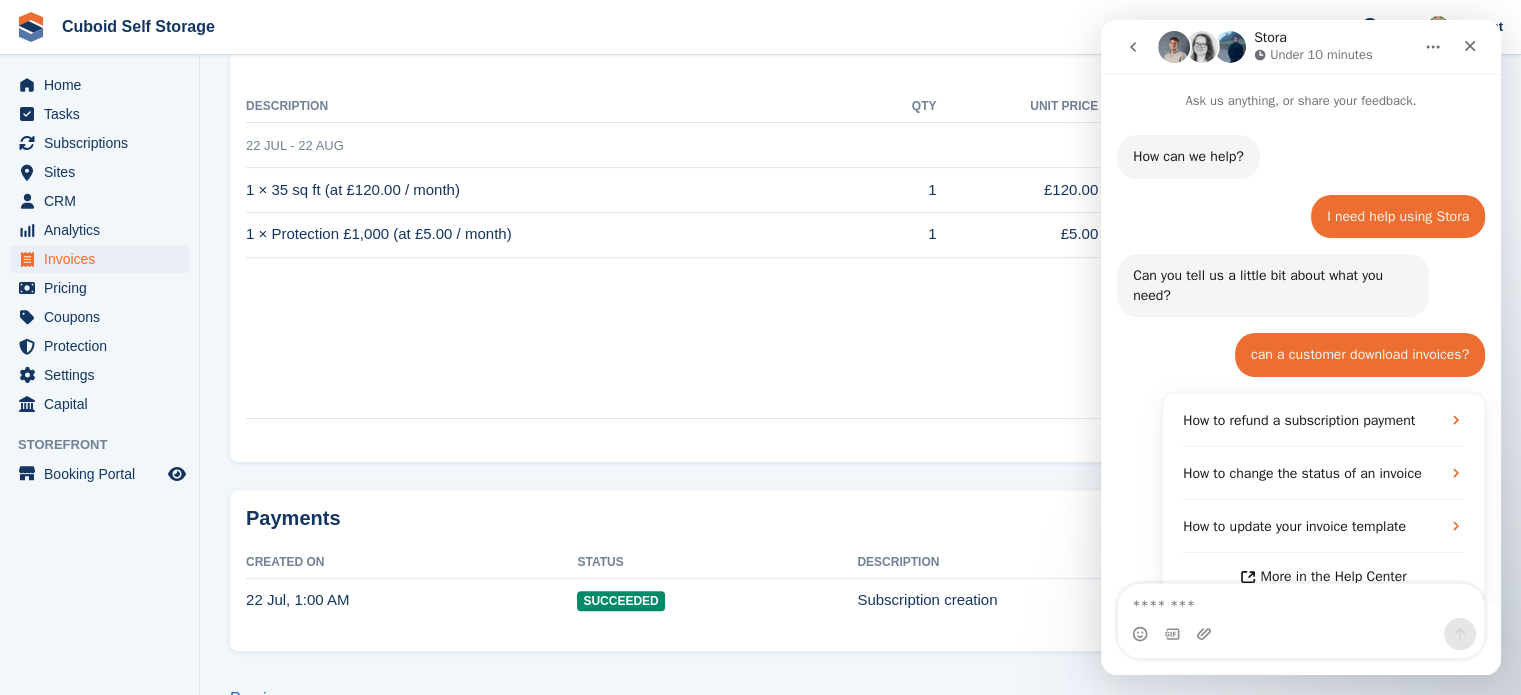 scroll, scrollTop: 564, scrollLeft: 0, axis: vertical 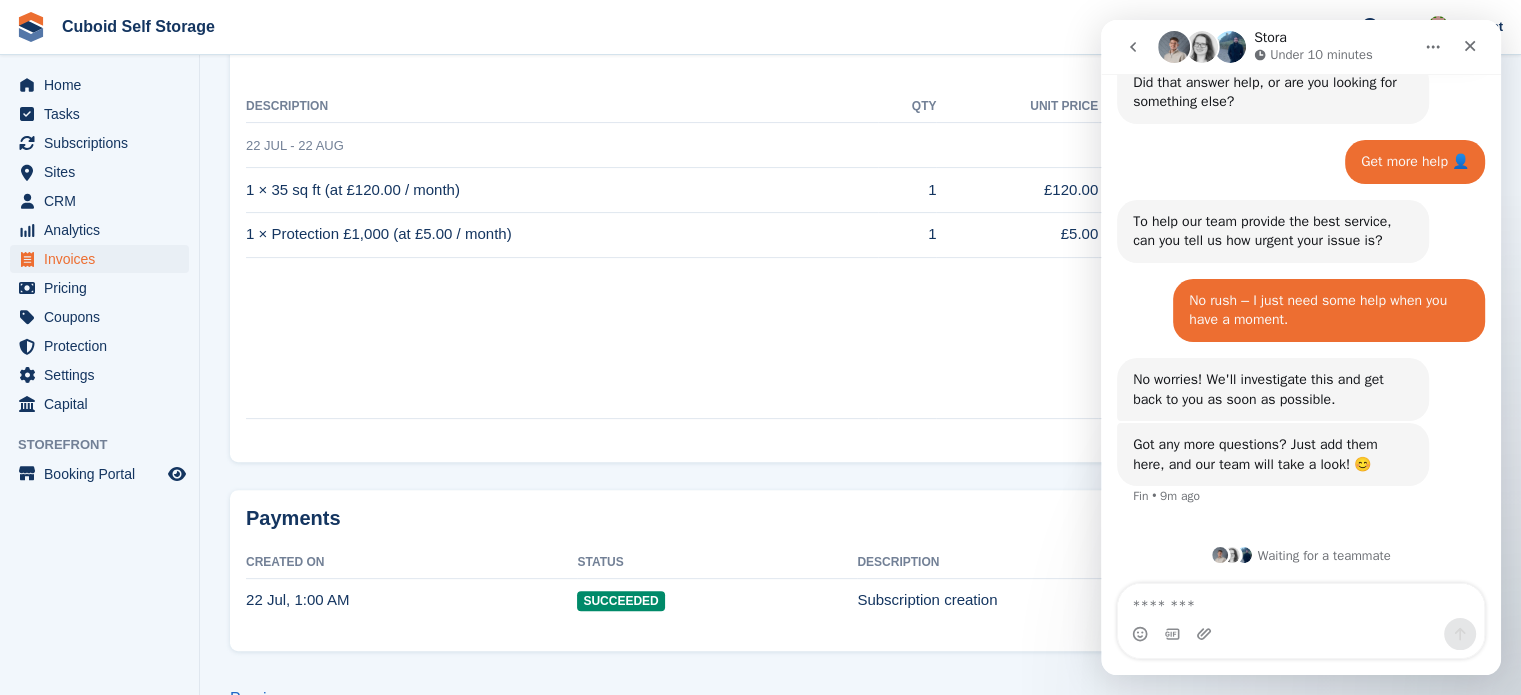 click 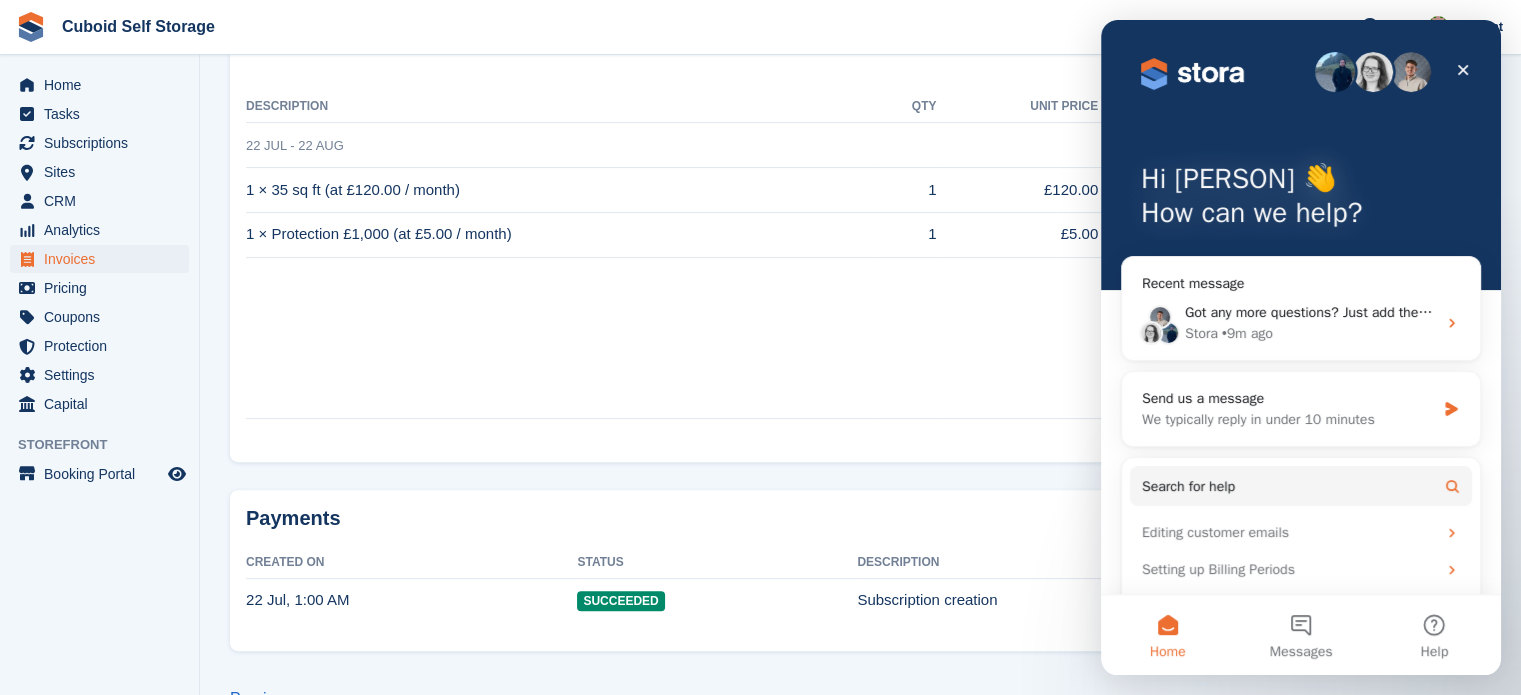 scroll, scrollTop: 0, scrollLeft: 0, axis: both 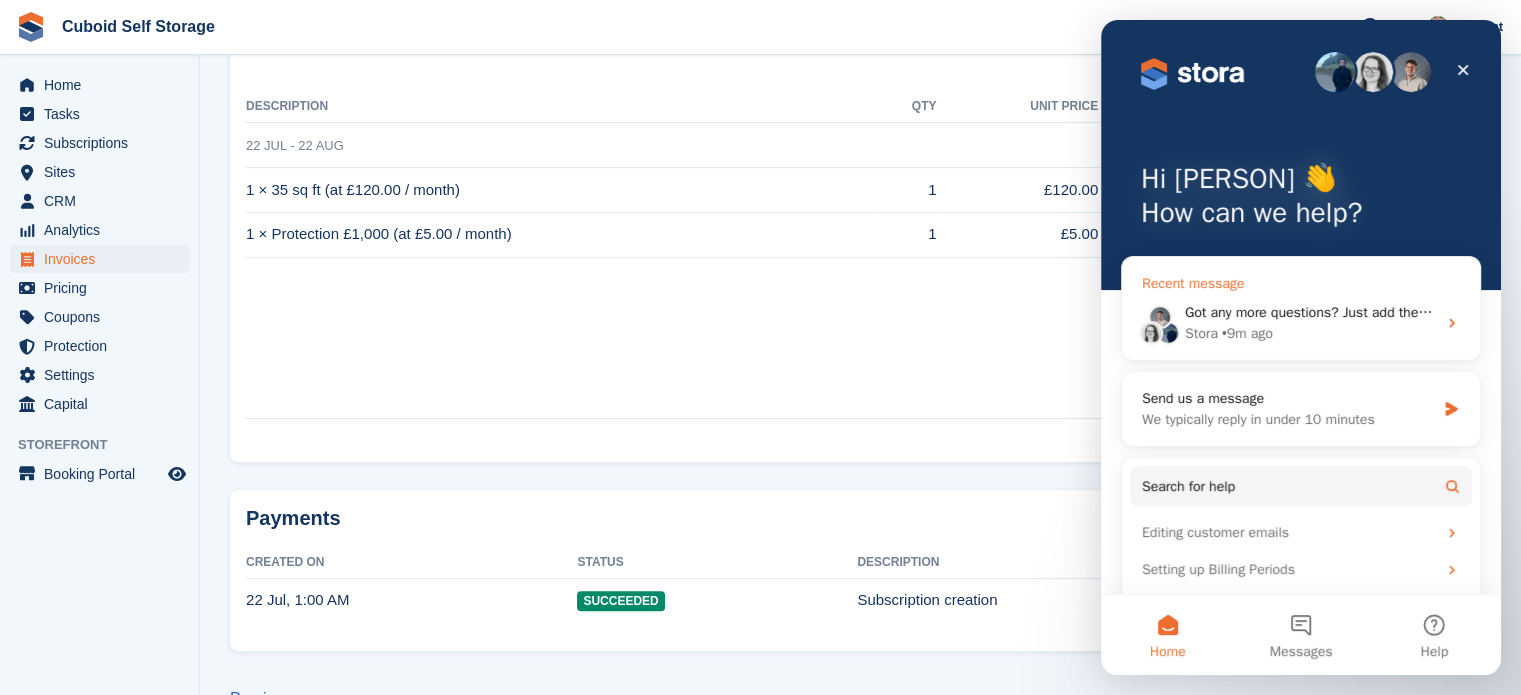 click on "Got any more questions? Just add them here, and our team will take a look! 😊" at bounding box center (1428, 312) 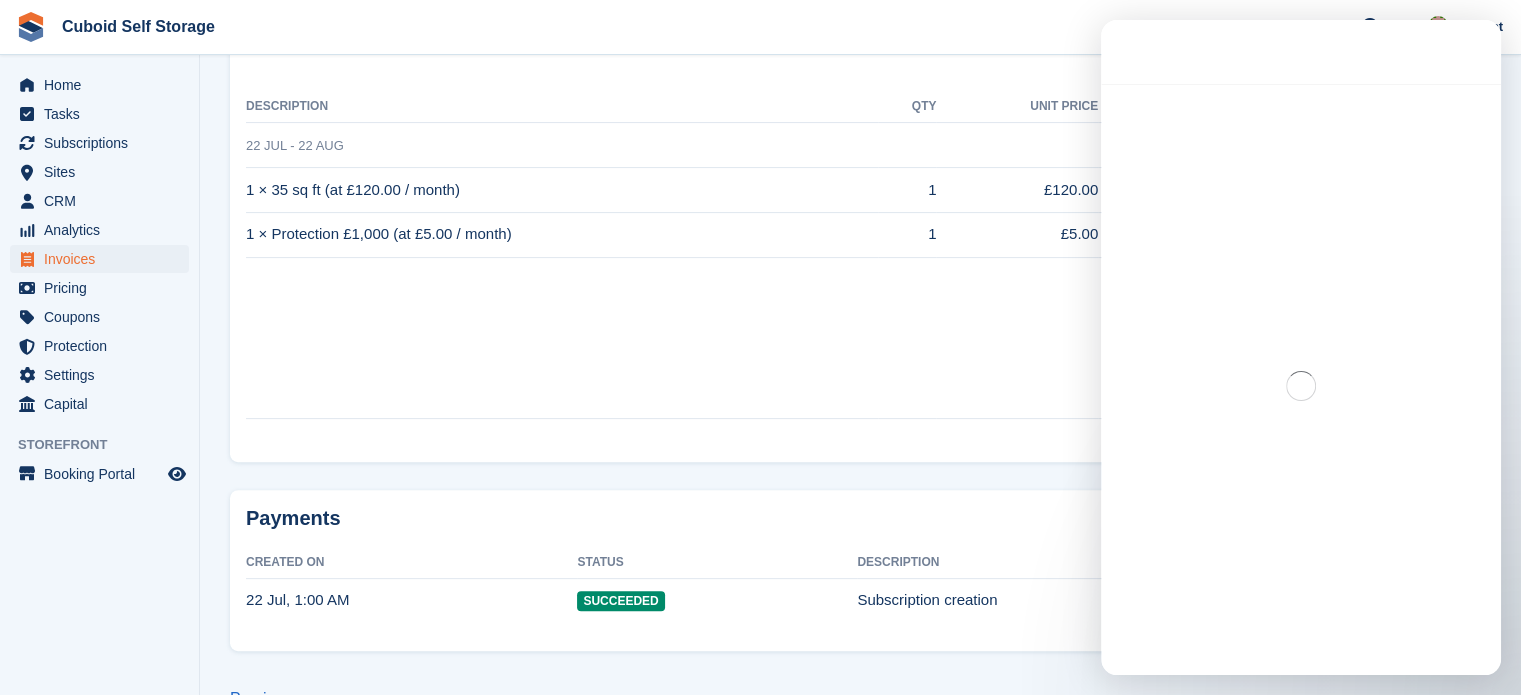 scroll, scrollTop: 564, scrollLeft: 0, axis: vertical 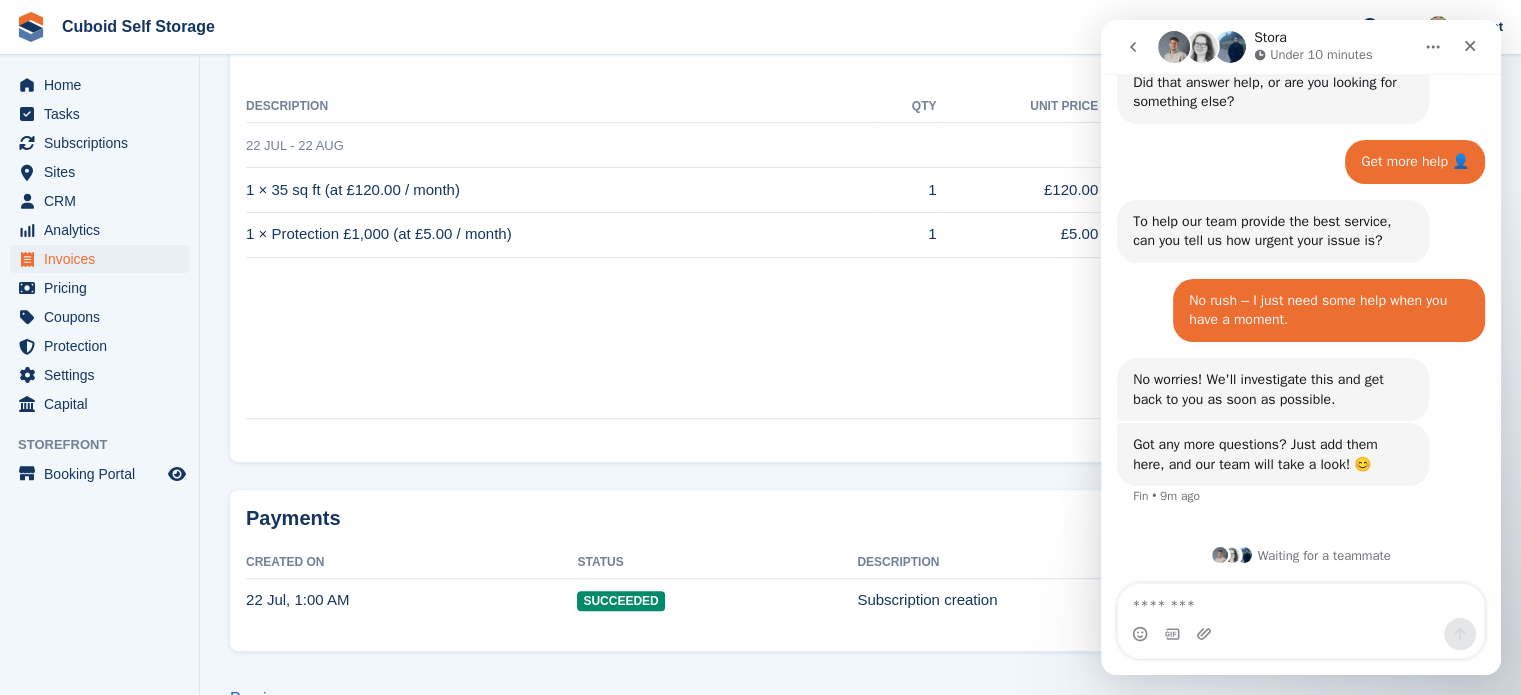 click on "Invoices
D7F0BF3F-0008
Invoice
D7F0BF3F-0008  for   £62.50
View on Stripe
Download Invoice
Status
Paid
Billed to
julie.c@cuddingtonparish.gov.uk
Name
Julie Chrimes - Cuddington Parish Council
Currency
GBP
Invoice Number" at bounding box center (860, 120) 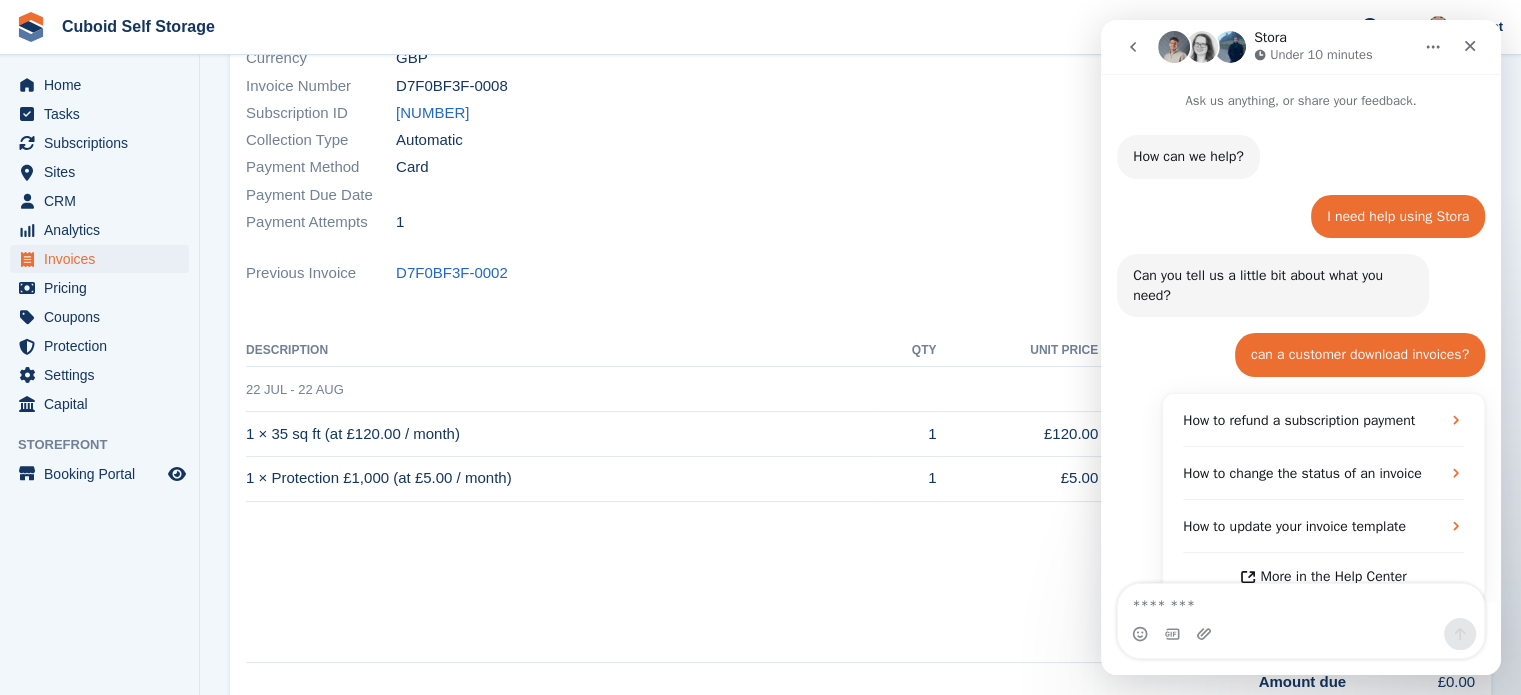 scroll, scrollTop: 250, scrollLeft: 0, axis: vertical 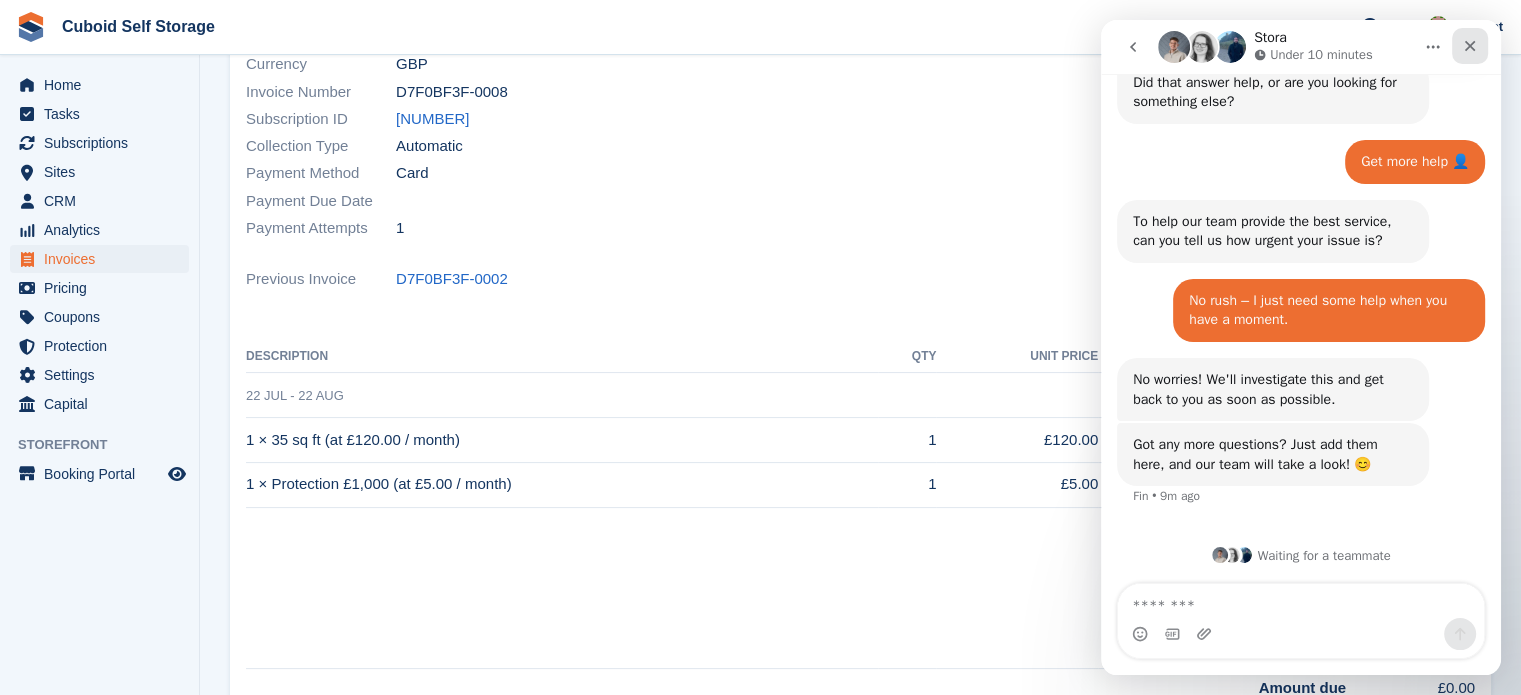 click 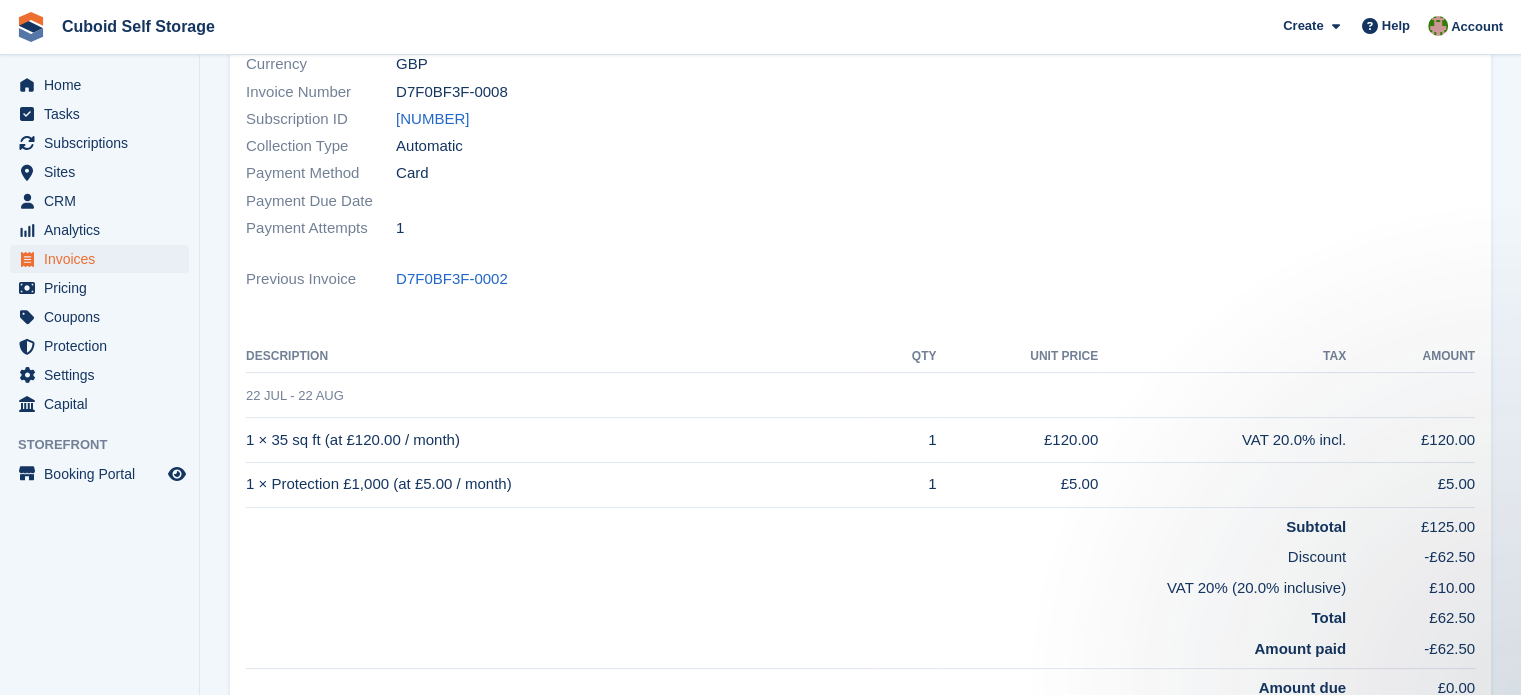 scroll, scrollTop: 0, scrollLeft: 0, axis: both 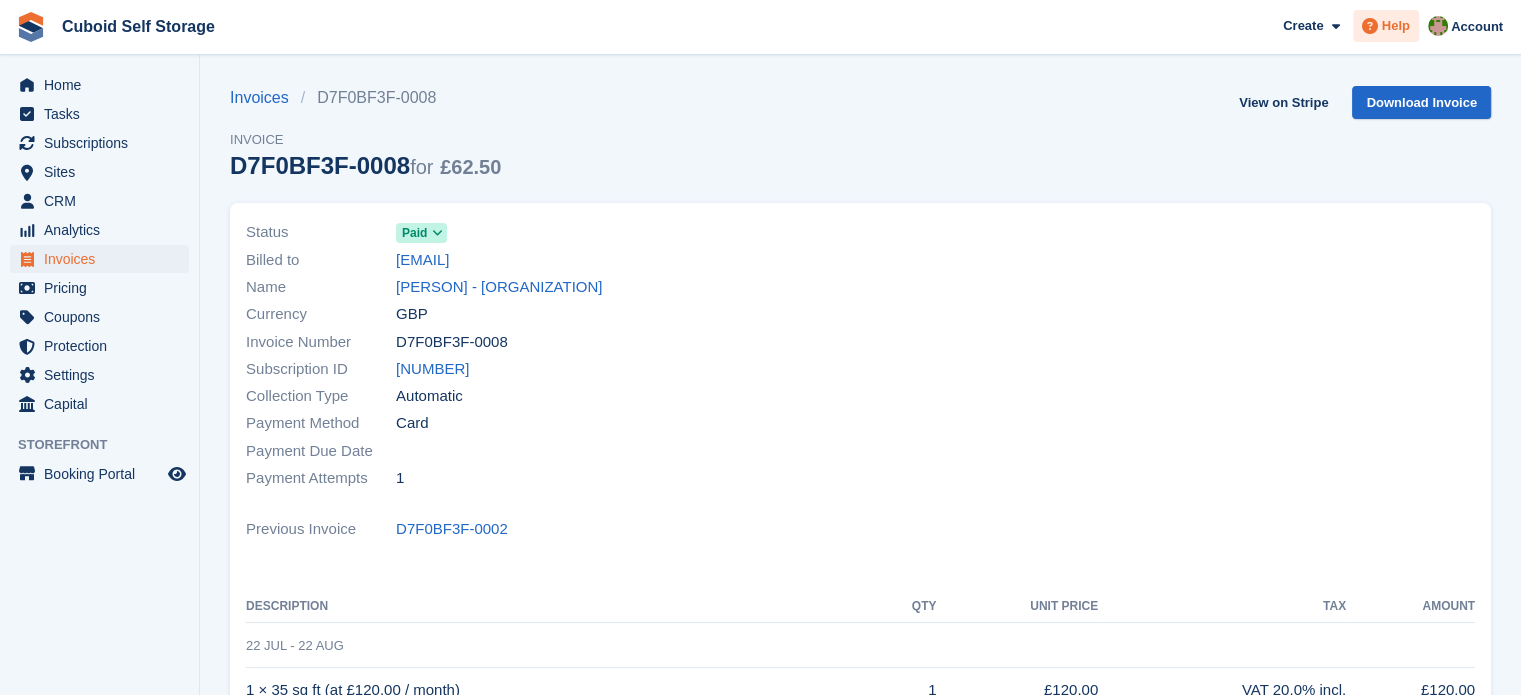 click on "Help" at bounding box center [1396, 26] 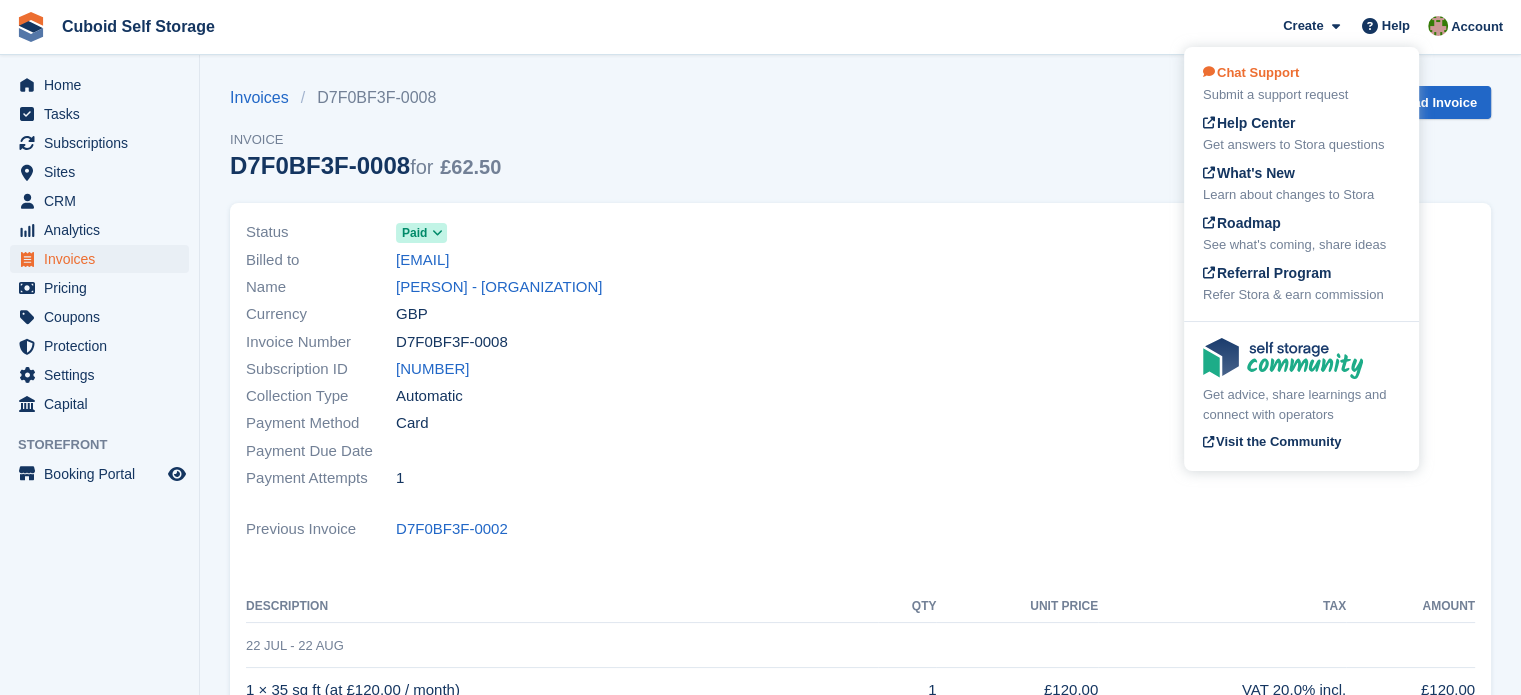 click on "Chat Support
Submit a support request" at bounding box center (1301, 84) 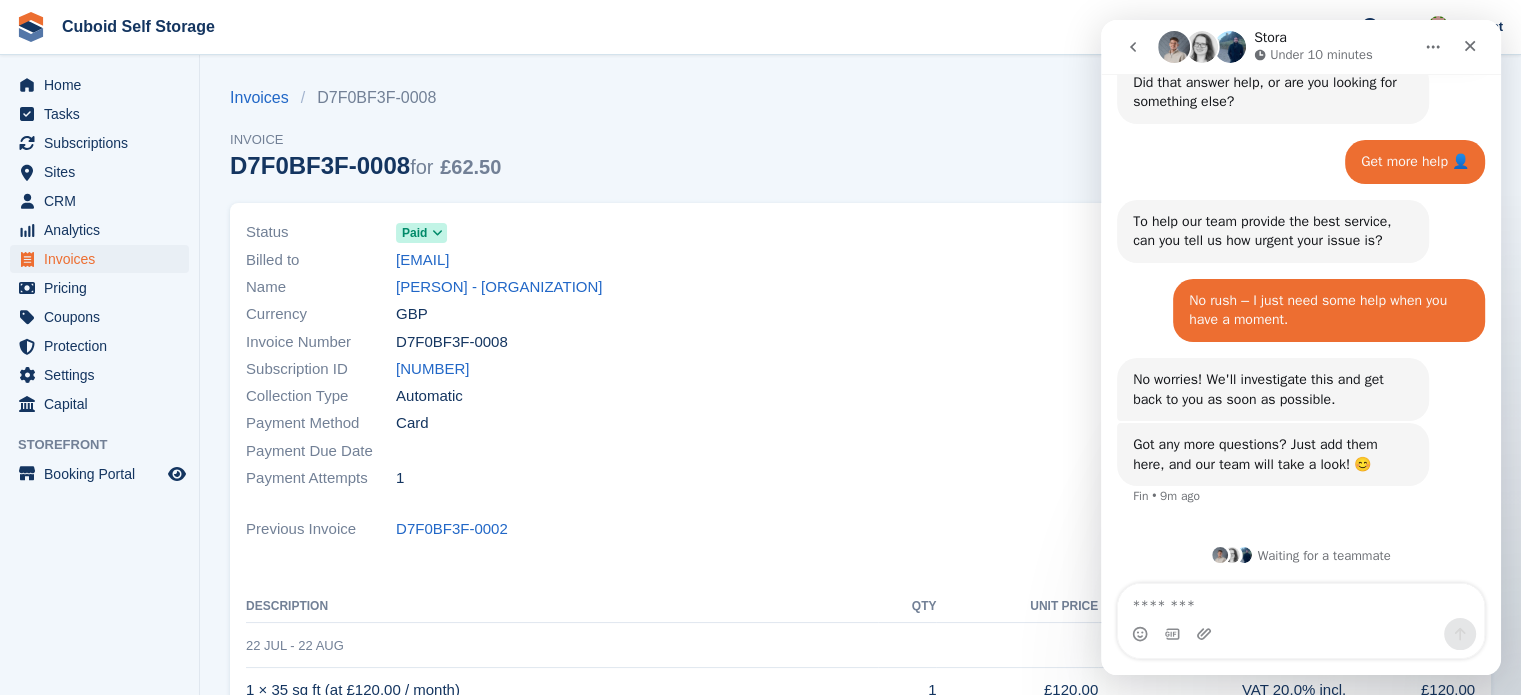 scroll, scrollTop: 564, scrollLeft: 0, axis: vertical 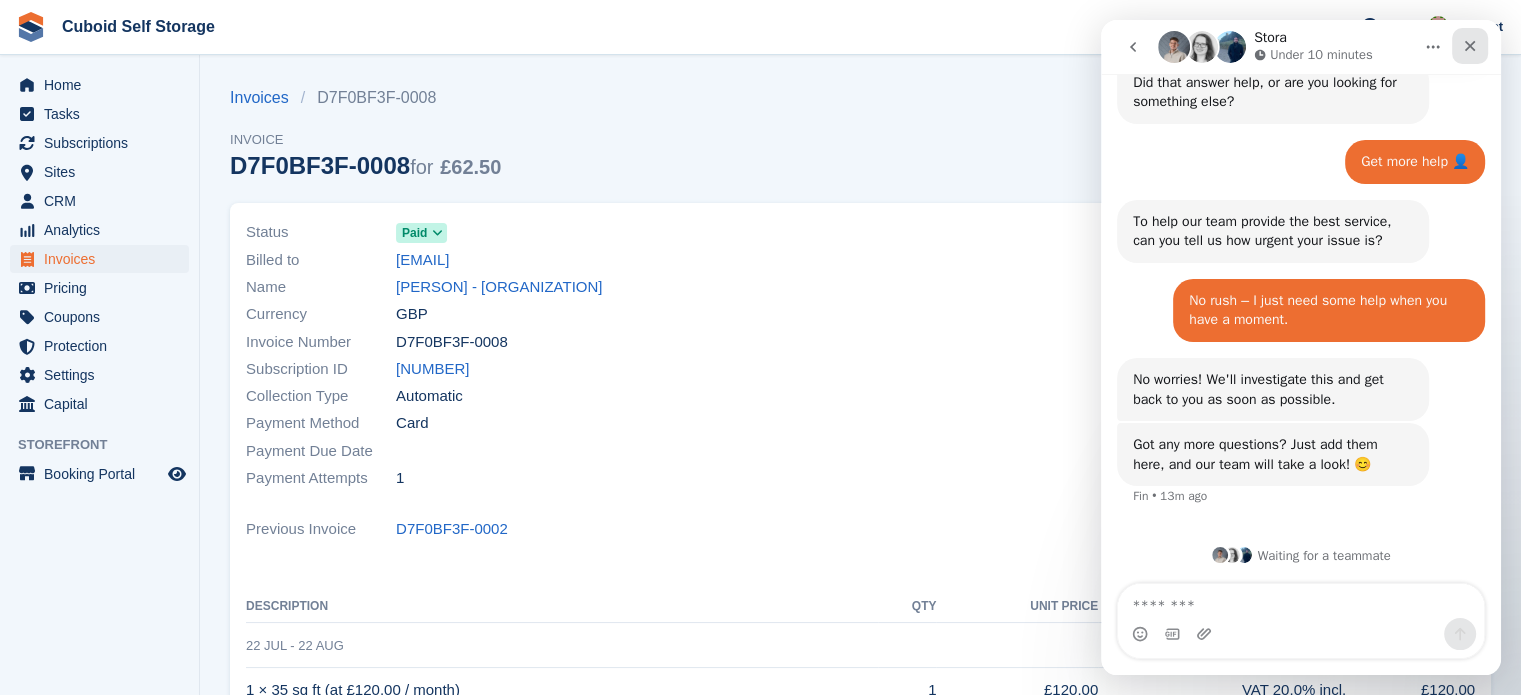 click 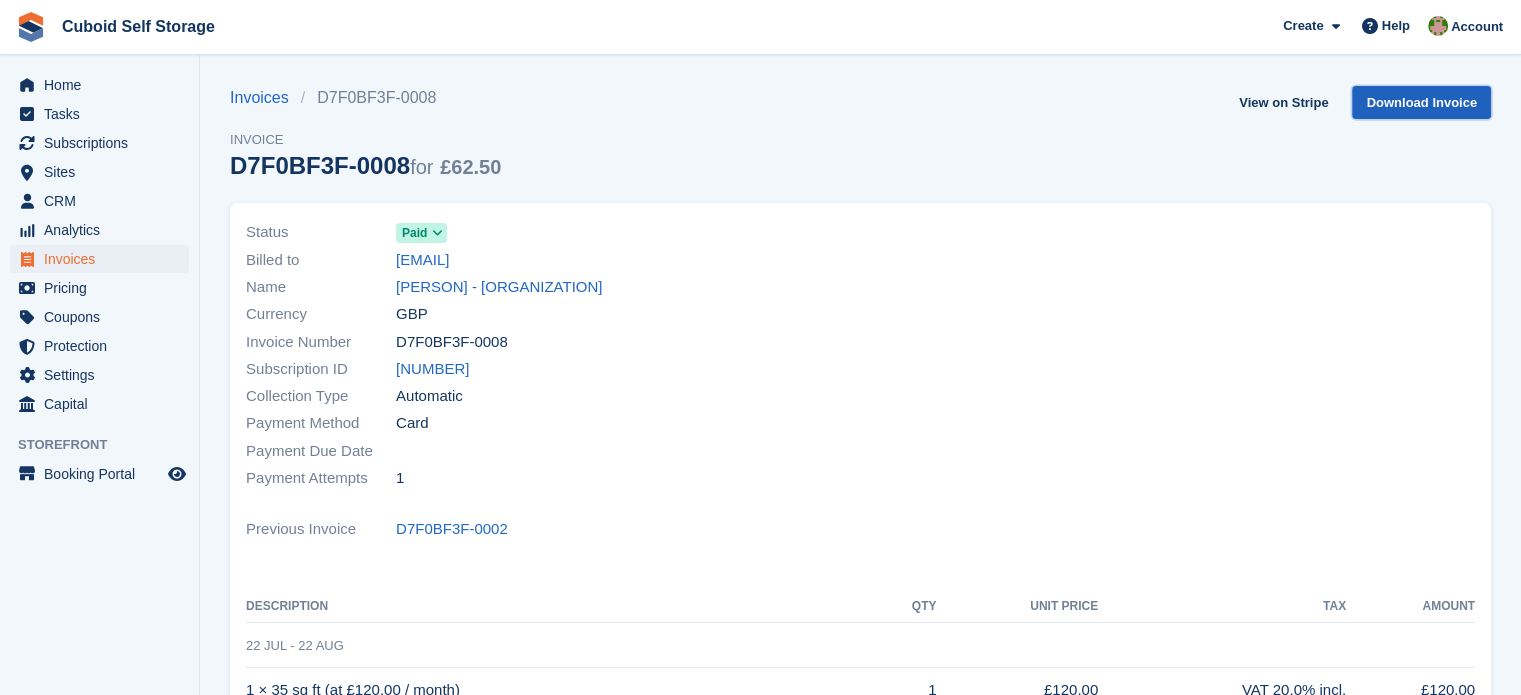 click on "Download Invoice" at bounding box center [1421, 102] 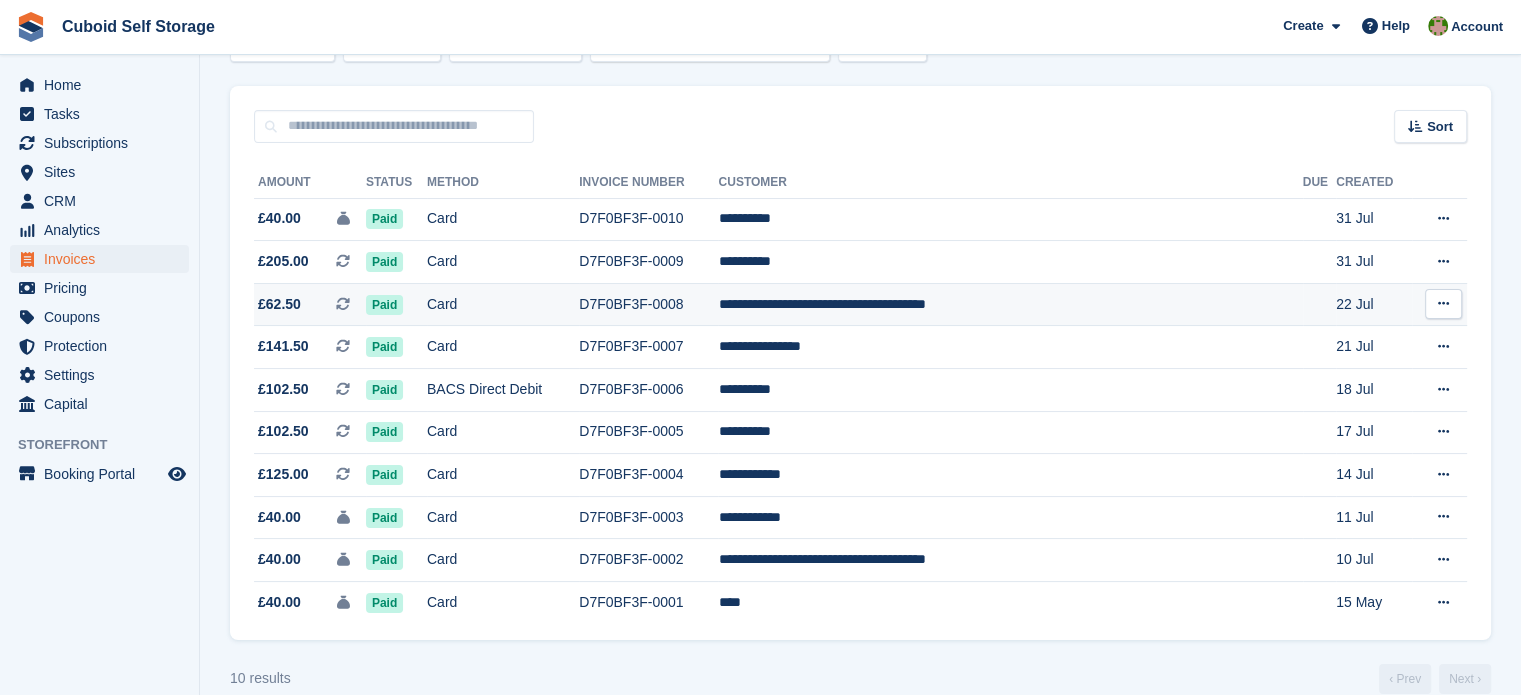 scroll, scrollTop: 167, scrollLeft: 0, axis: vertical 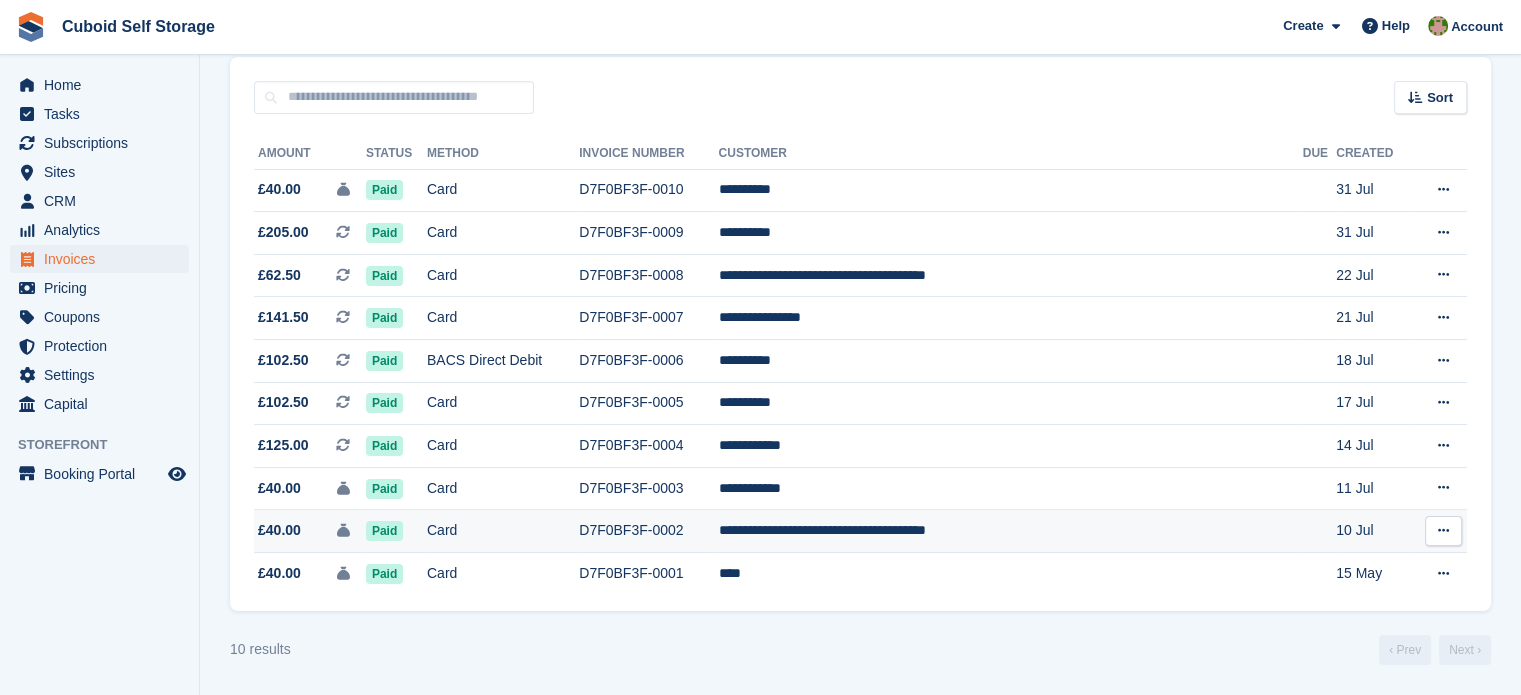 click at bounding box center [1443, 530] 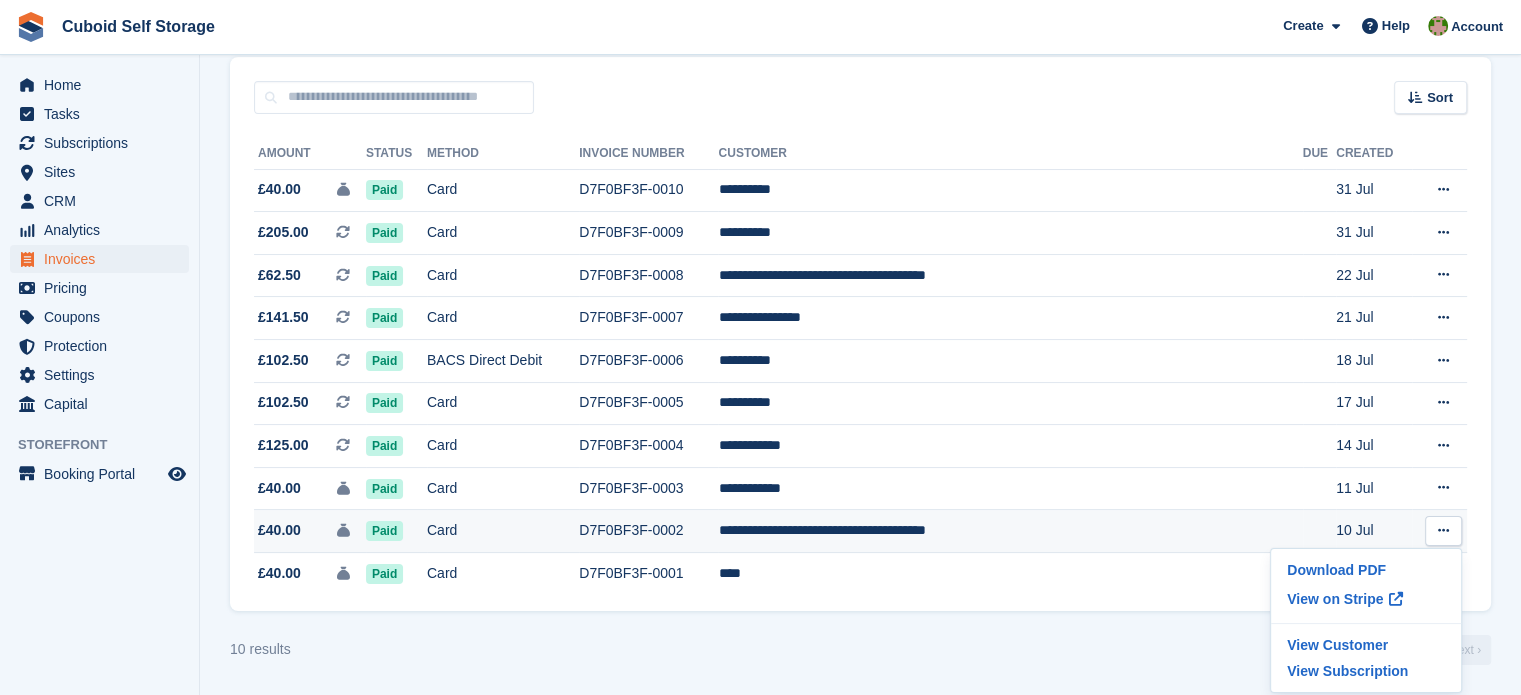 click on "**********" at bounding box center (1010, 531) 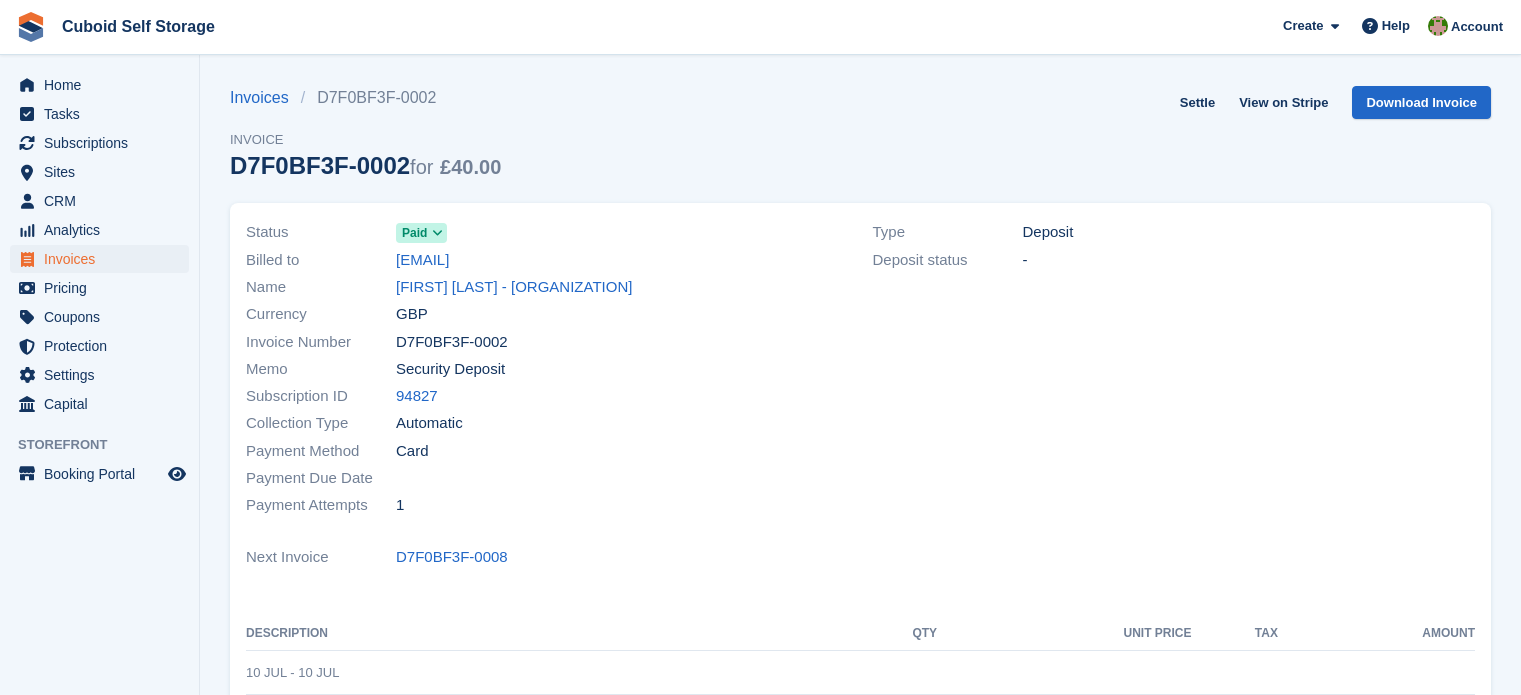 scroll, scrollTop: 0, scrollLeft: 0, axis: both 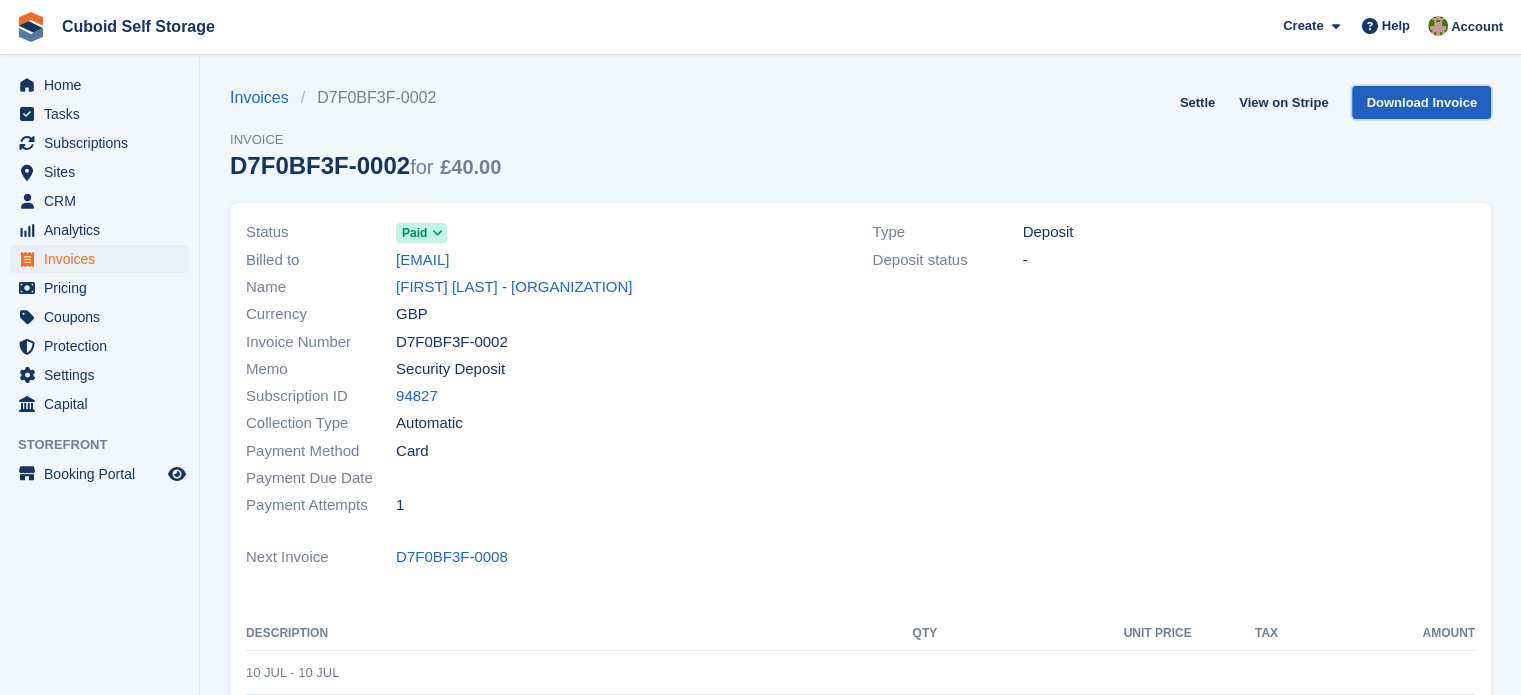 click on "Download Invoice" at bounding box center [1421, 102] 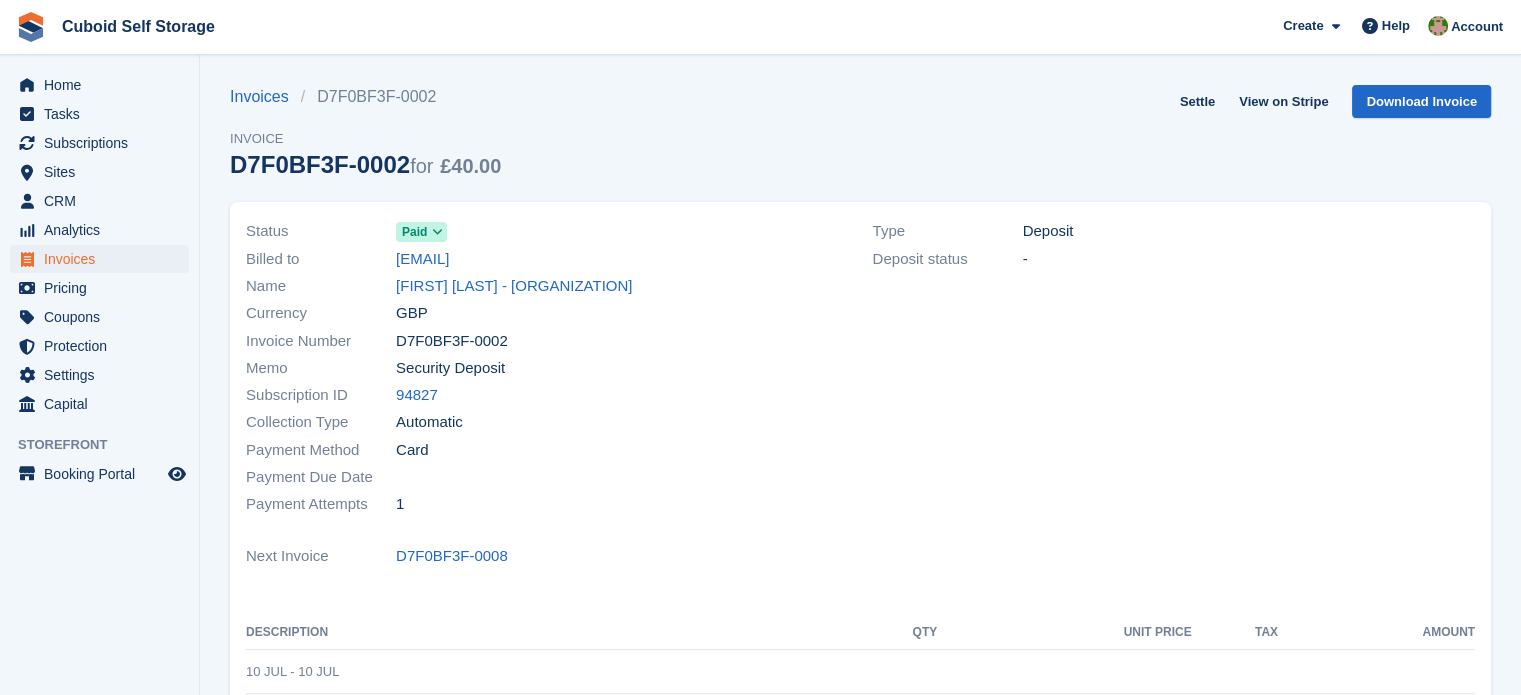scroll, scrollTop: 0, scrollLeft: 0, axis: both 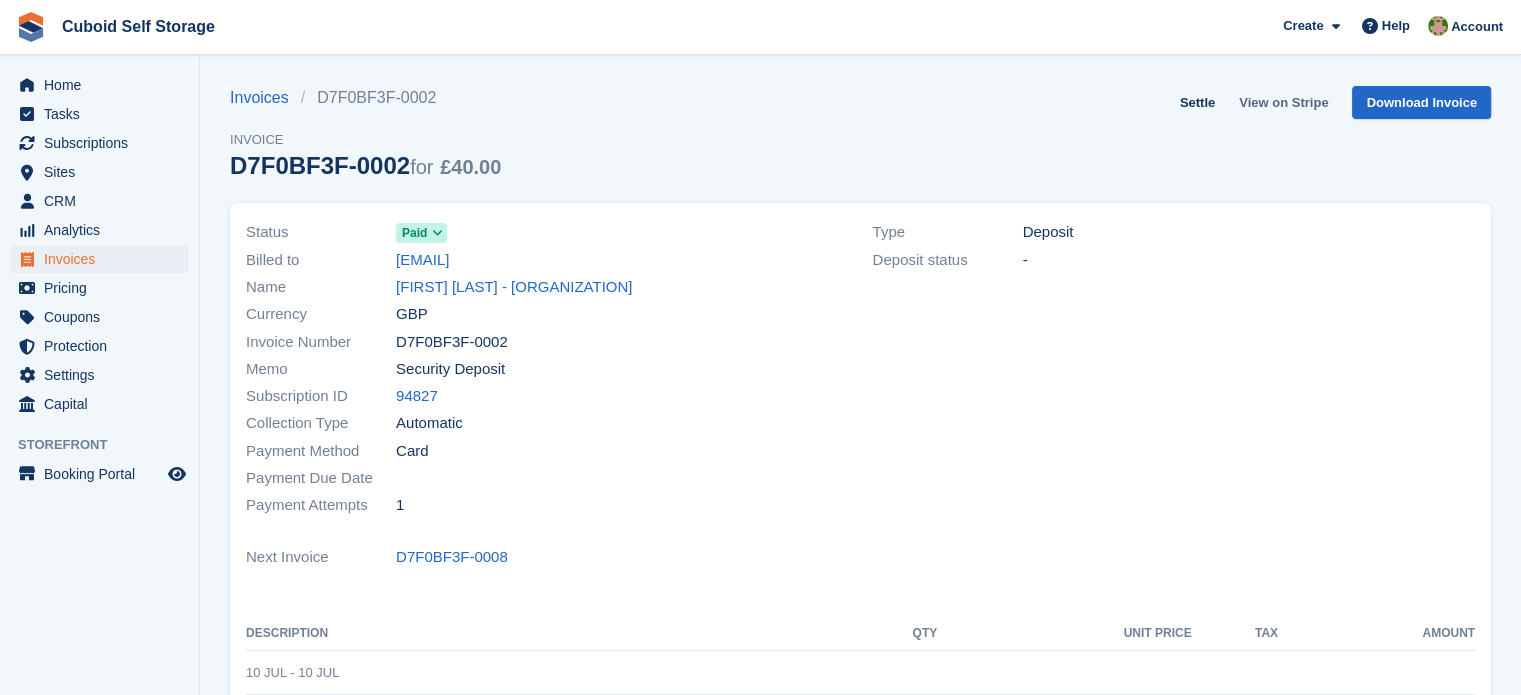 click on "View on Stripe" at bounding box center [1283, 102] 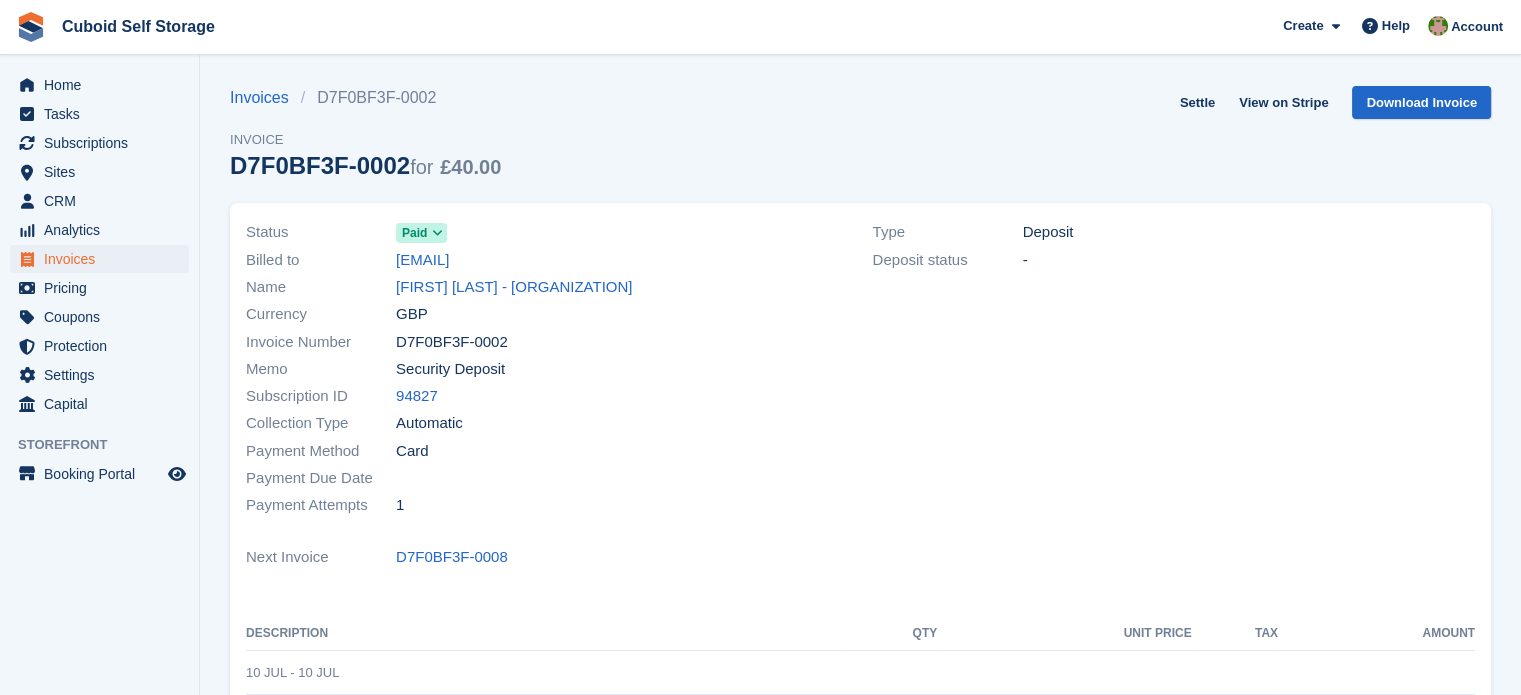 click at bounding box center (31, 27) 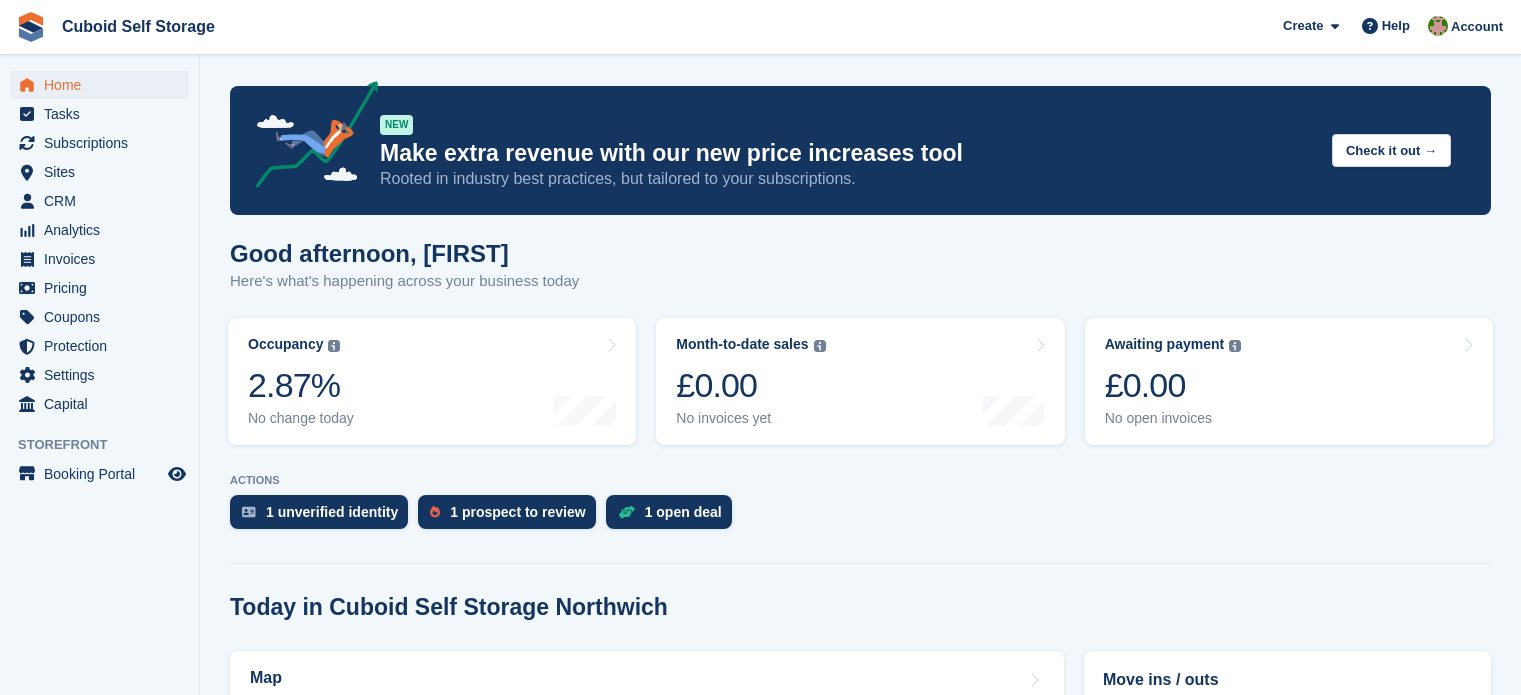 scroll, scrollTop: 0, scrollLeft: 0, axis: both 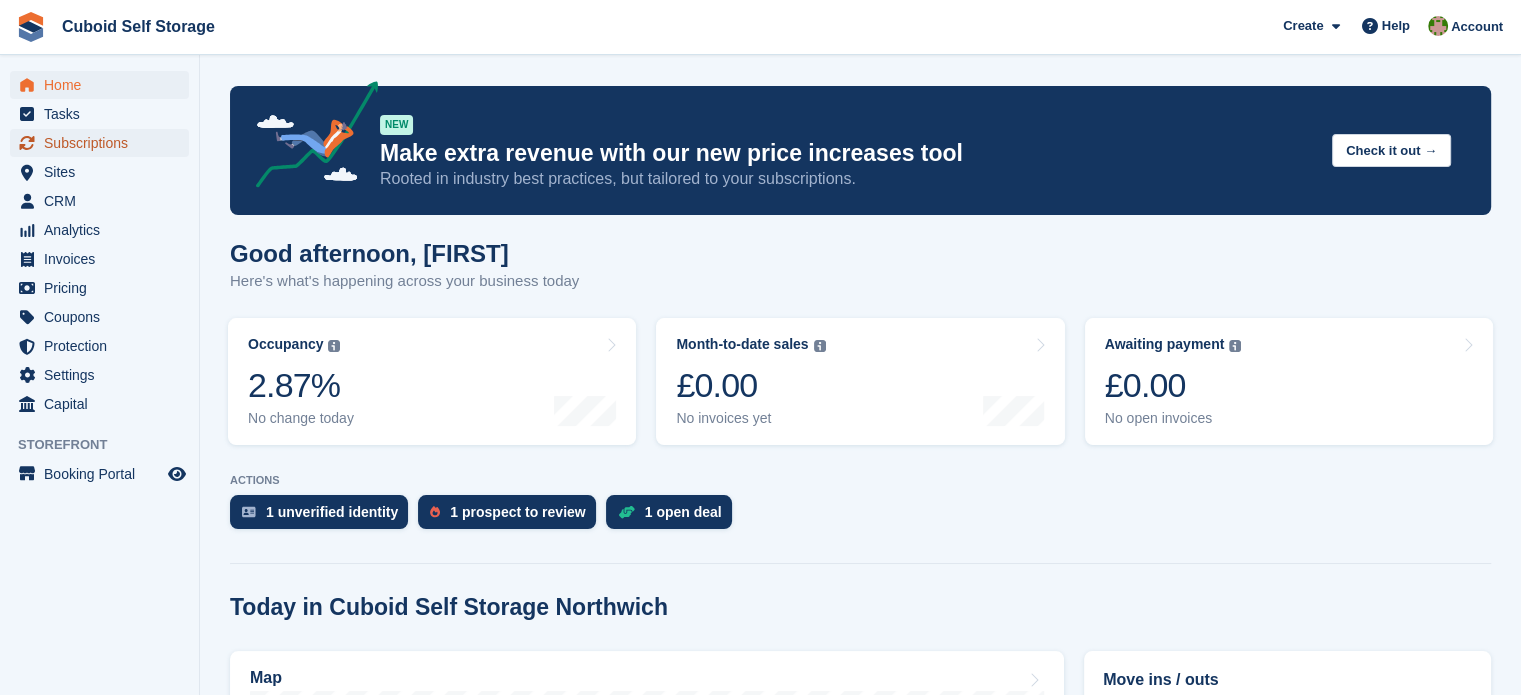 click on "Subscriptions" at bounding box center [104, 143] 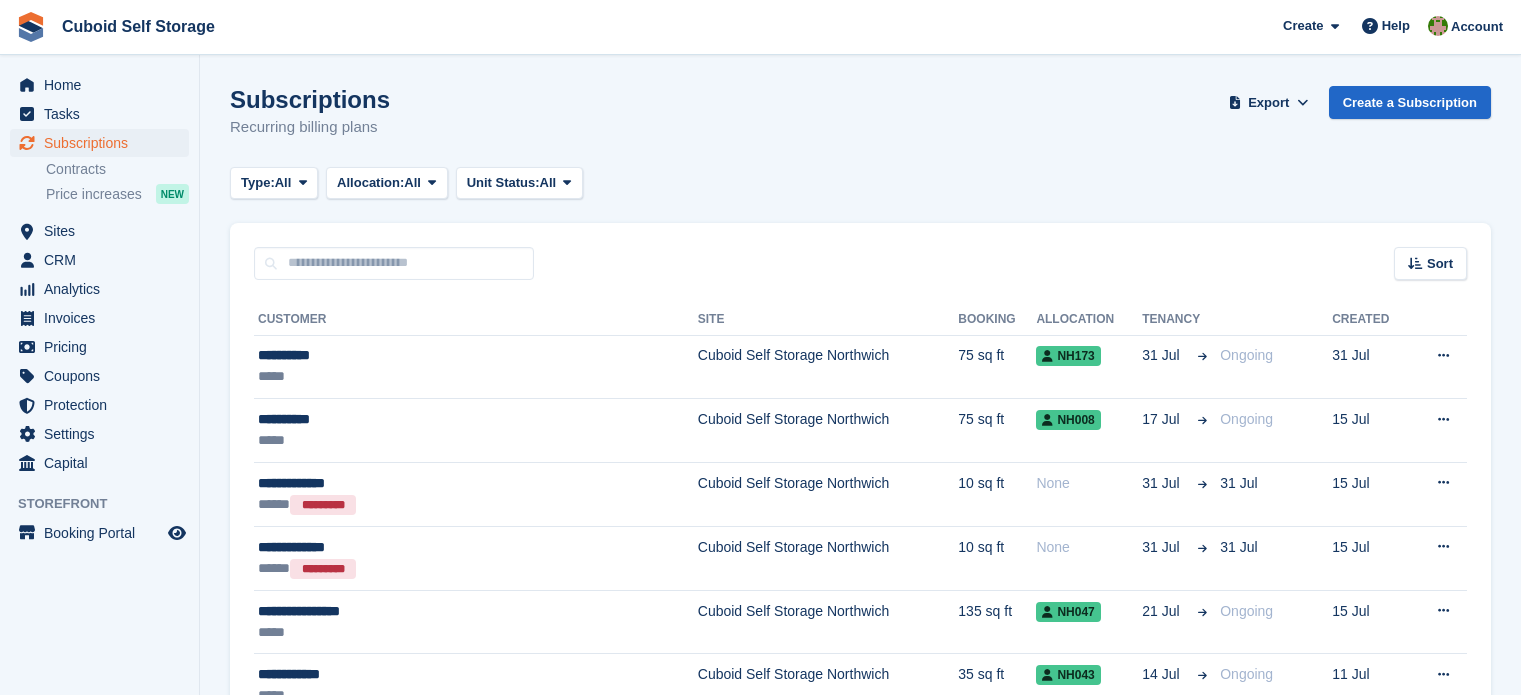 scroll, scrollTop: 0, scrollLeft: 0, axis: both 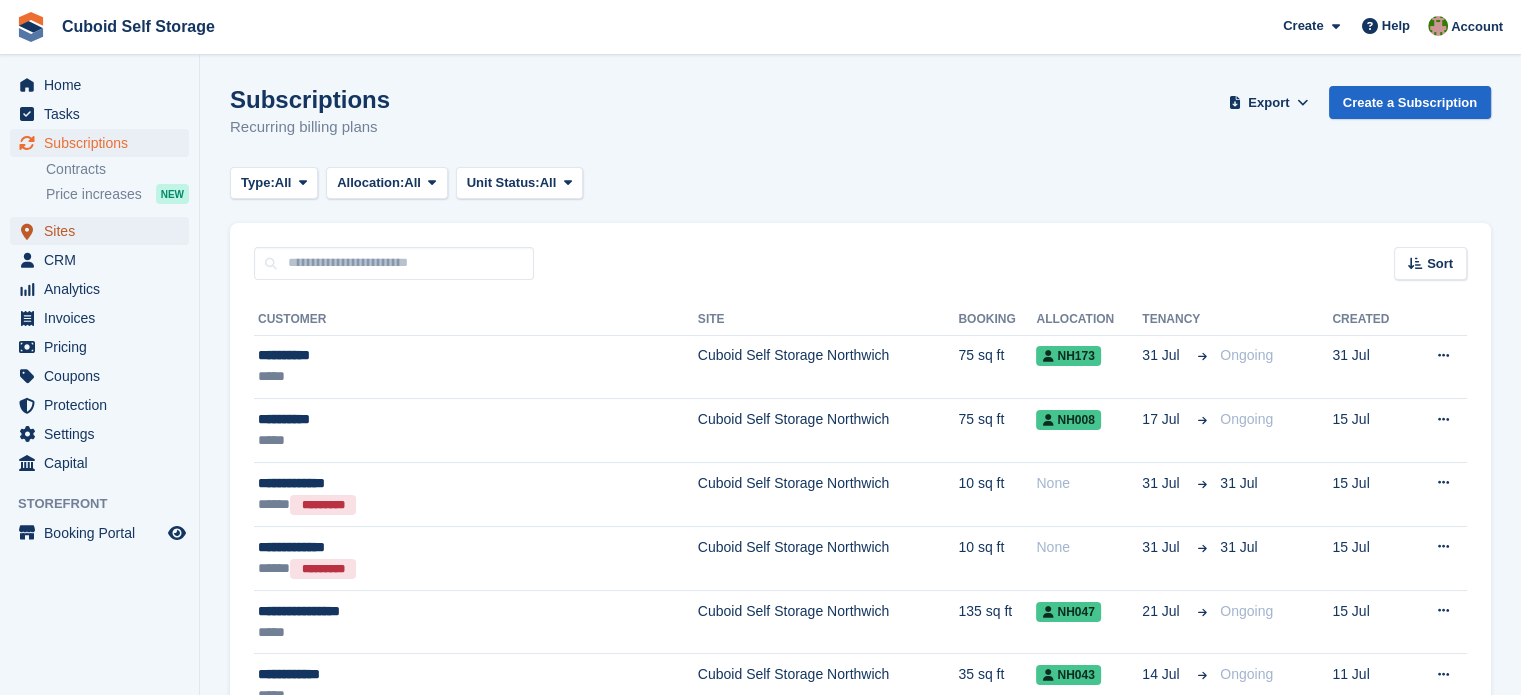 click on "Sites" at bounding box center (104, 231) 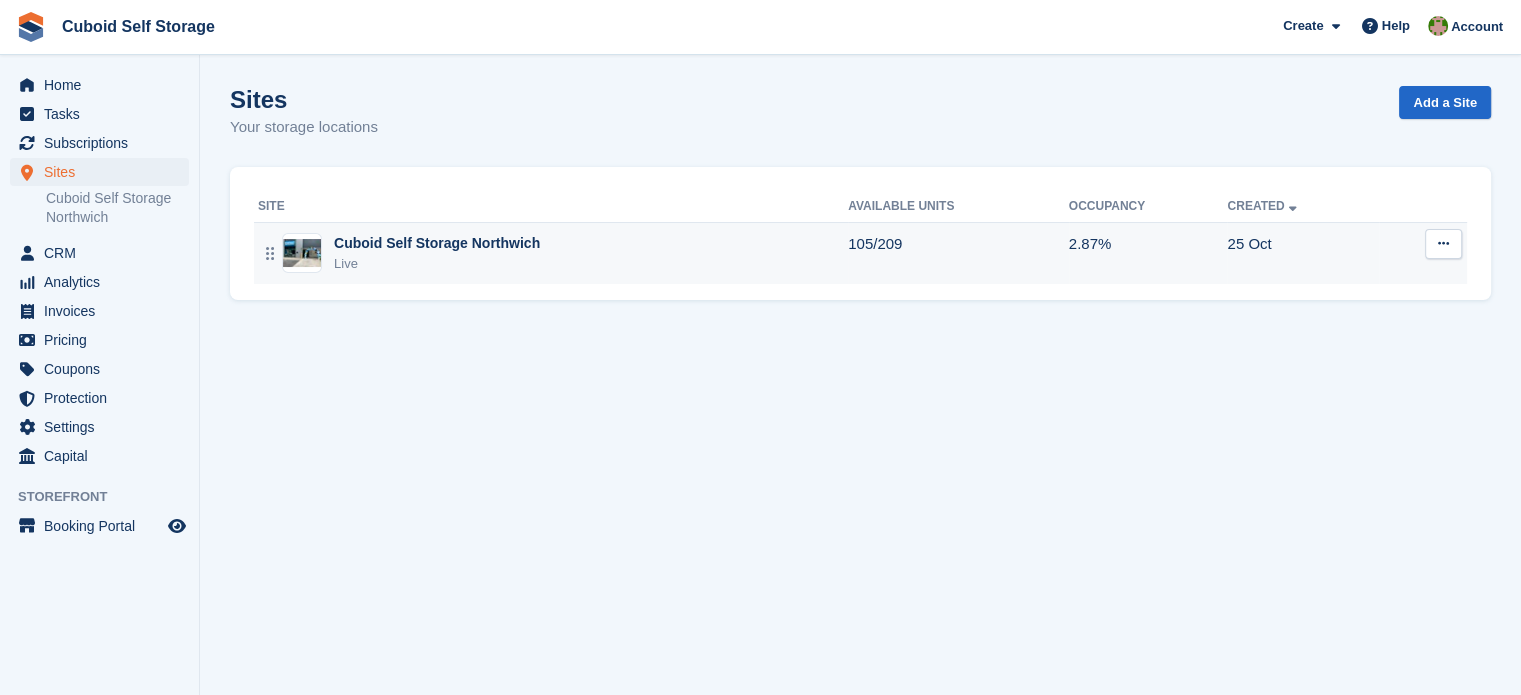 click on "Cuboid Self Storage Northwich
Live" at bounding box center [553, 253] 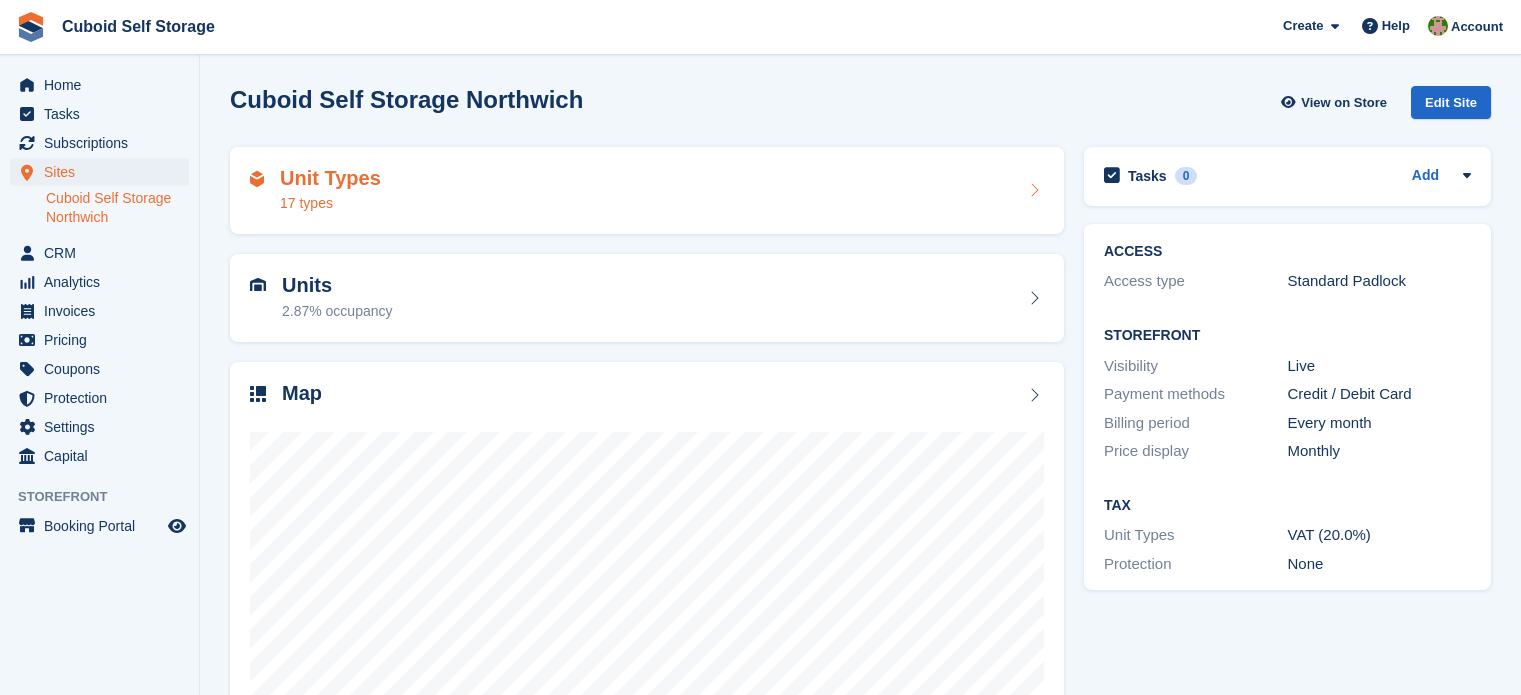 scroll, scrollTop: 0, scrollLeft: 0, axis: both 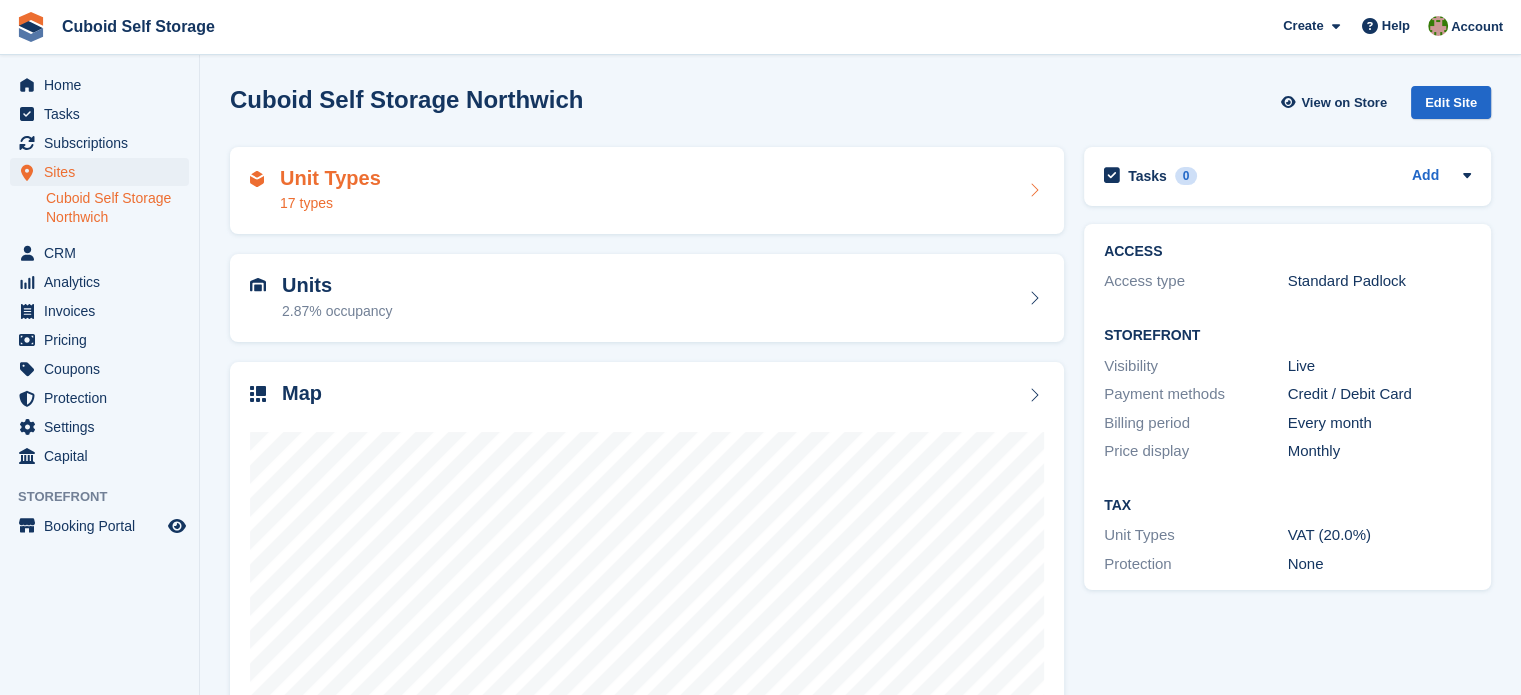 click on "Unit Types
17 types" at bounding box center [647, 191] 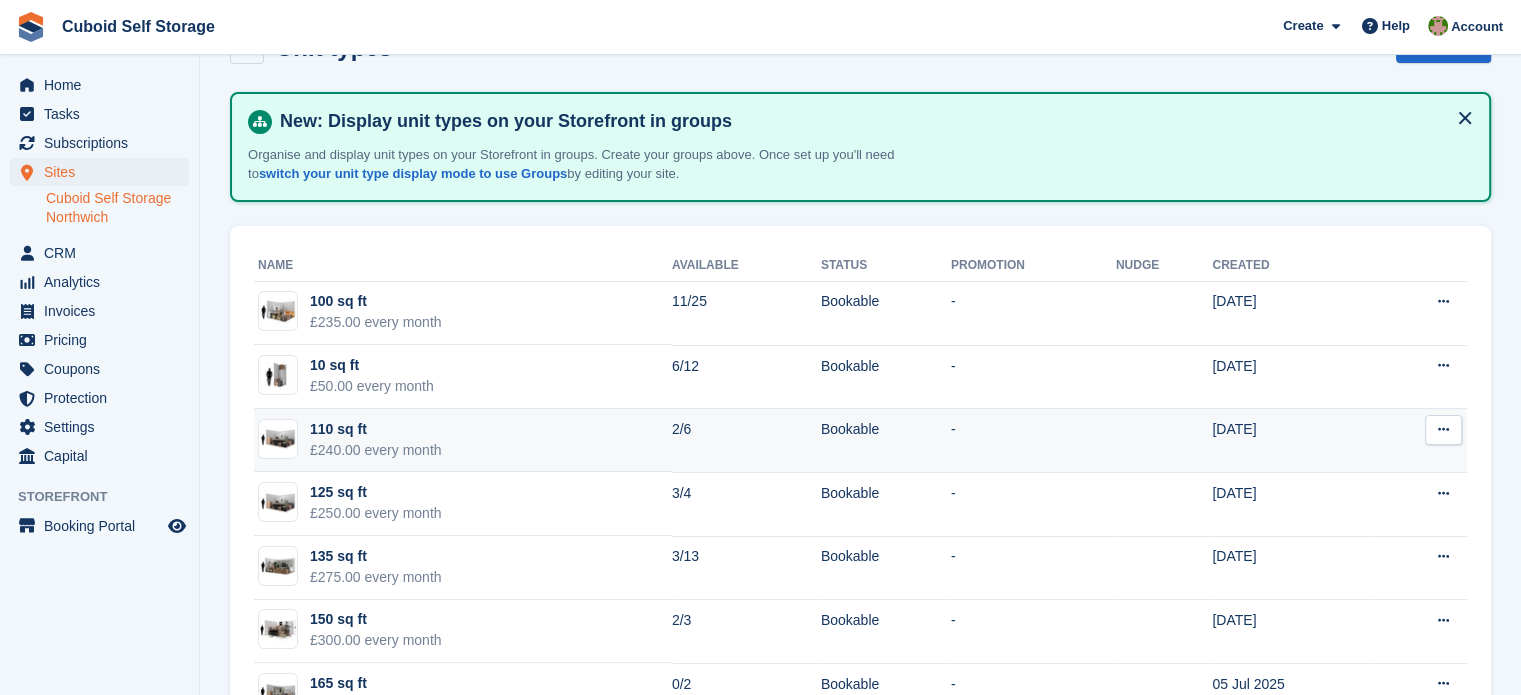 scroll, scrollTop: 100, scrollLeft: 0, axis: vertical 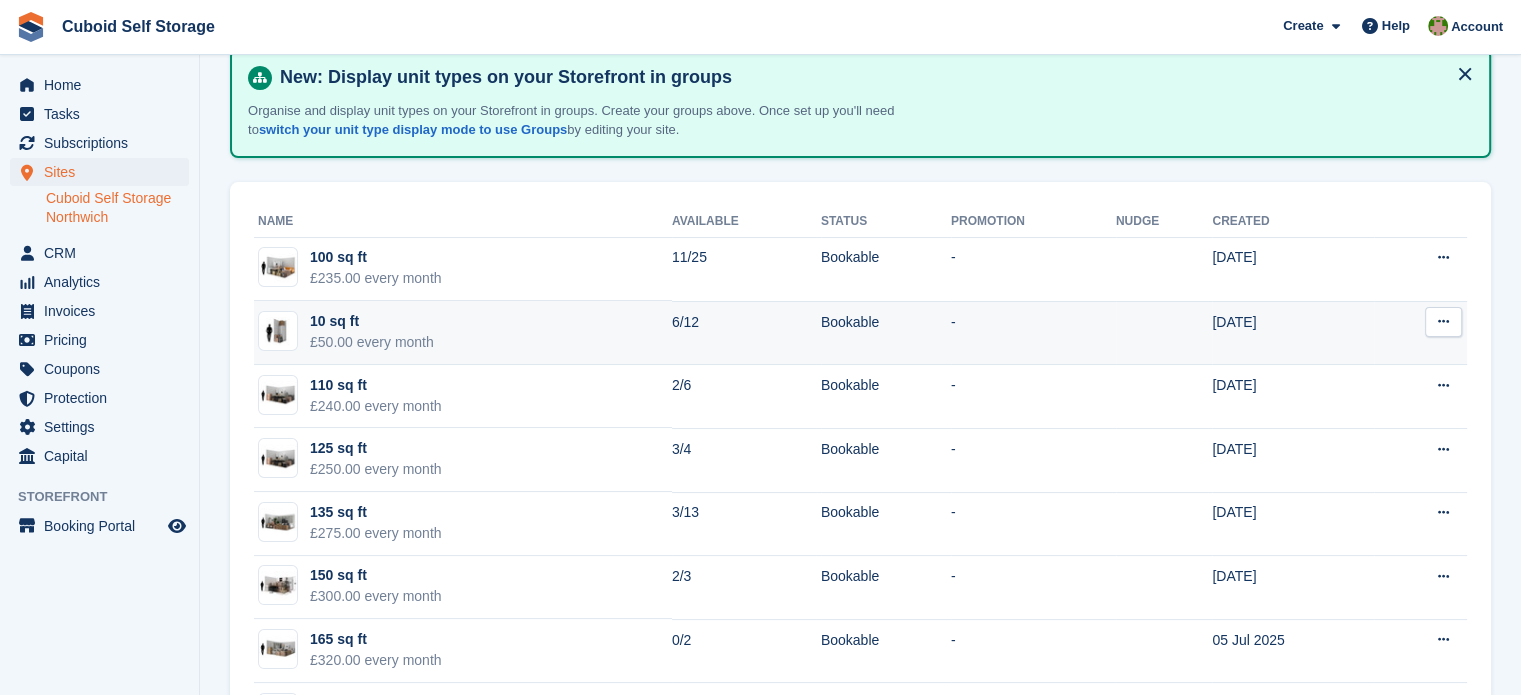 click at bounding box center [1443, 321] 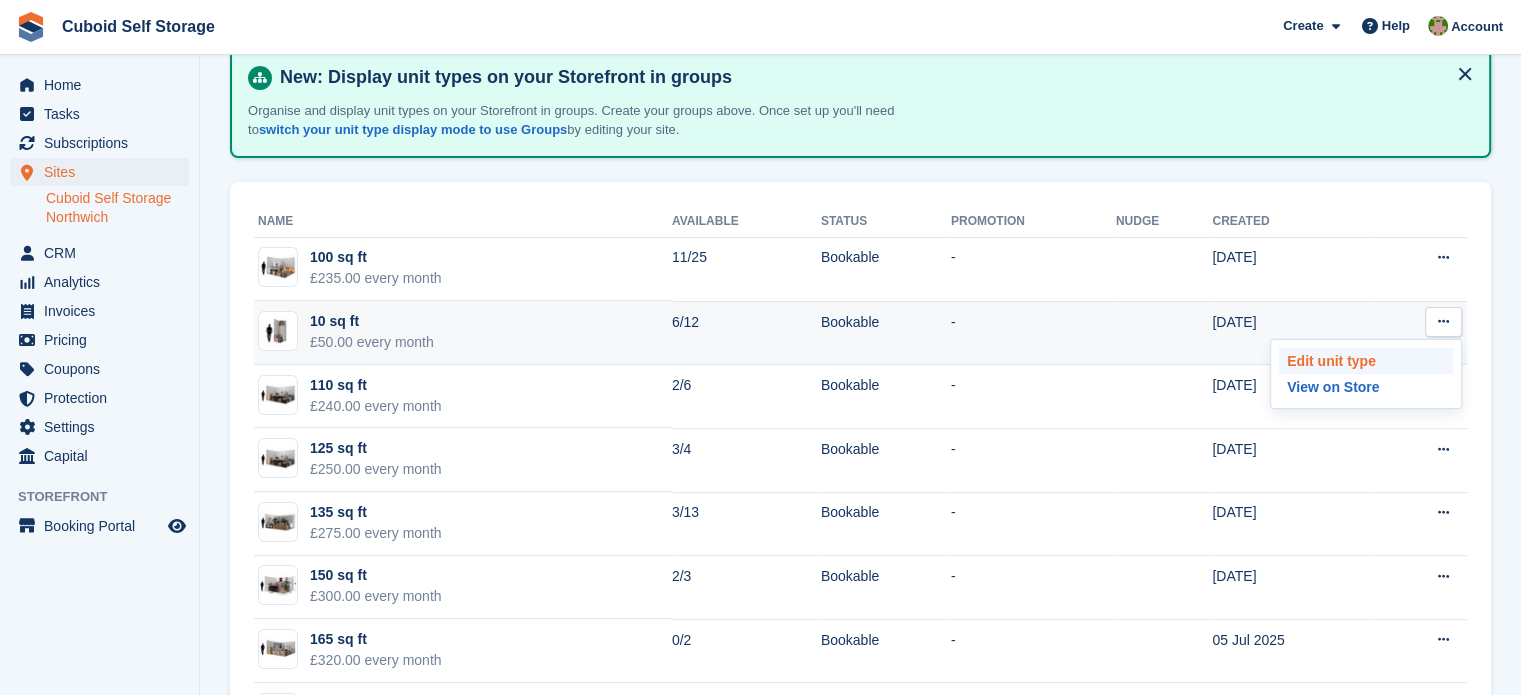 click on "Edit unit type" at bounding box center [1366, 361] 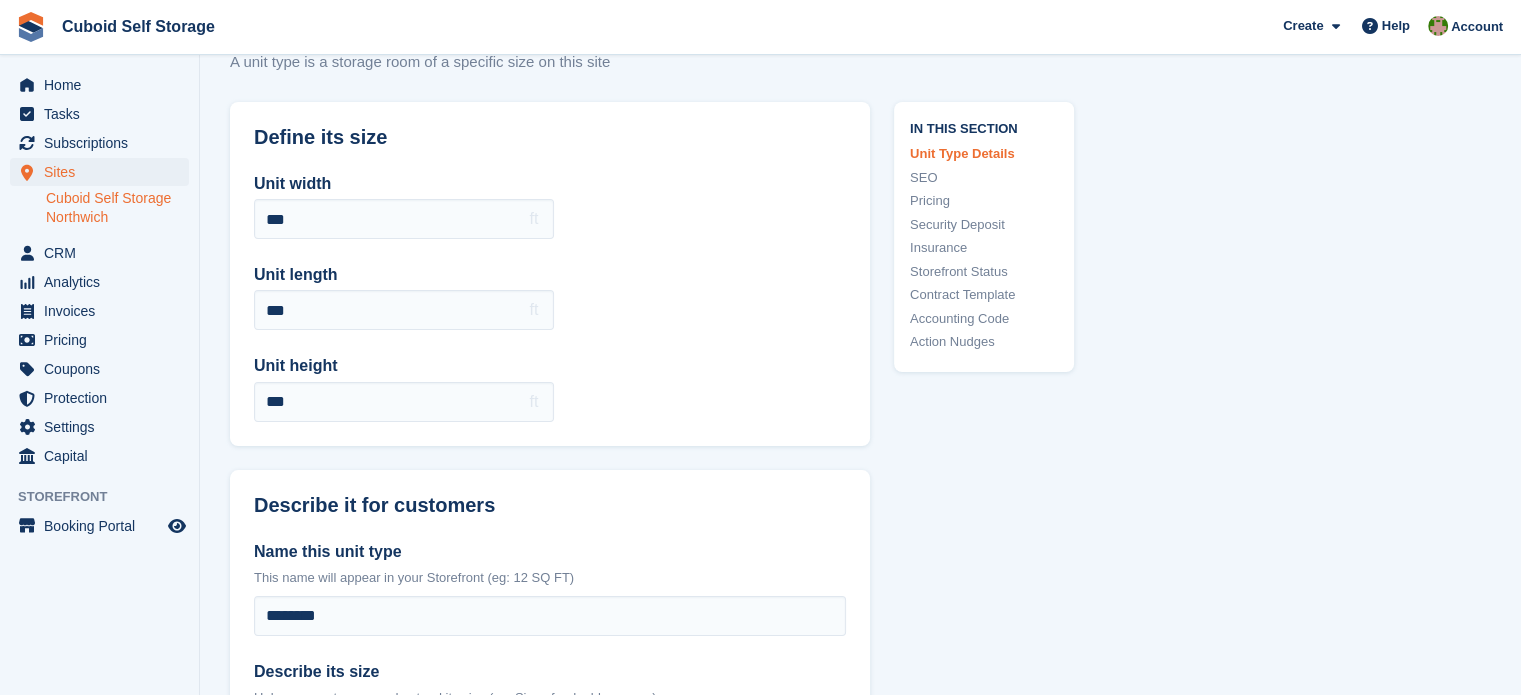 scroll, scrollTop: 100, scrollLeft: 0, axis: vertical 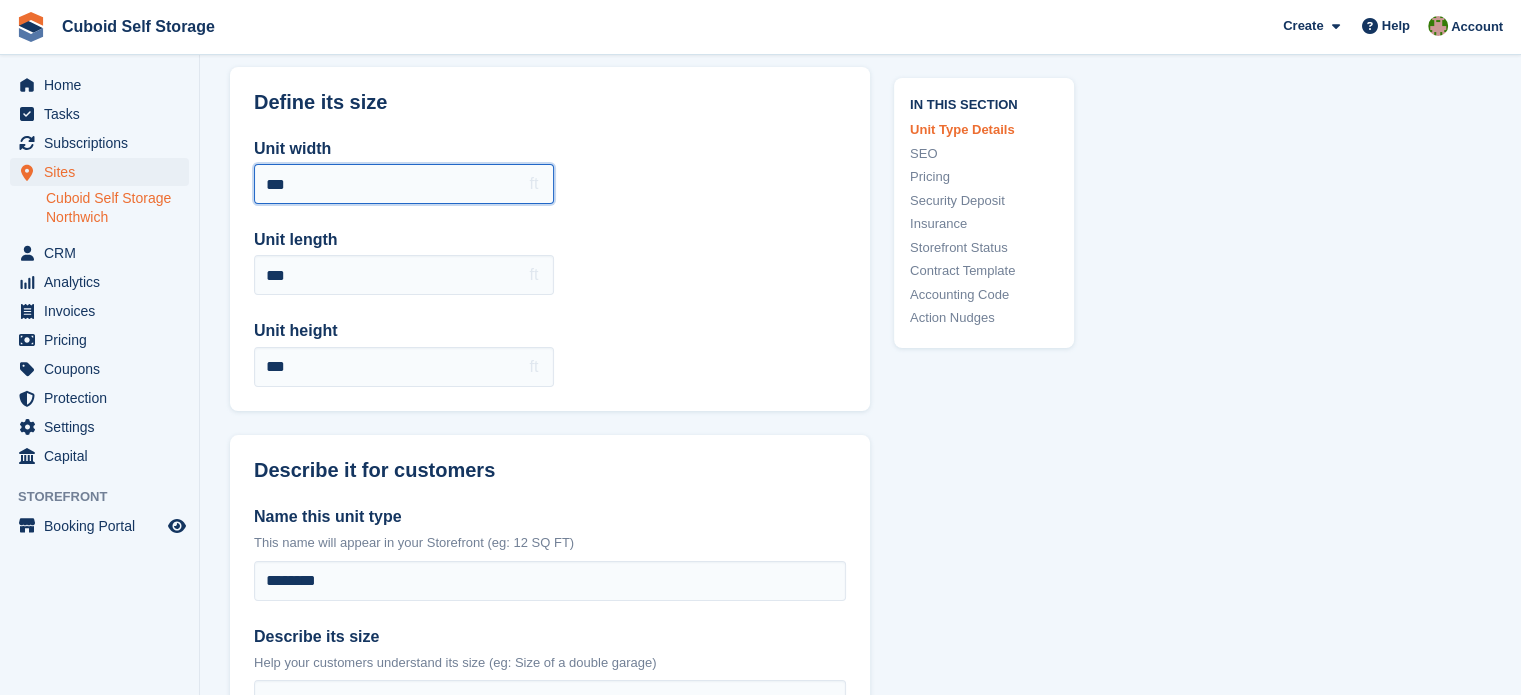 click on "***" at bounding box center (404, 184) 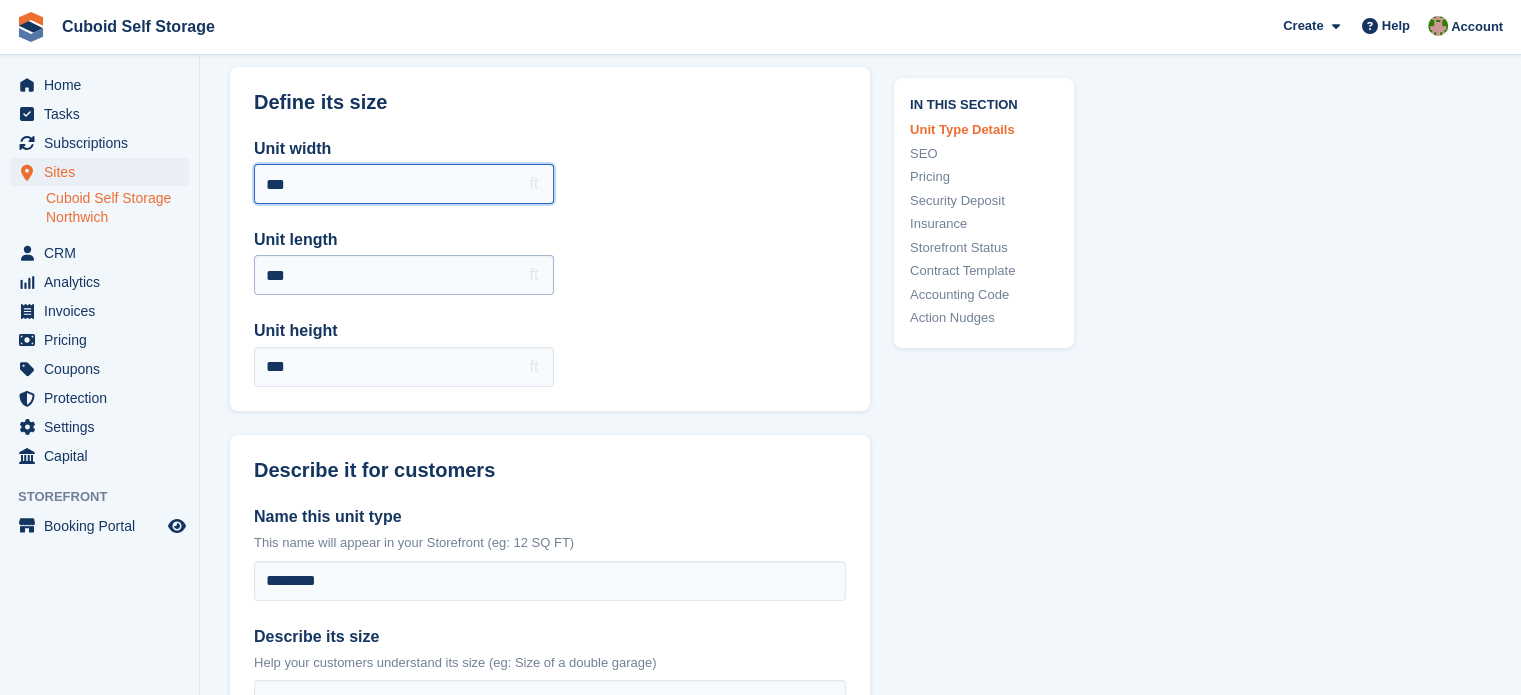 type on "***" 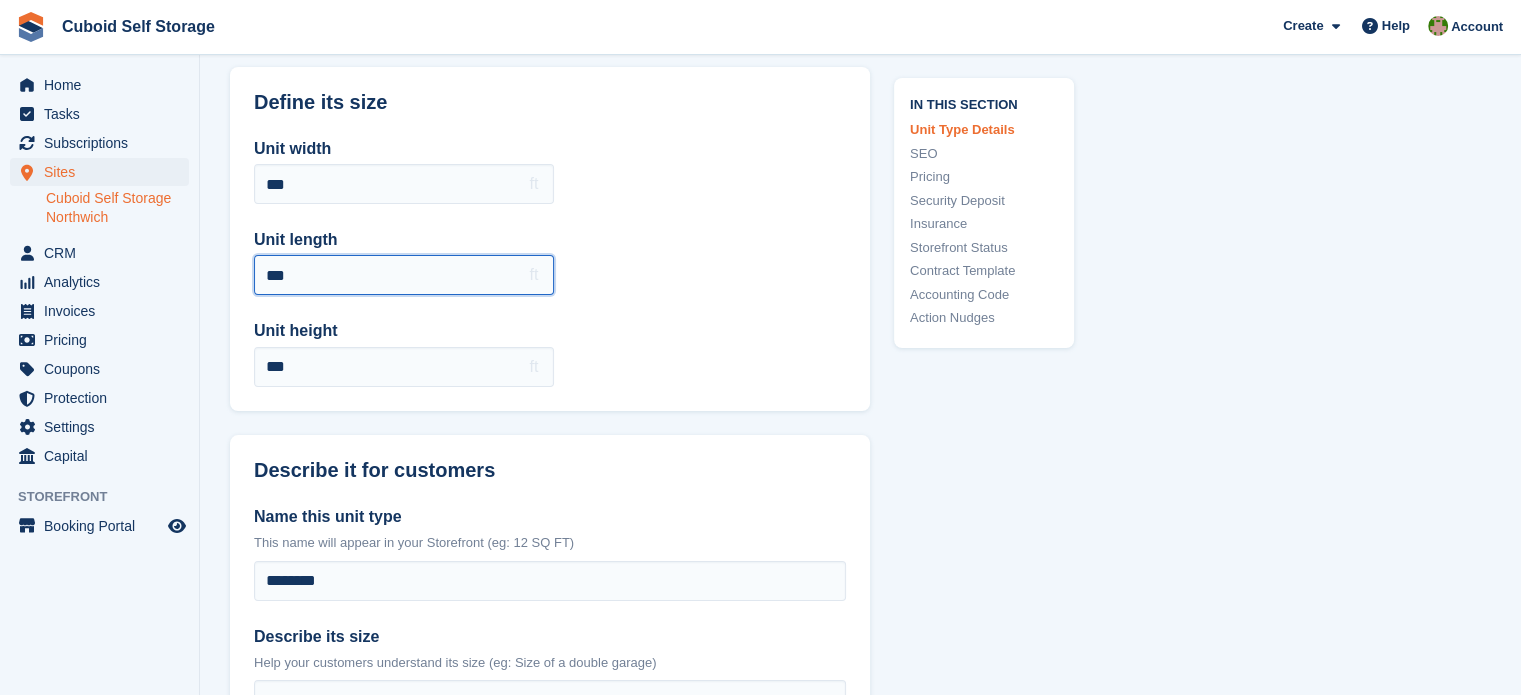 click on "***" at bounding box center (404, 275) 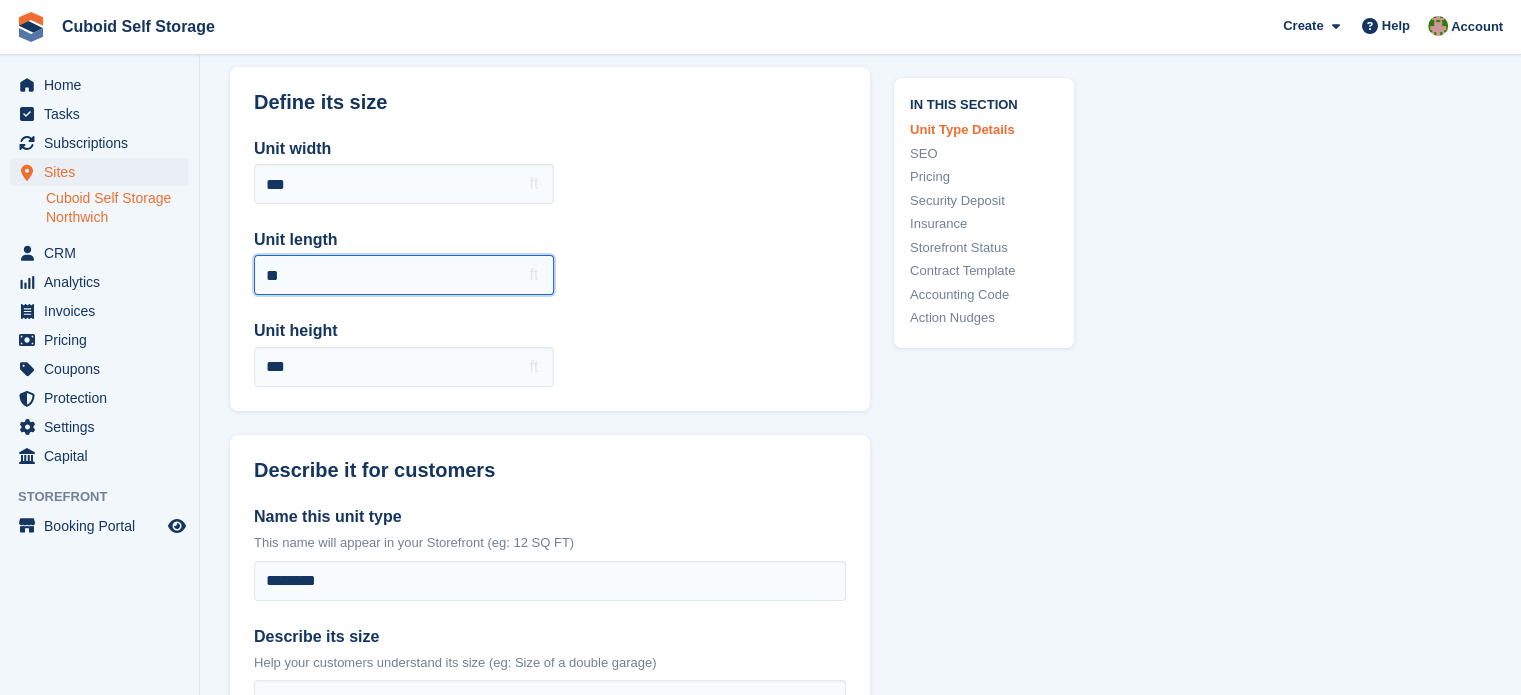 type on "*" 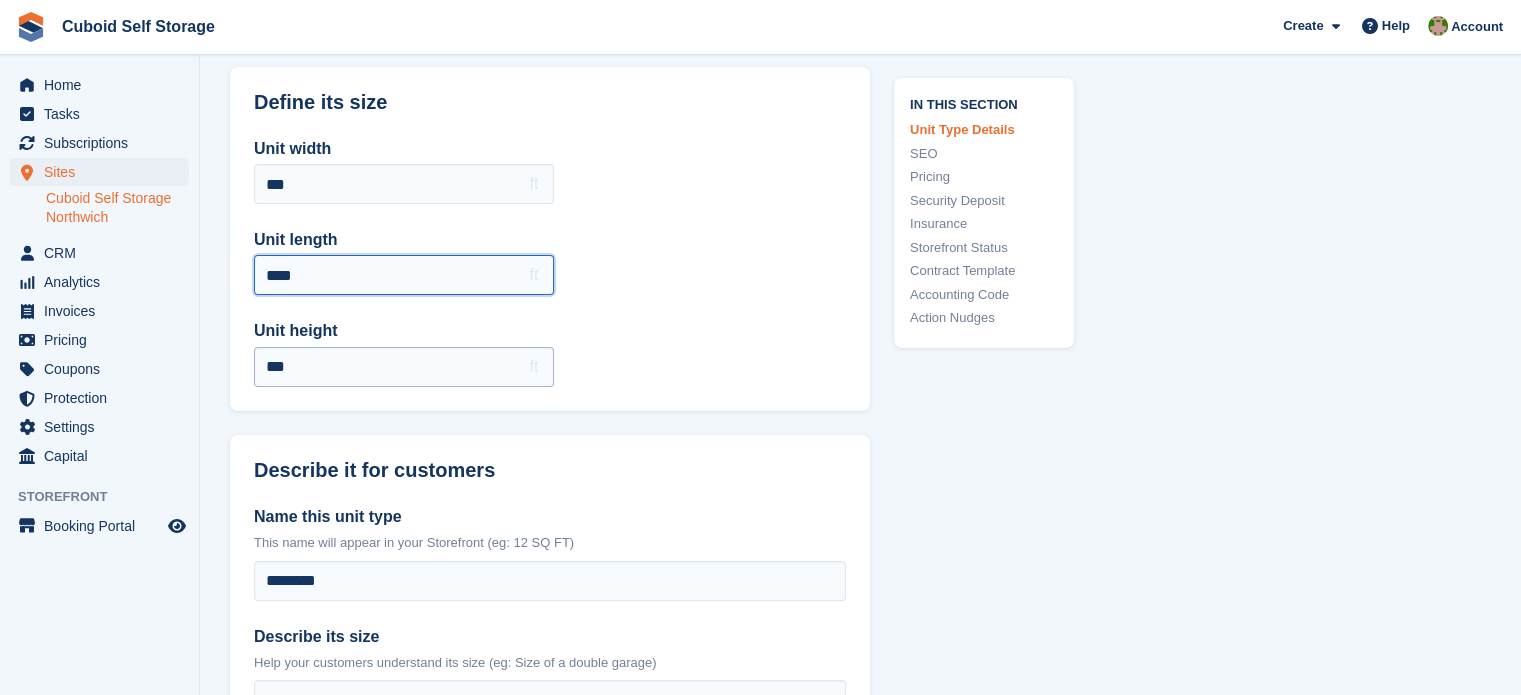 type on "****" 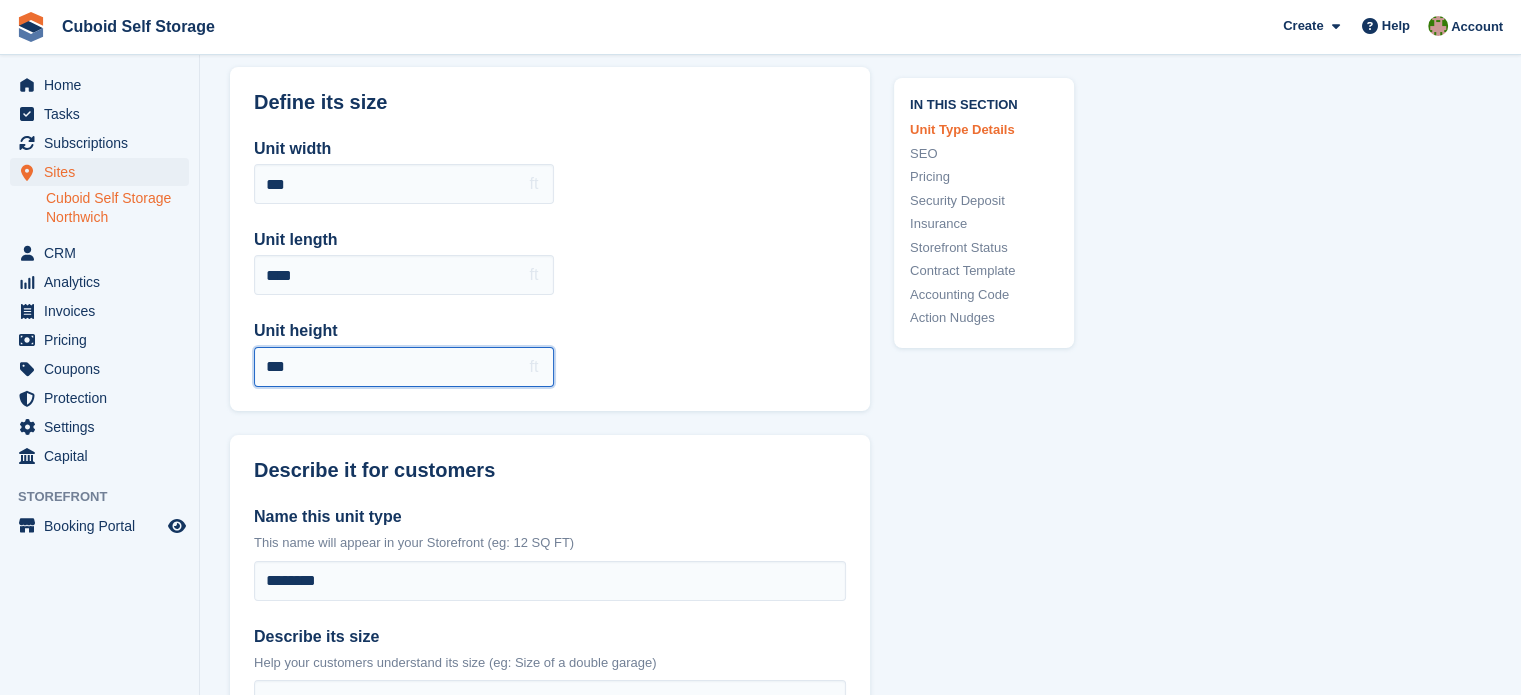 click on "***" at bounding box center (404, 367) 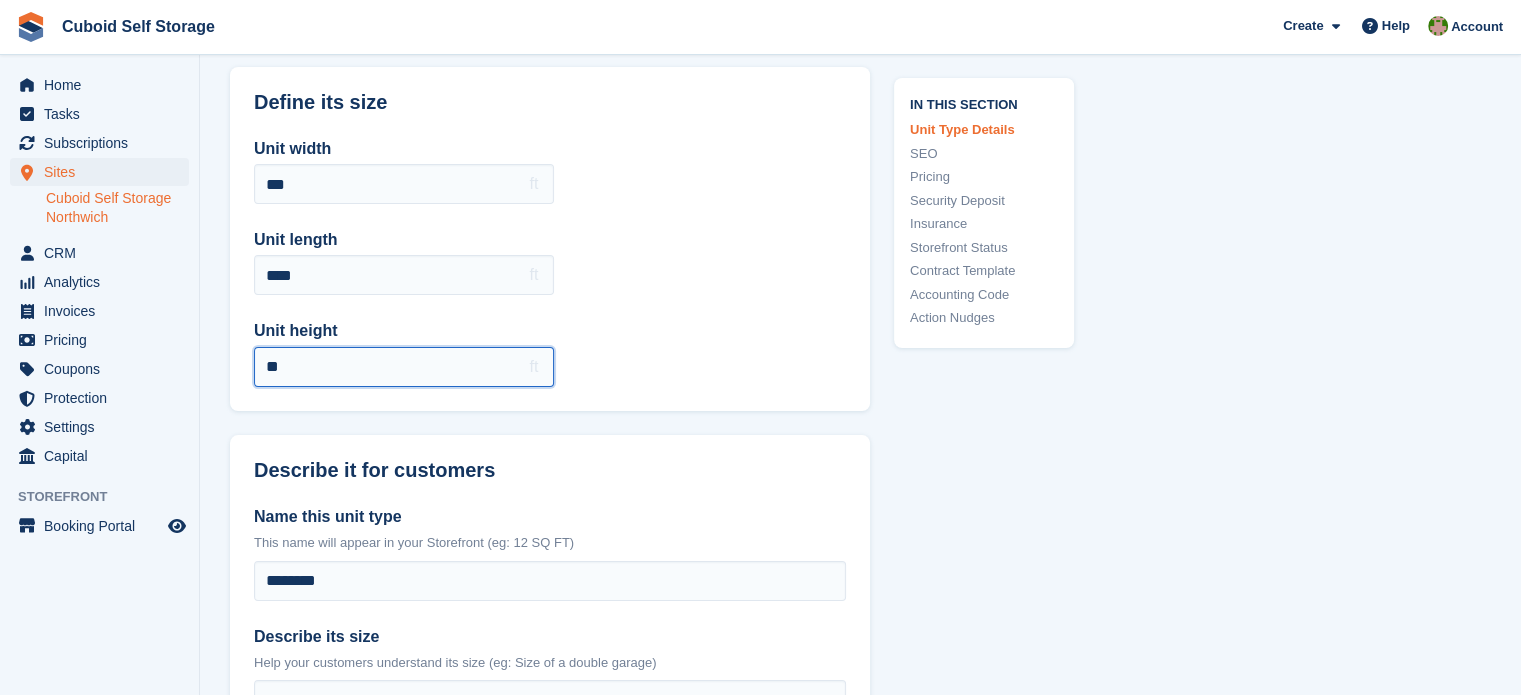 type on "*" 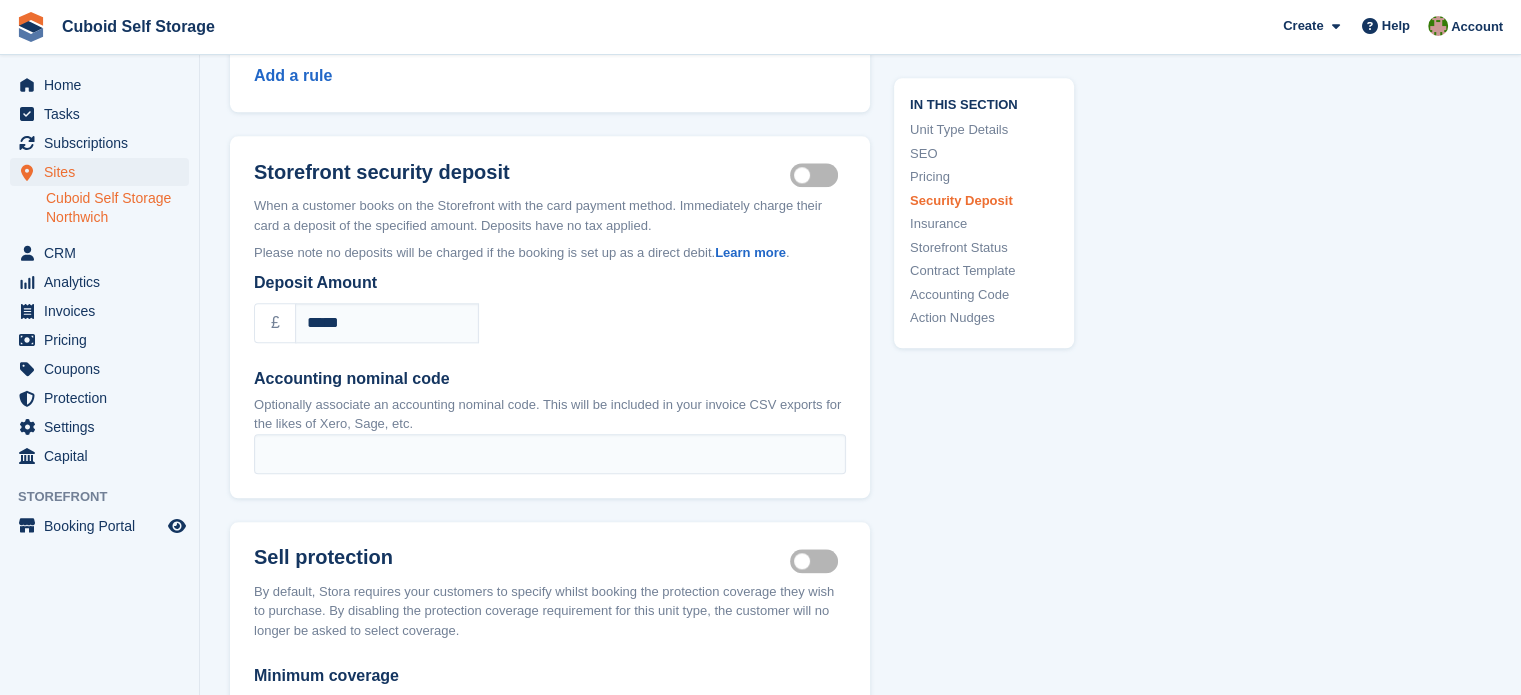 scroll, scrollTop: 2200, scrollLeft: 0, axis: vertical 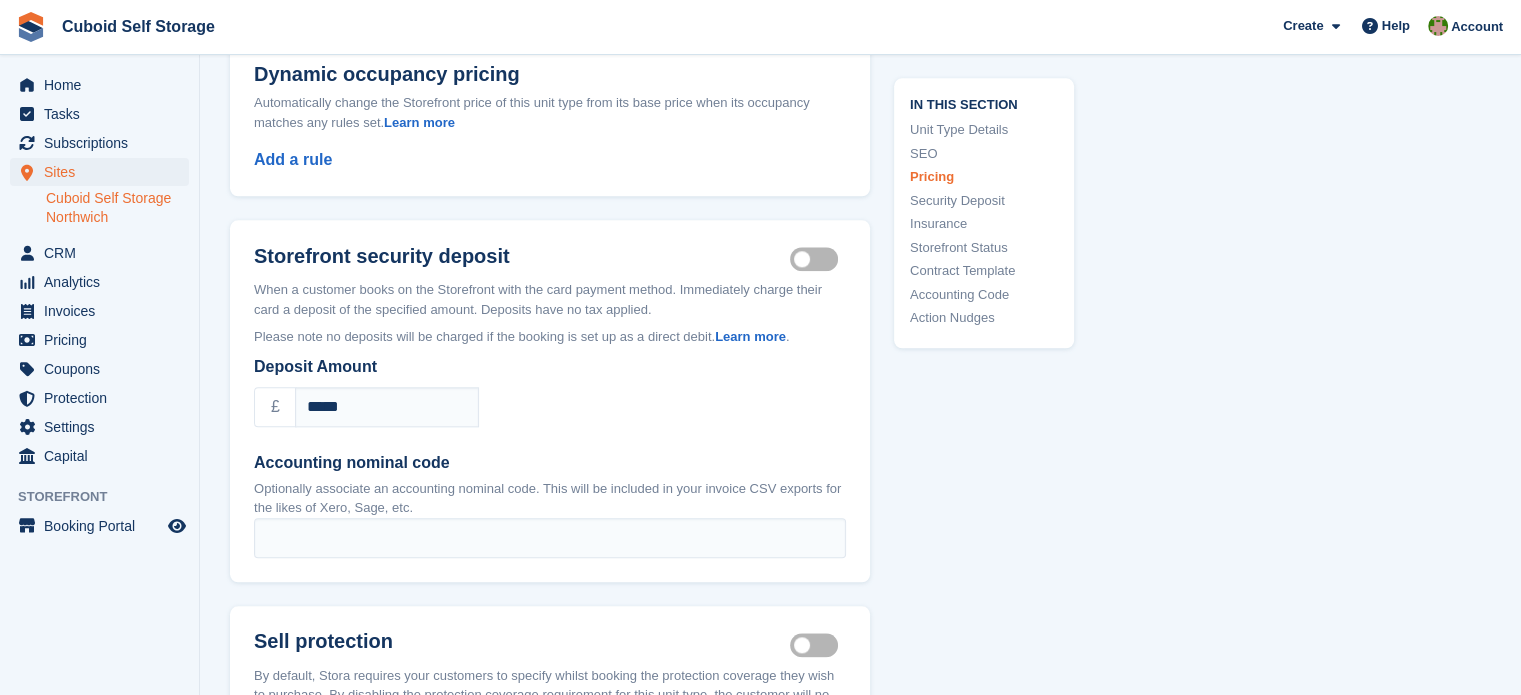 type on "*" 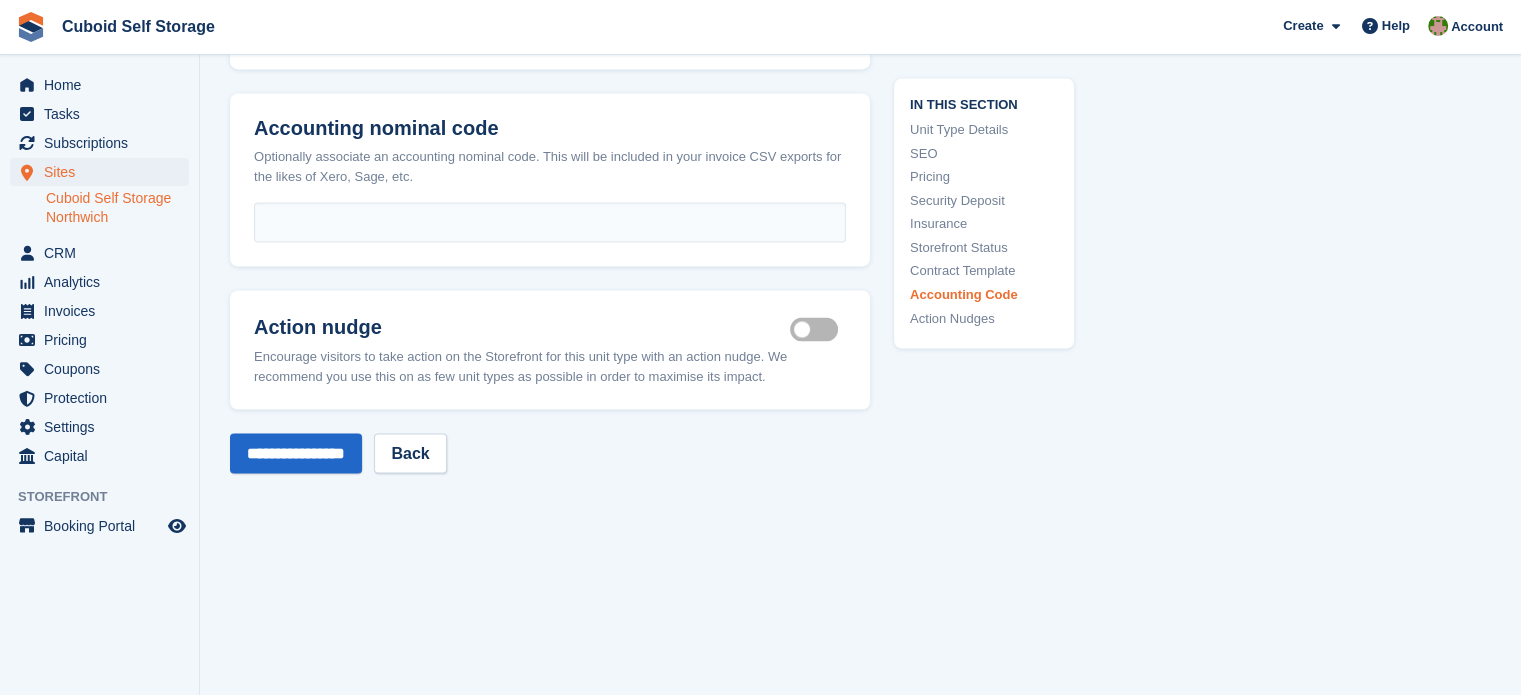 scroll, scrollTop: 3600, scrollLeft: 0, axis: vertical 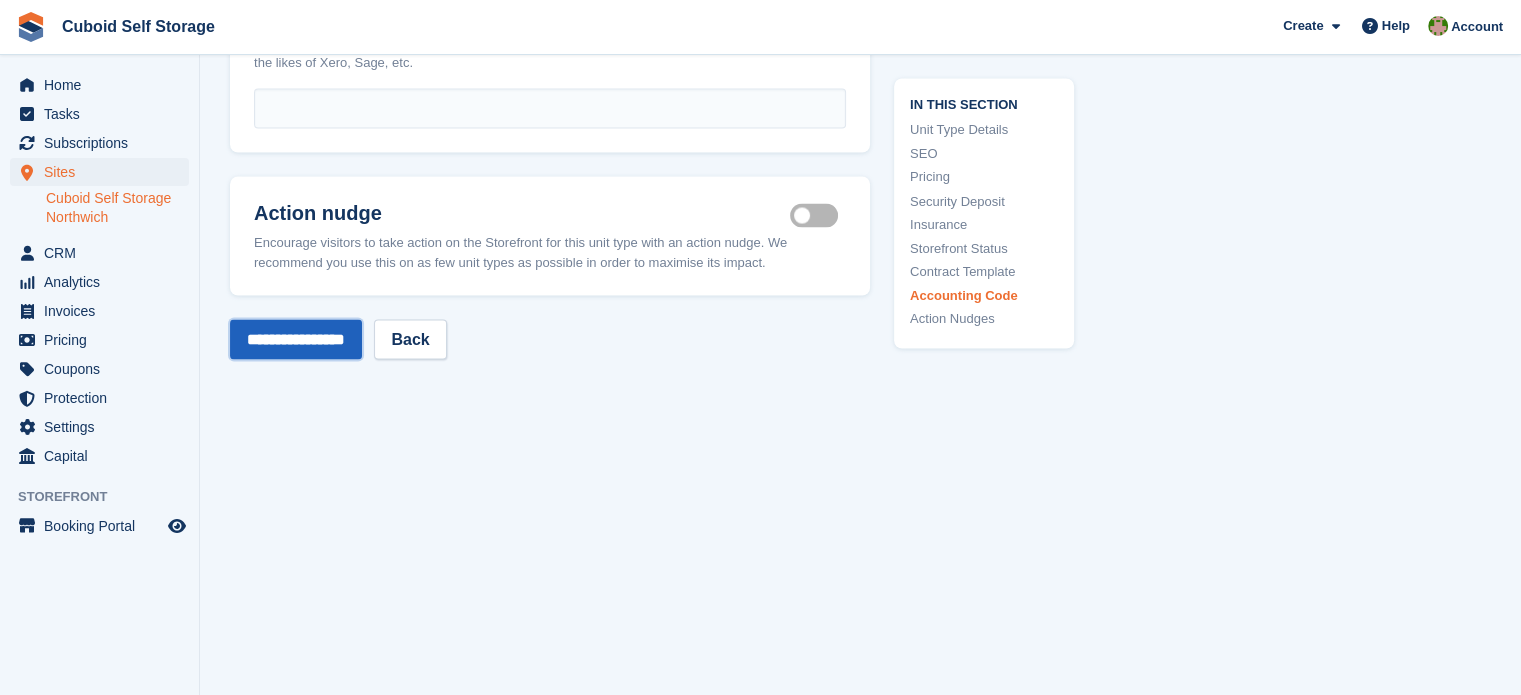 click on "**********" at bounding box center (296, 339) 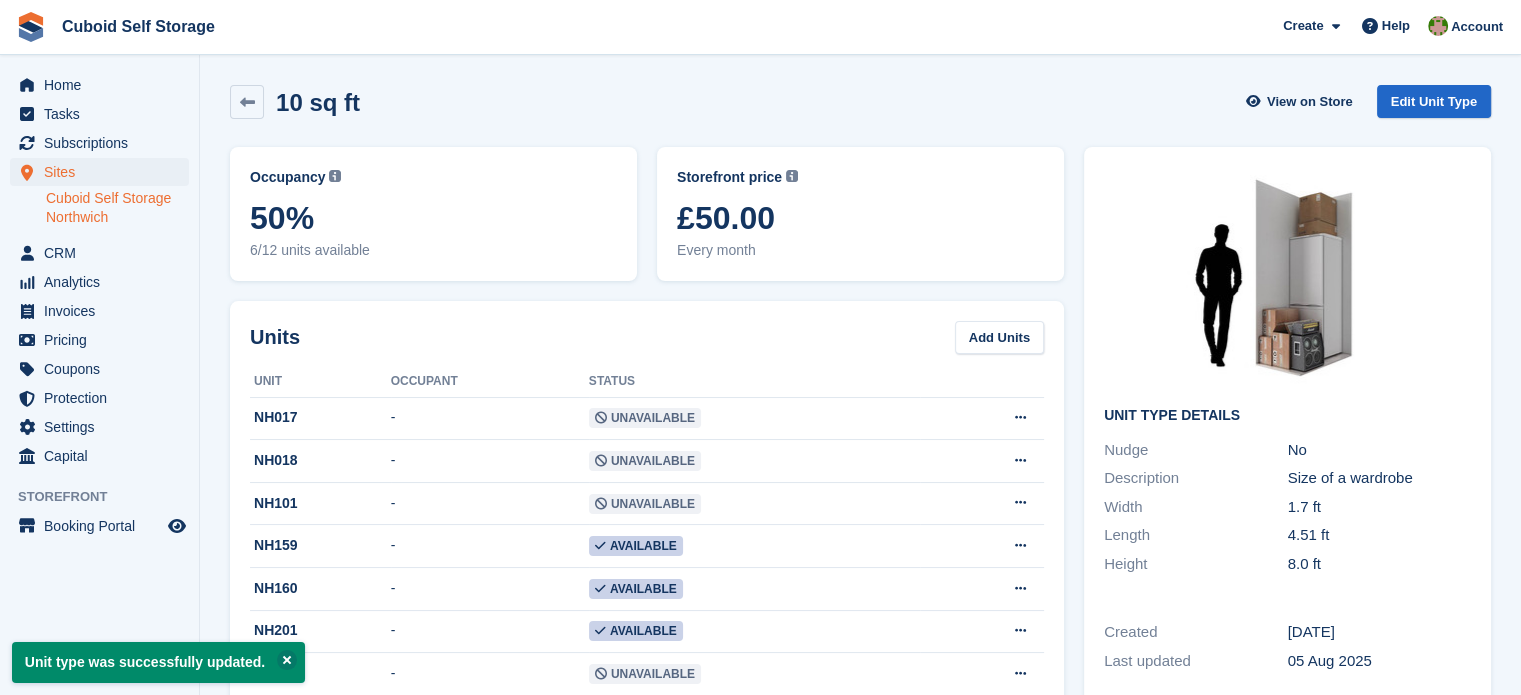 scroll, scrollTop: 0, scrollLeft: 0, axis: both 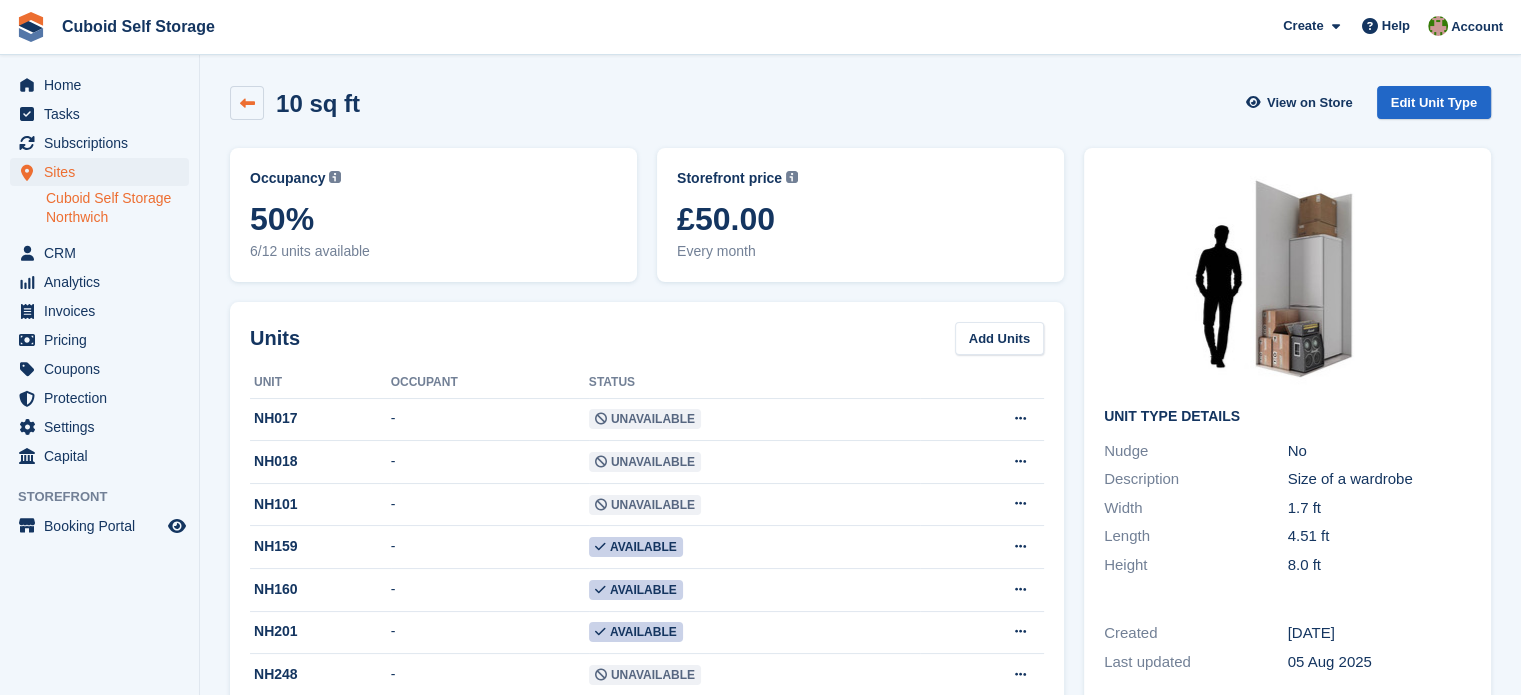 click at bounding box center (247, 103) 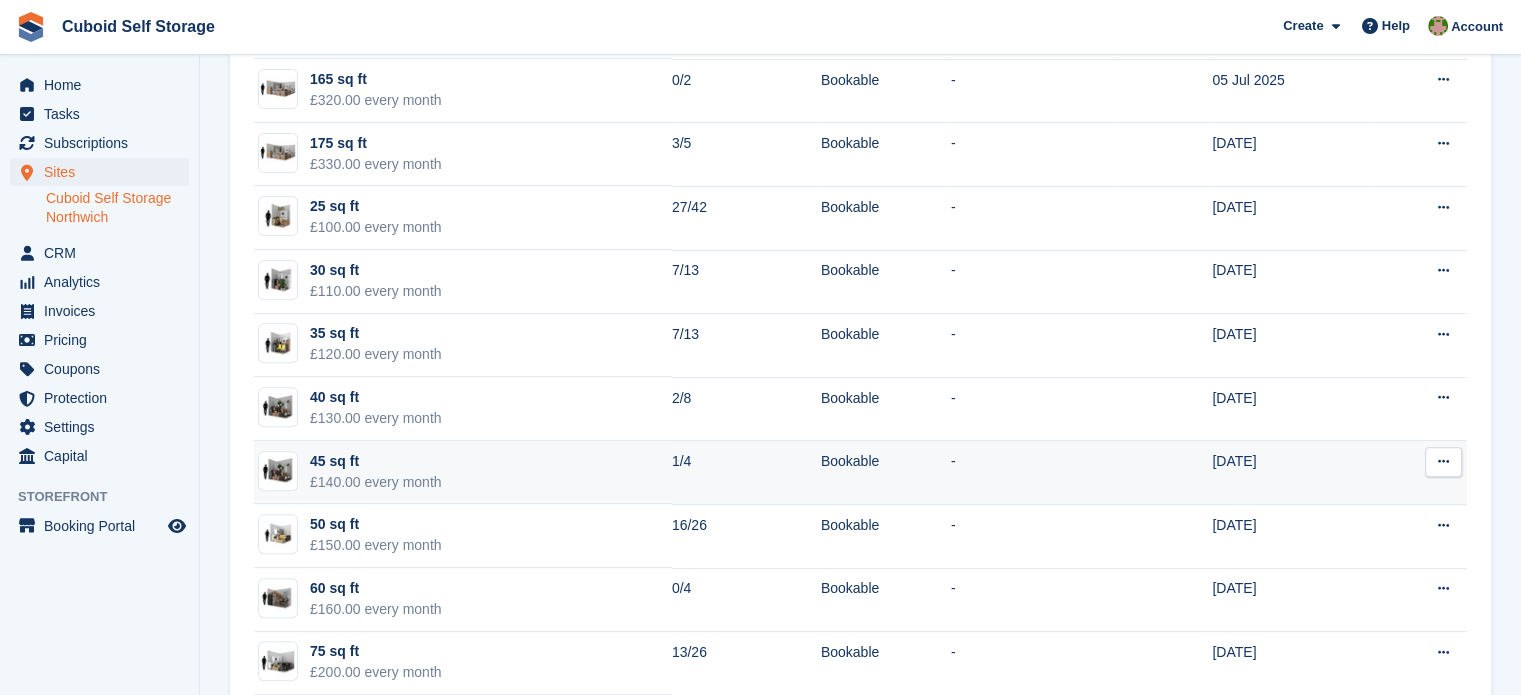 scroll, scrollTop: 764, scrollLeft: 0, axis: vertical 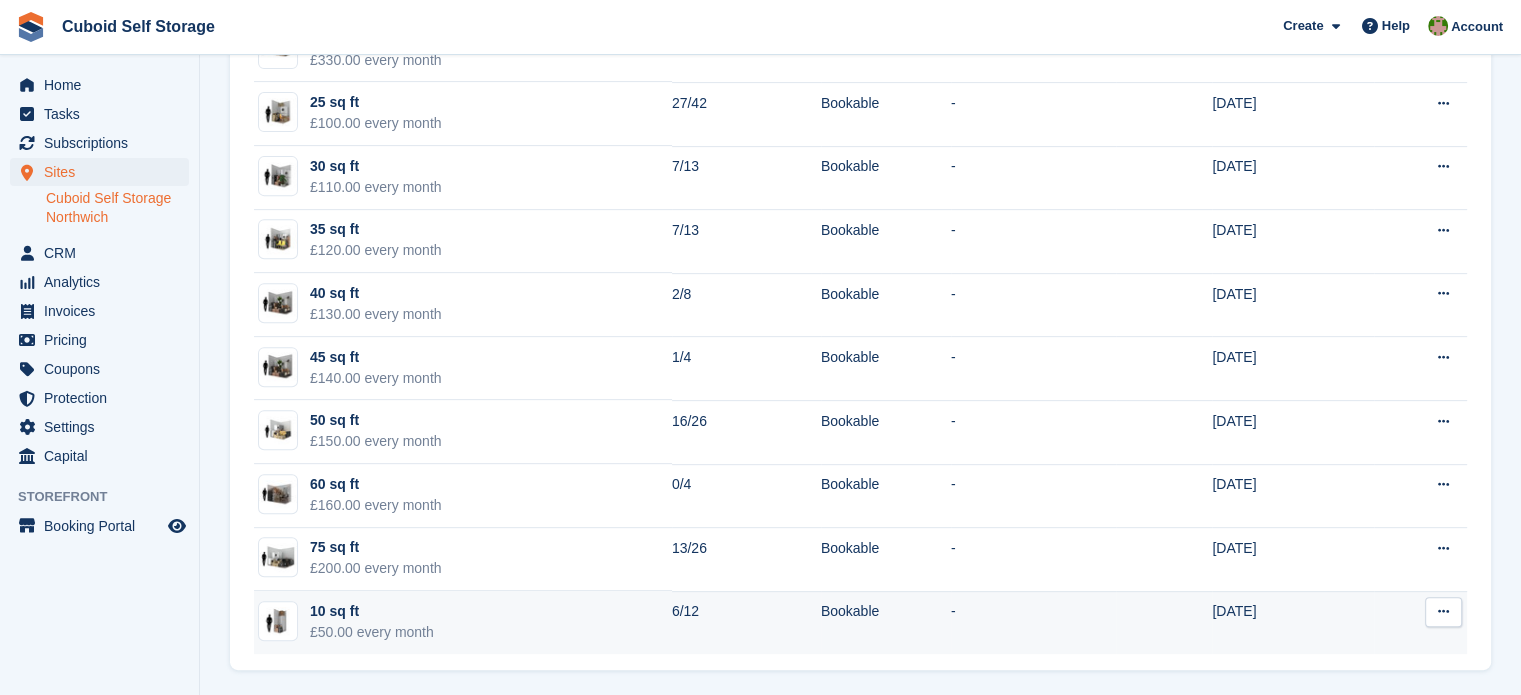click at bounding box center [1443, 612] 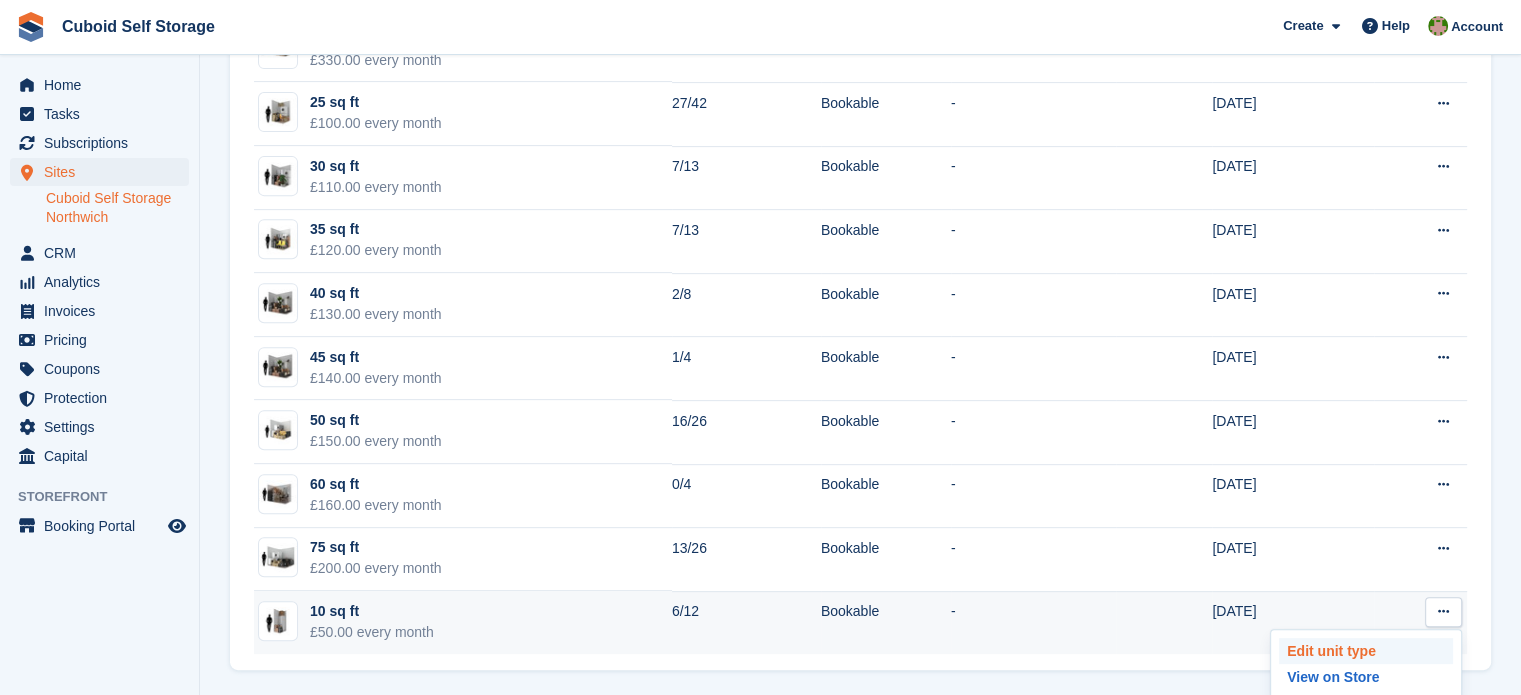 click on "Edit unit type" at bounding box center (1366, 651) 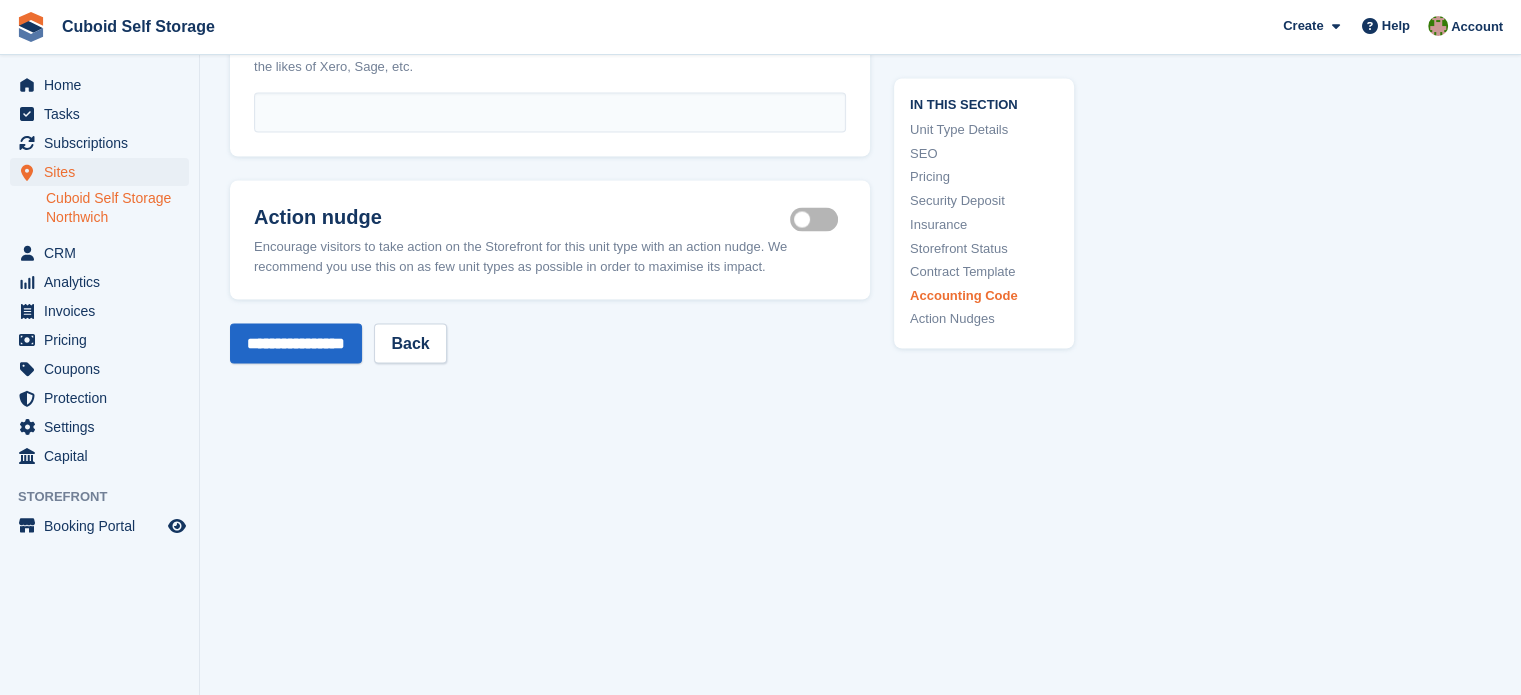 scroll, scrollTop: 3600, scrollLeft: 0, axis: vertical 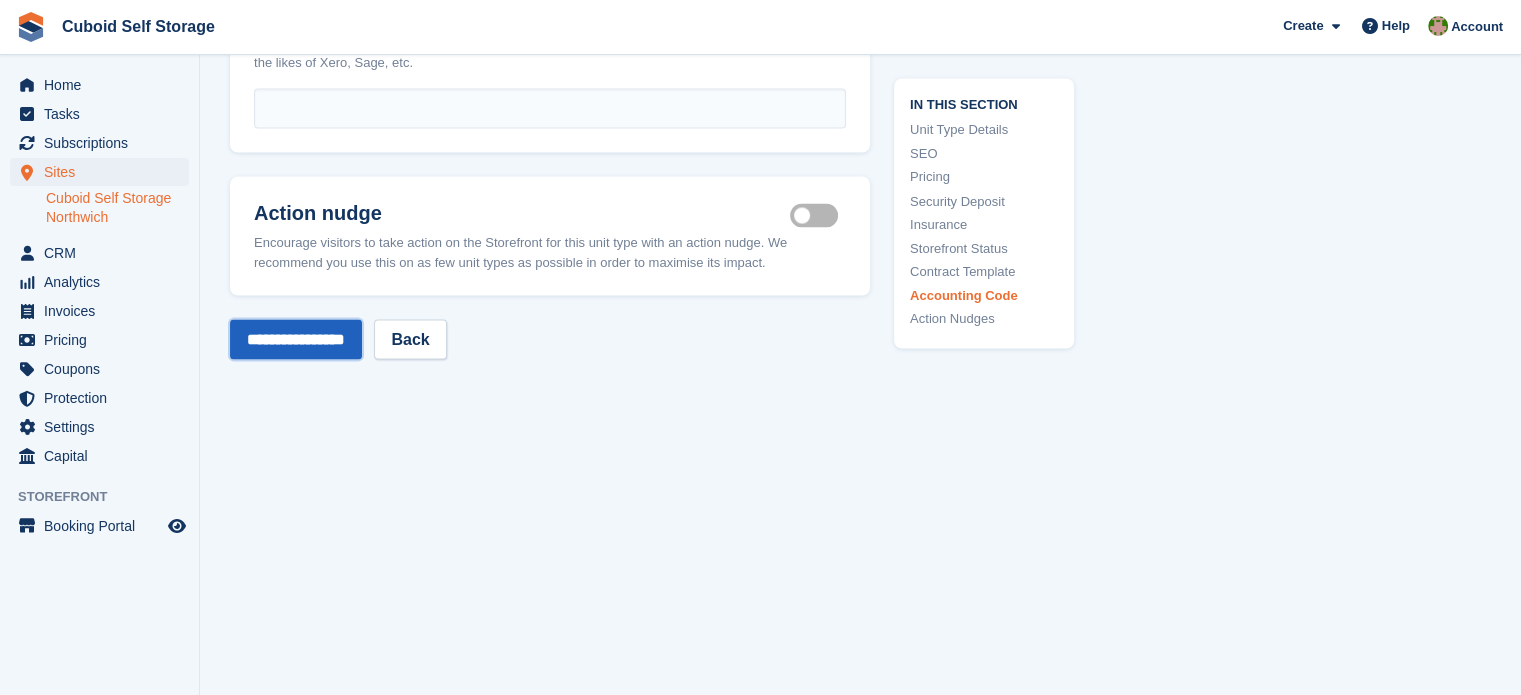 click on "**********" at bounding box center (296, 339) 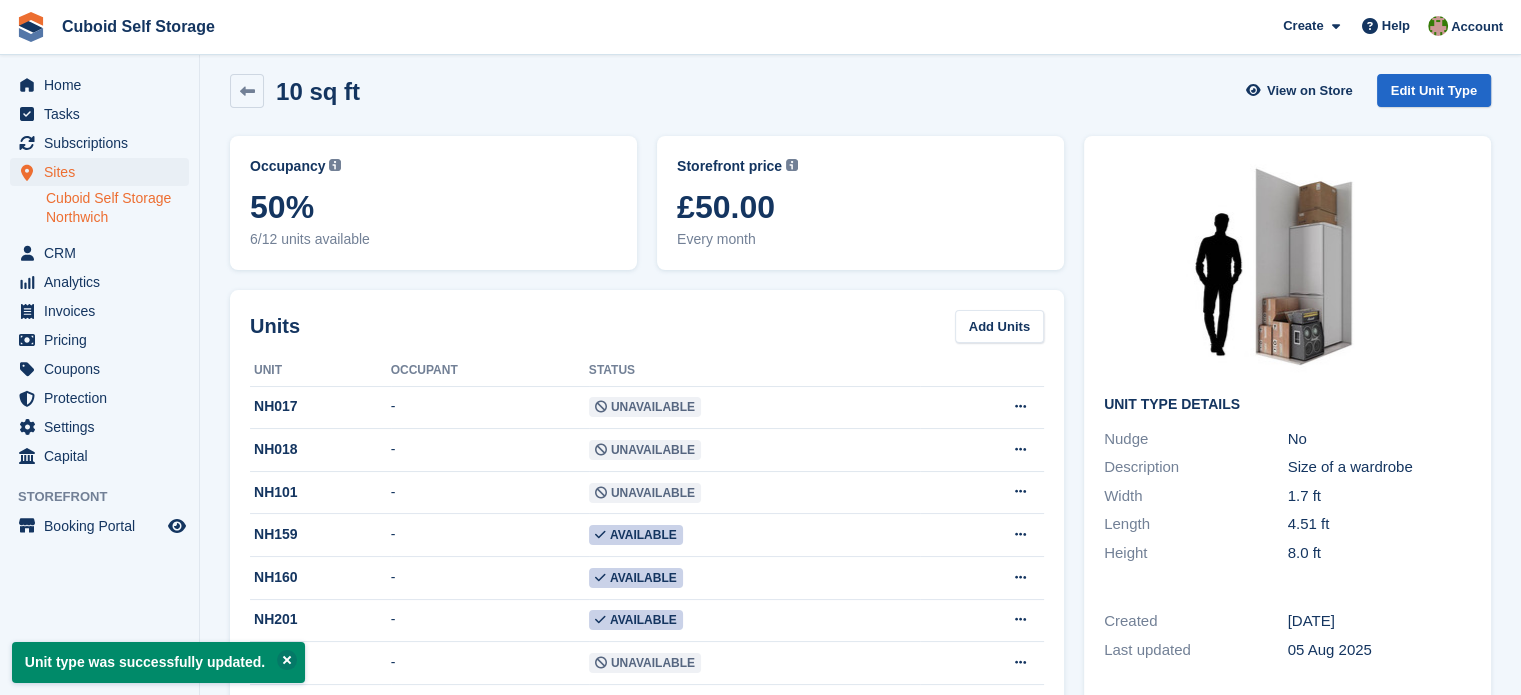 scroll, scrollTop: 0, scrollLeft: 0, axis: both 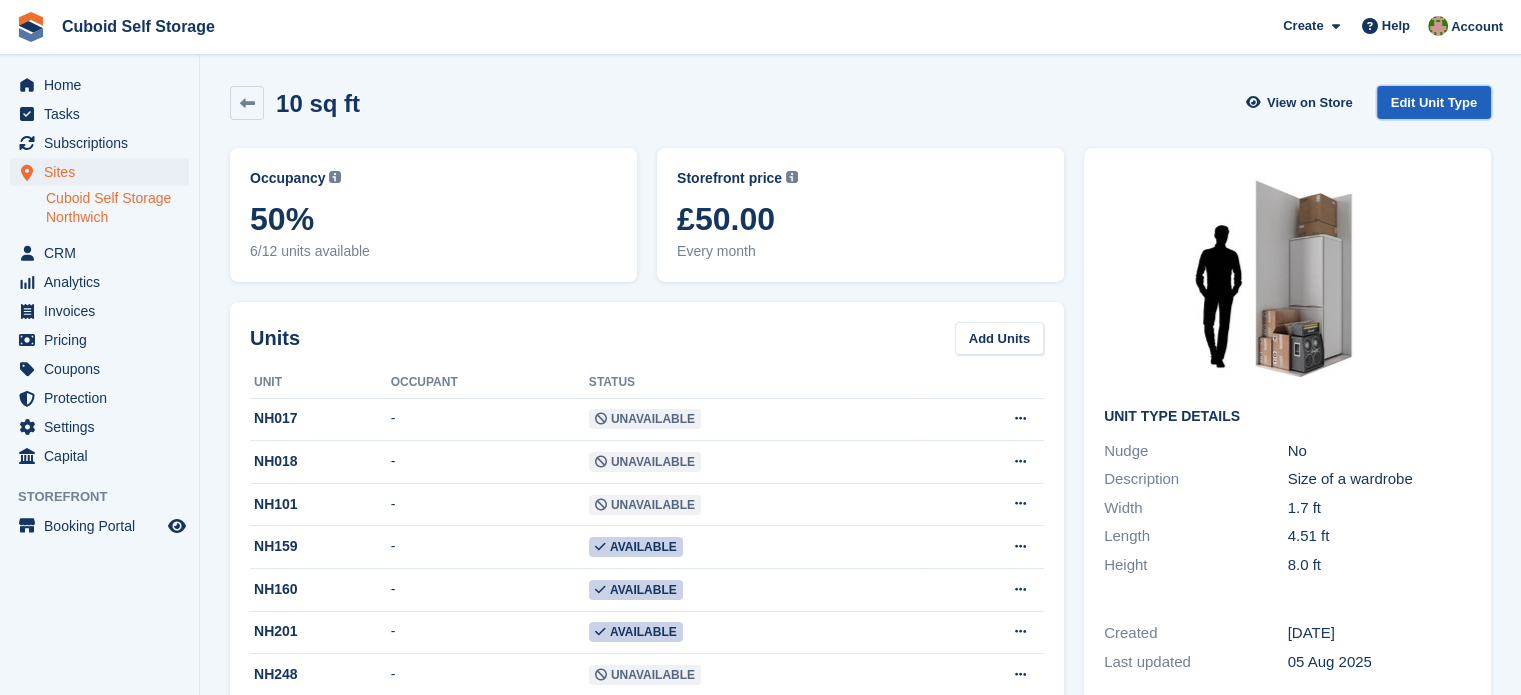 click on "Edit Unit Type" at bounding box center (1434, 102) 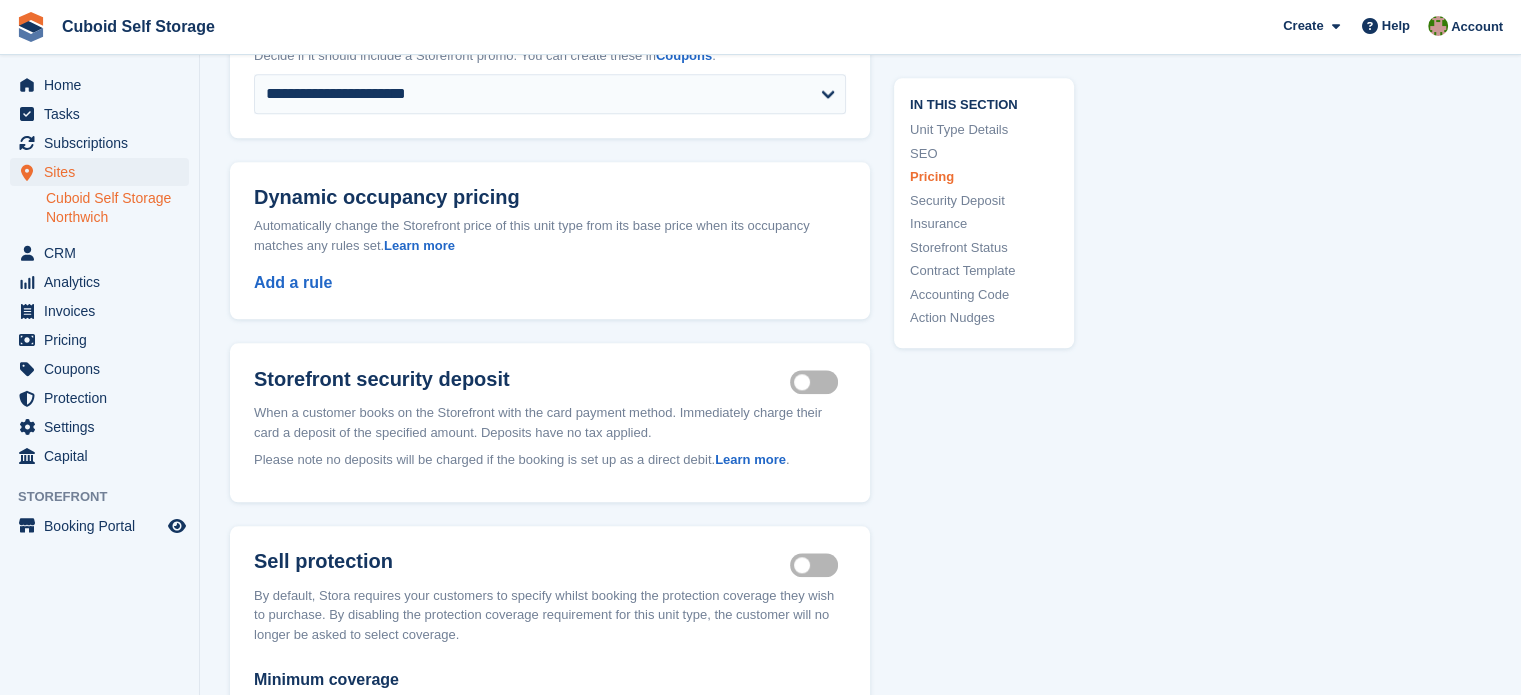scroll, scrollTop: 2200, scrollLeft: 0, axis: vertical 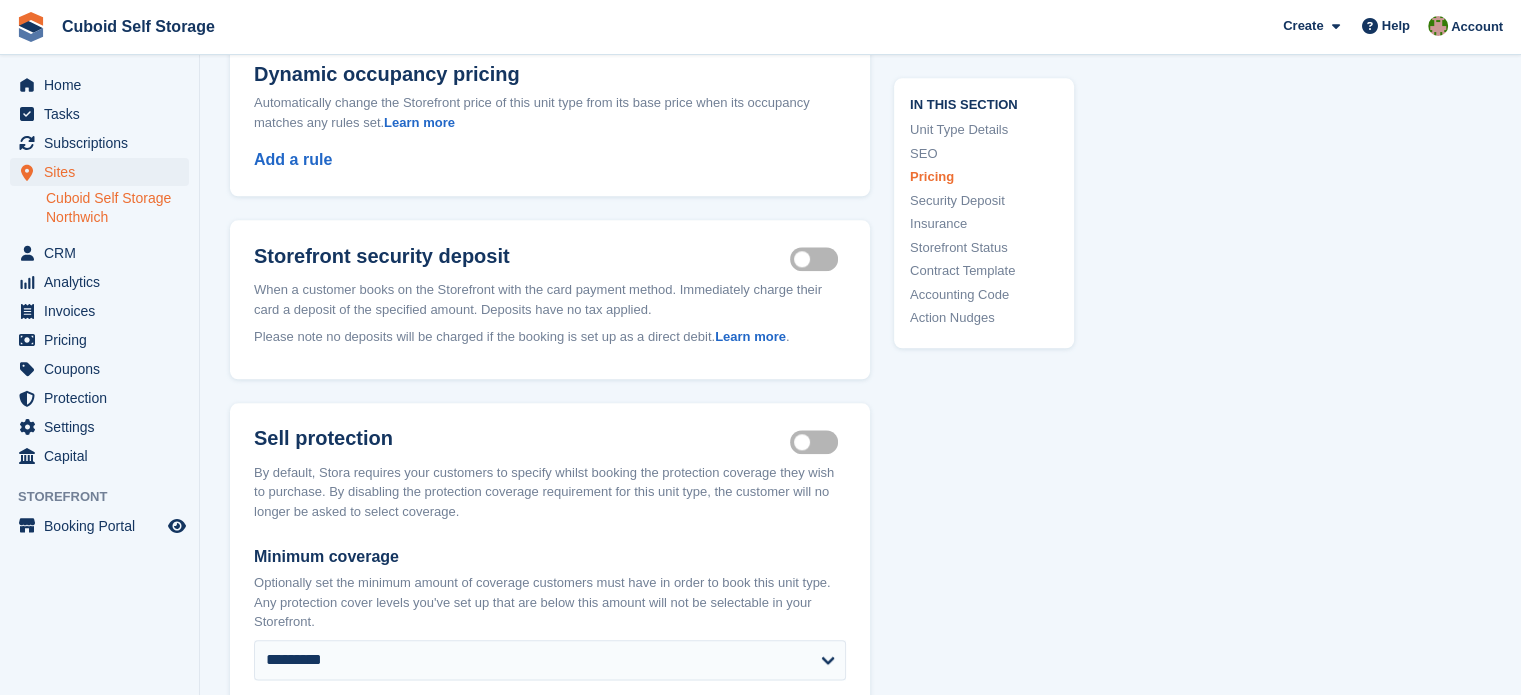 click on "Security deposit on" at bounding box center [818, 259] 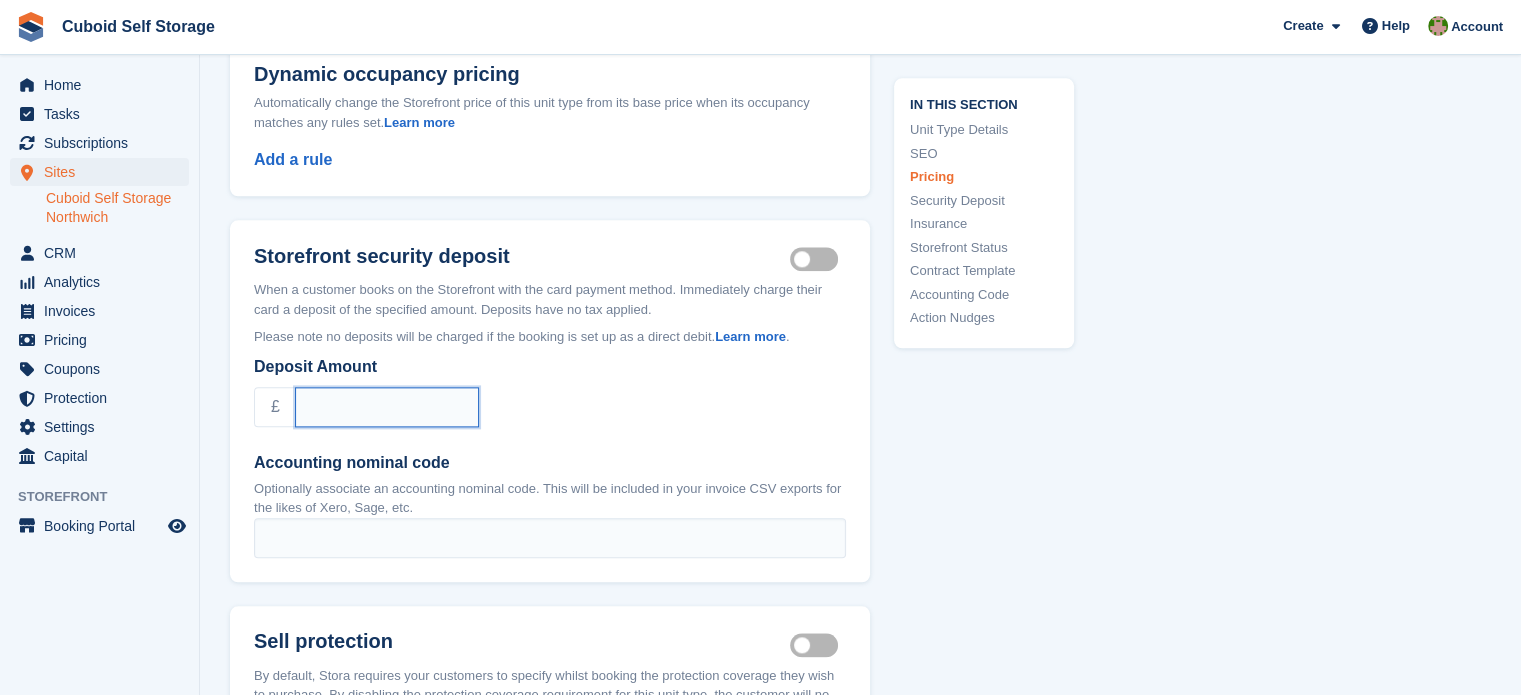 click on "Deposit Amount" at bounding box center [387, 407] 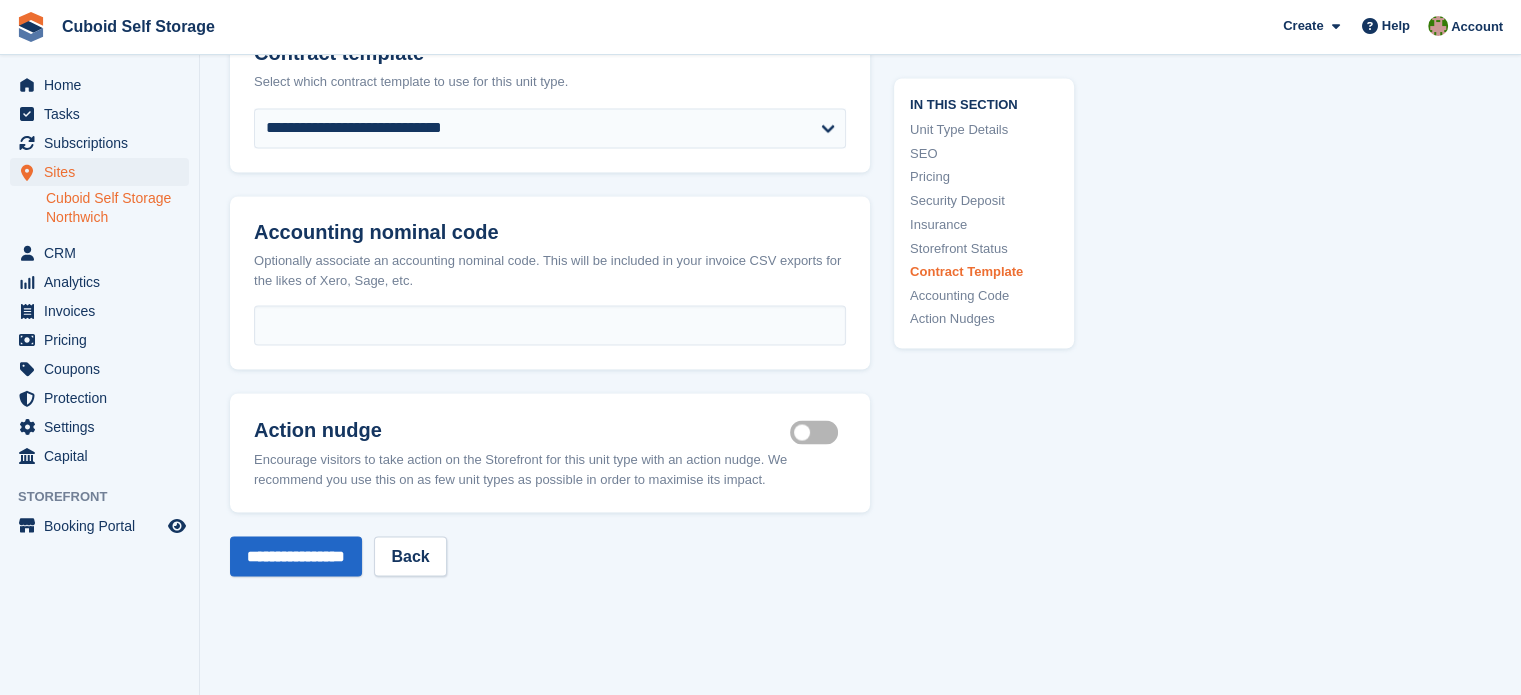 scroll, scrollTop: 3600, scrollLeft: 0, axis: vertical 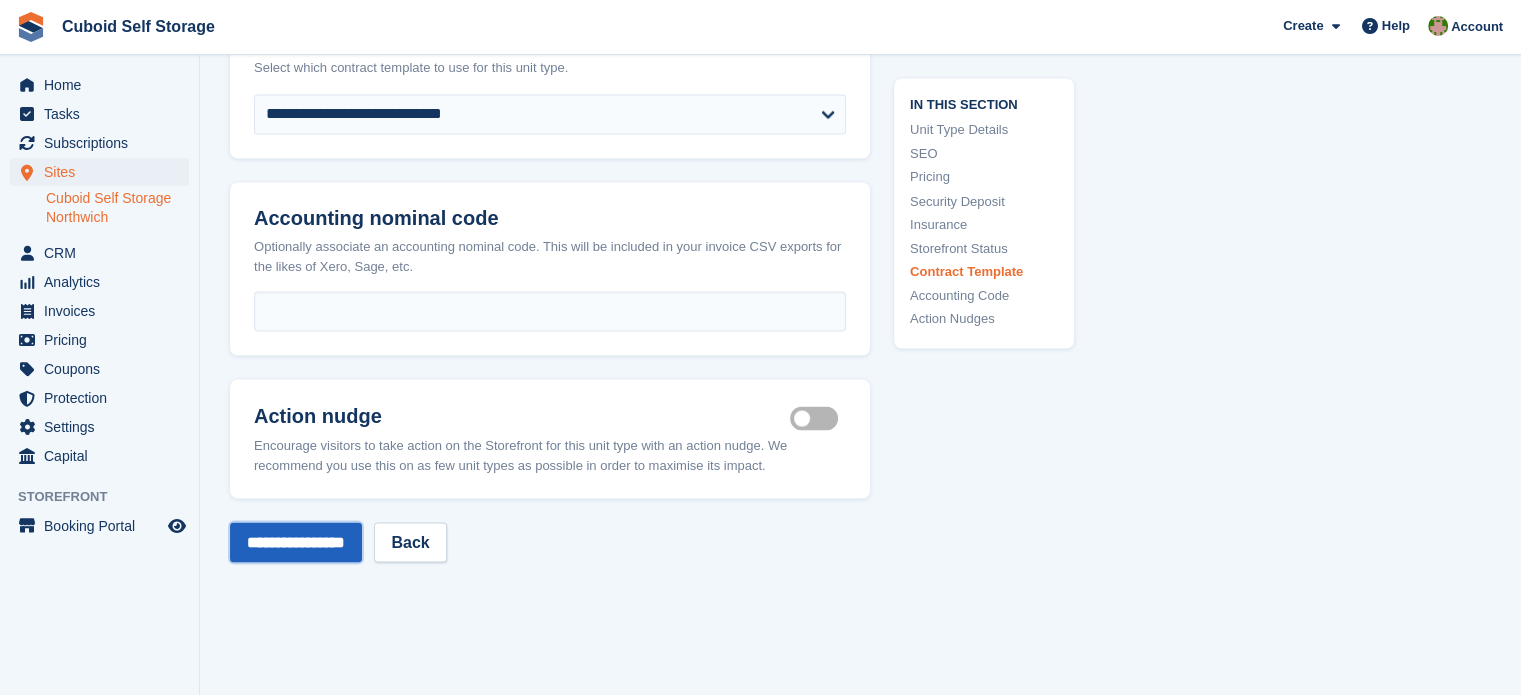 click on "**********" at bounding box center [296, 542] 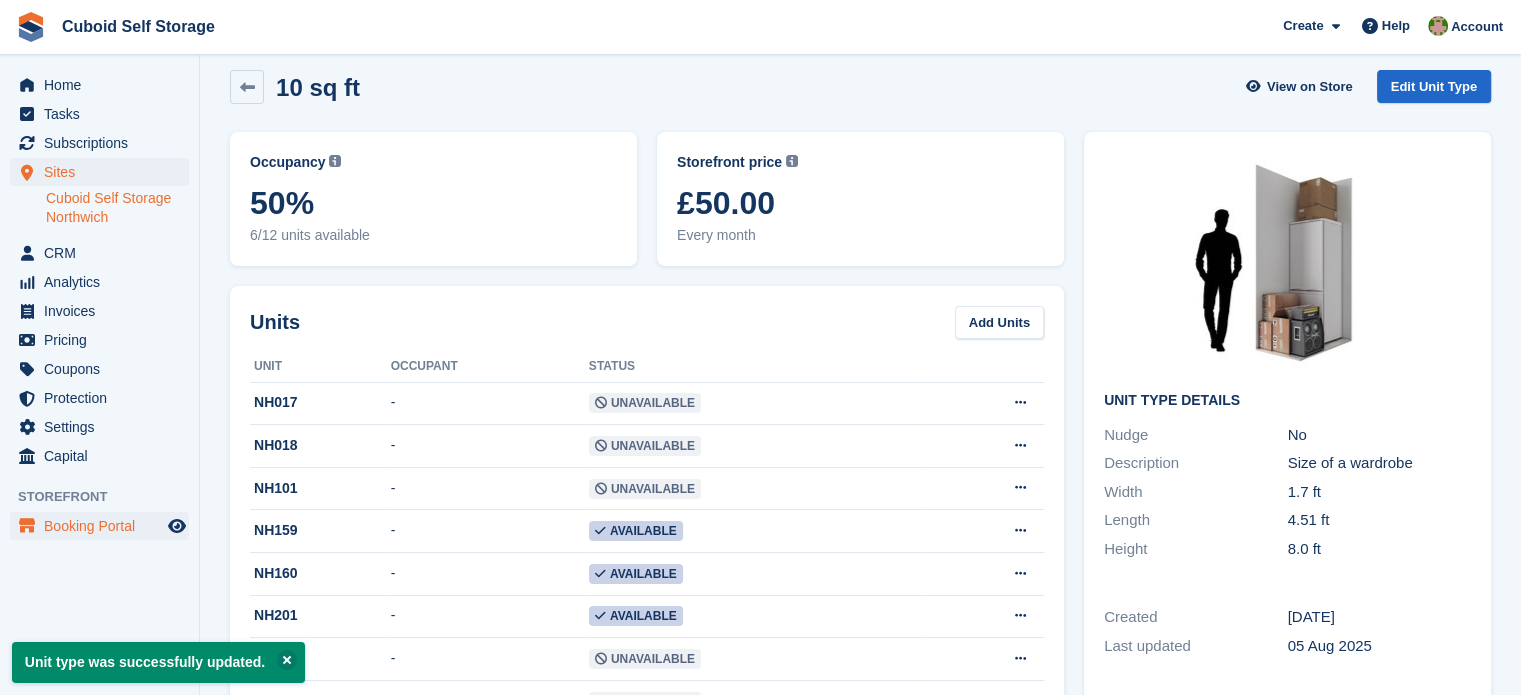 scroll, scrollTop: 0, scrollLeft: 0, axis: both 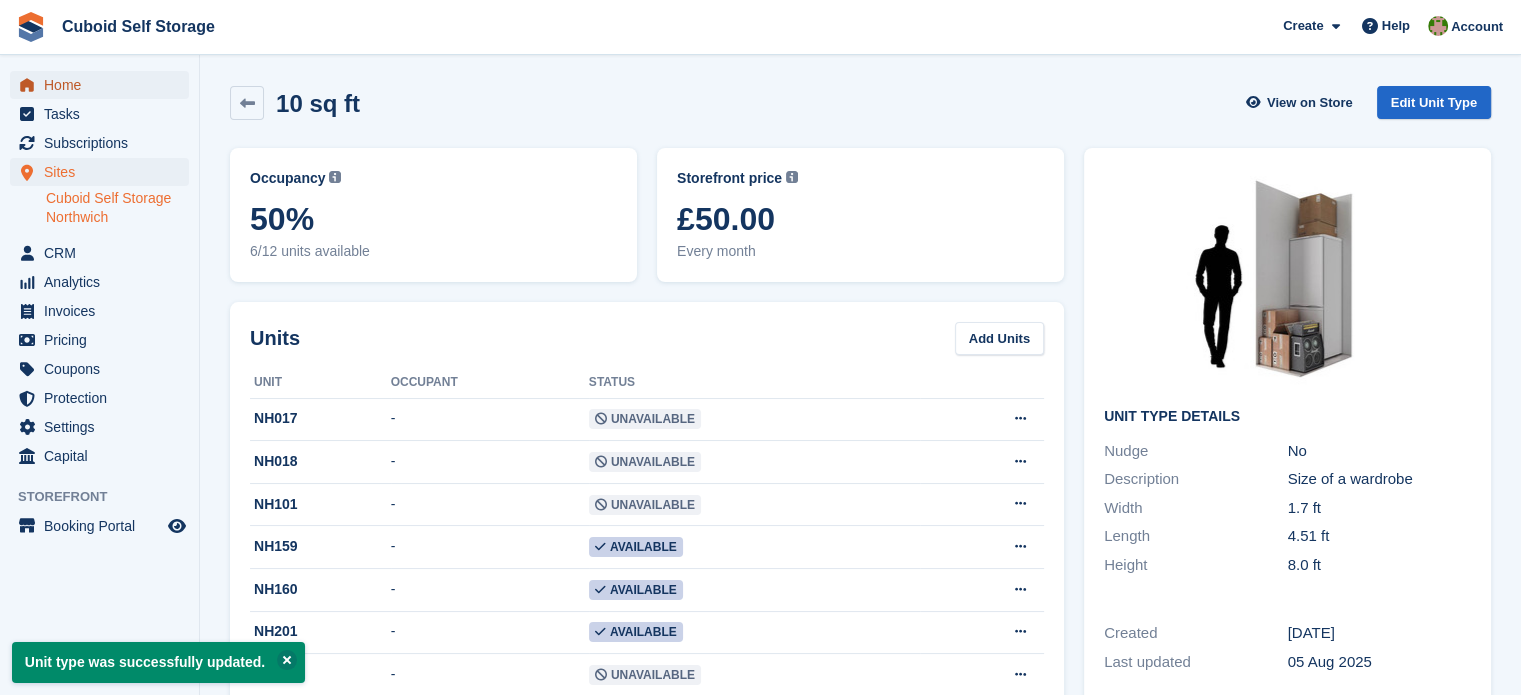 click on "Home" at bounding box center (104, 85) 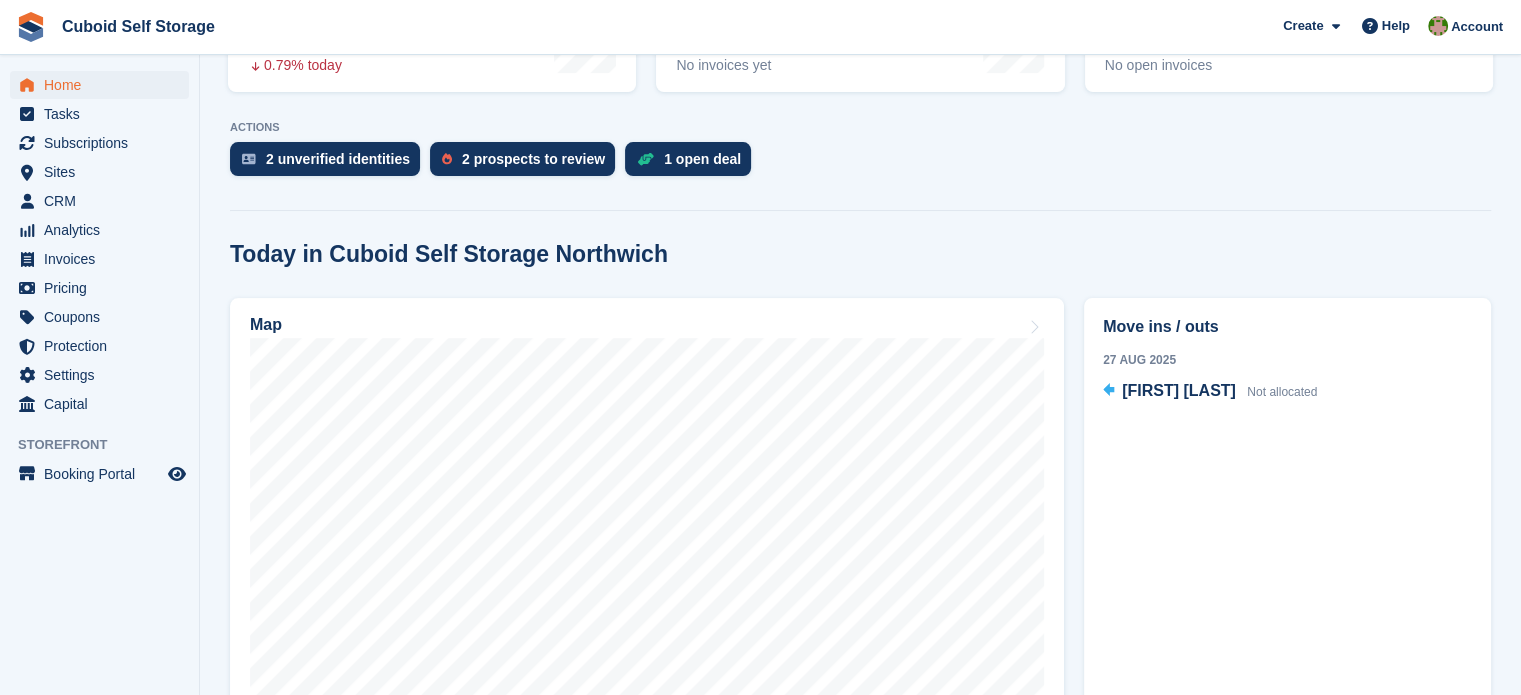 scroll, scrollTop: 400, scrollLeft: 0, axis: vertical 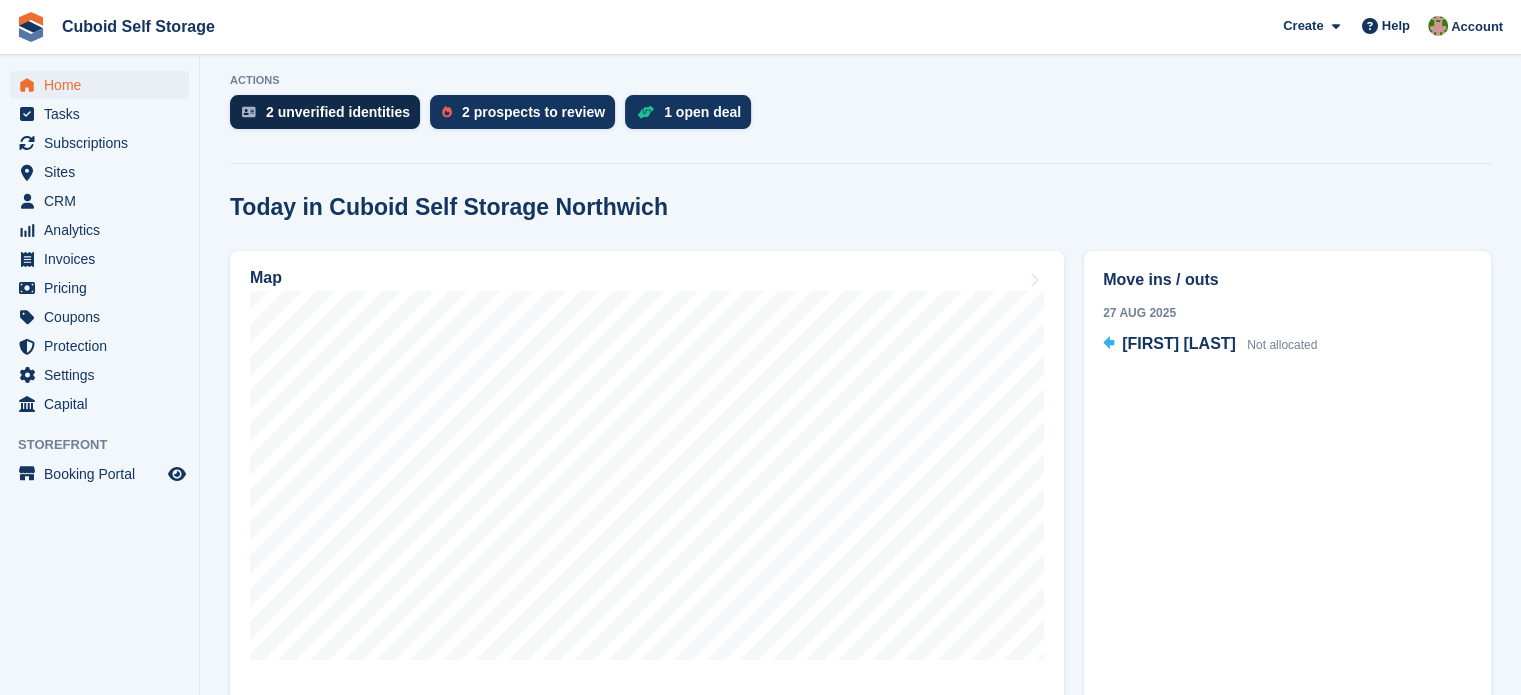 click on "2
unverified identities" at bounding box center [338, 112] 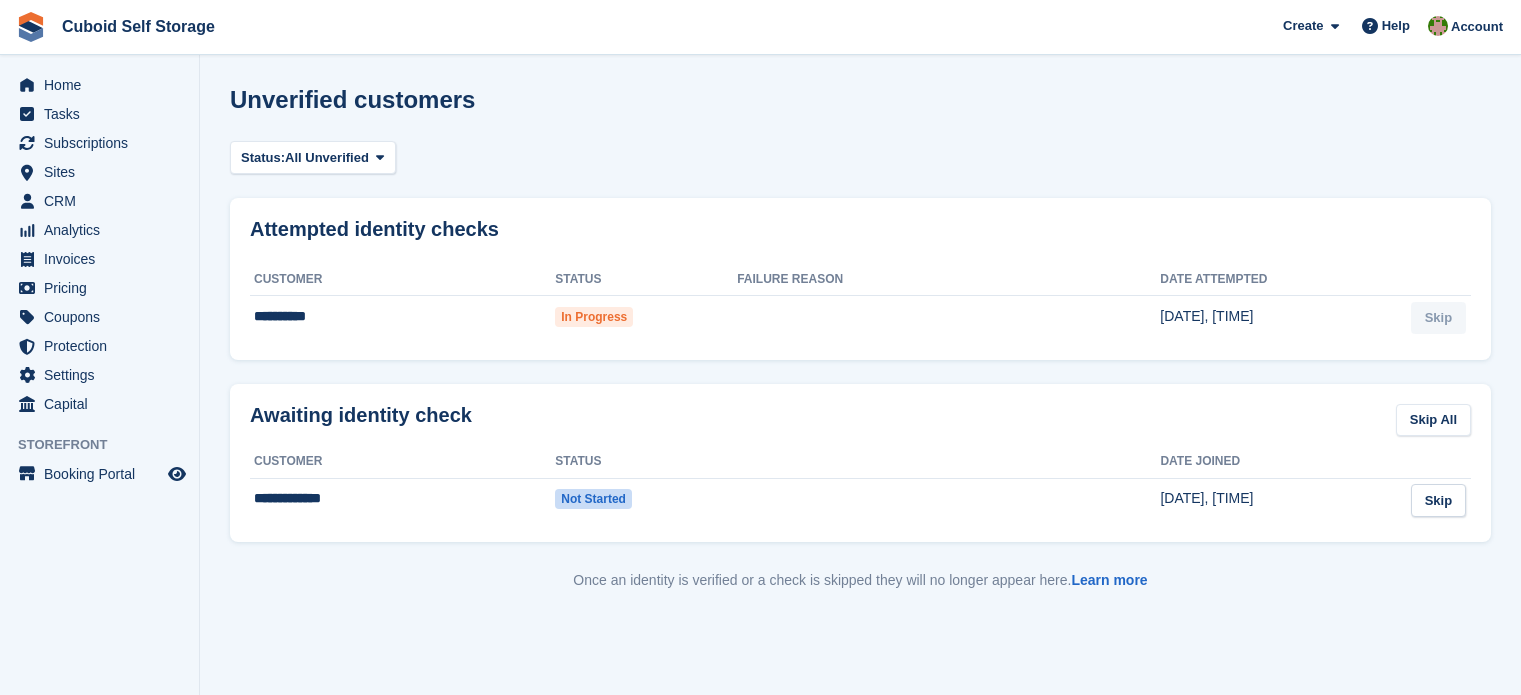 scroll, scrollTop: 0, scrollLeft: 0, axis: both 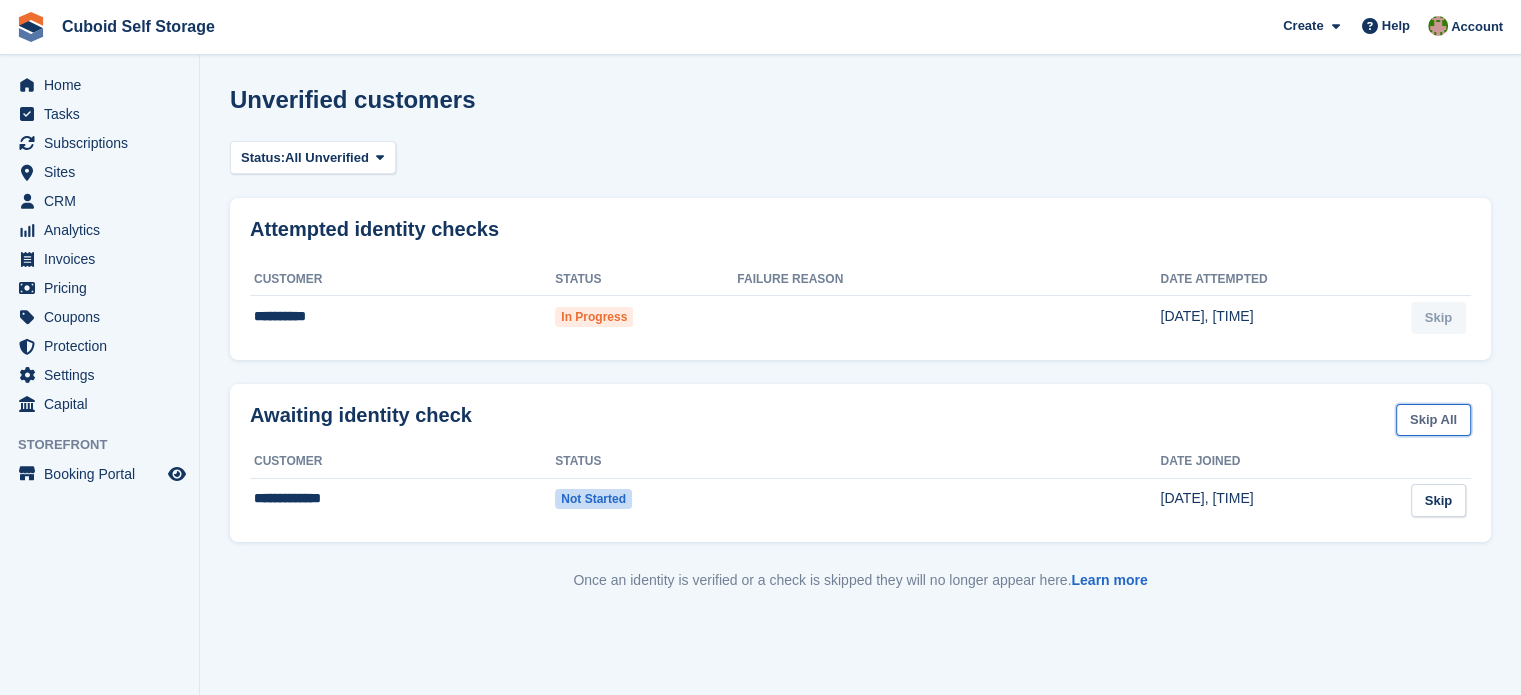 click on "Skip All" at bounding box center [1433, 420] 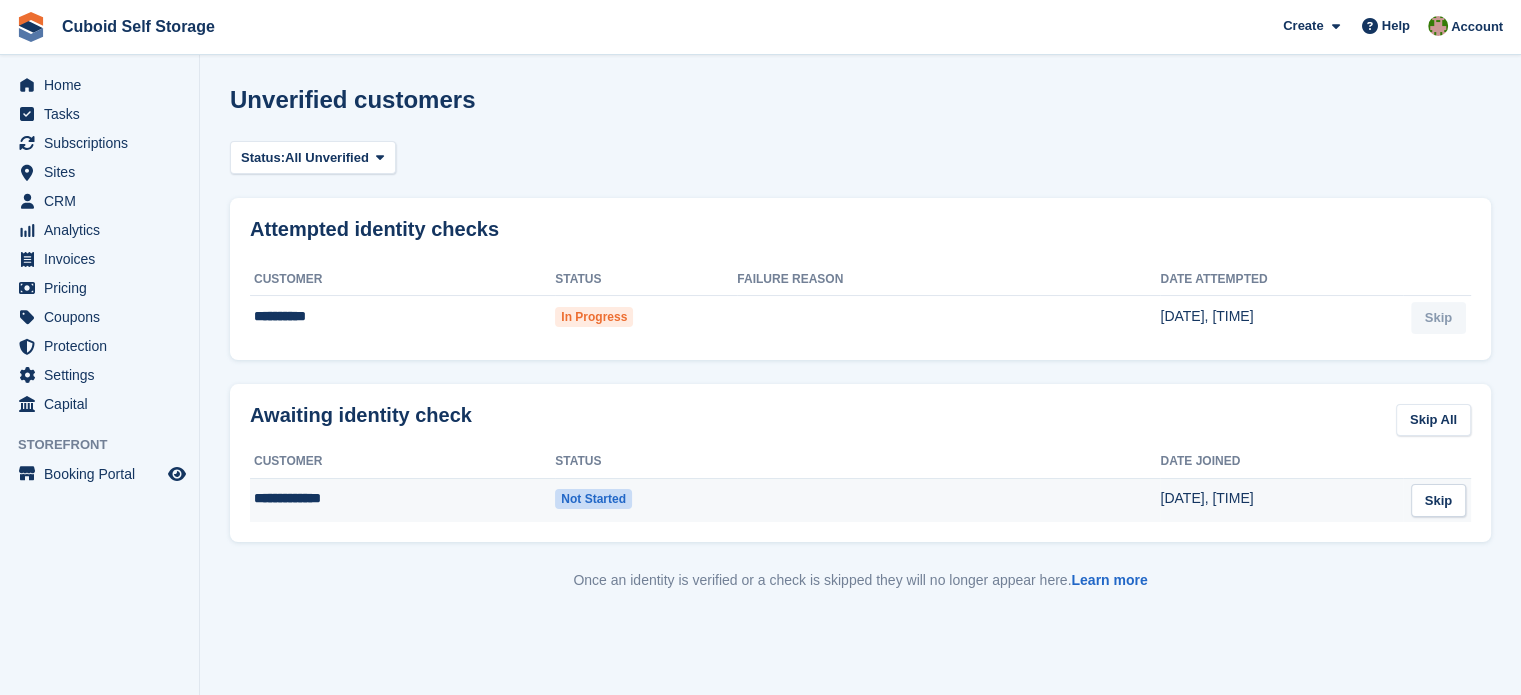 click at bounding box center [948, 500] 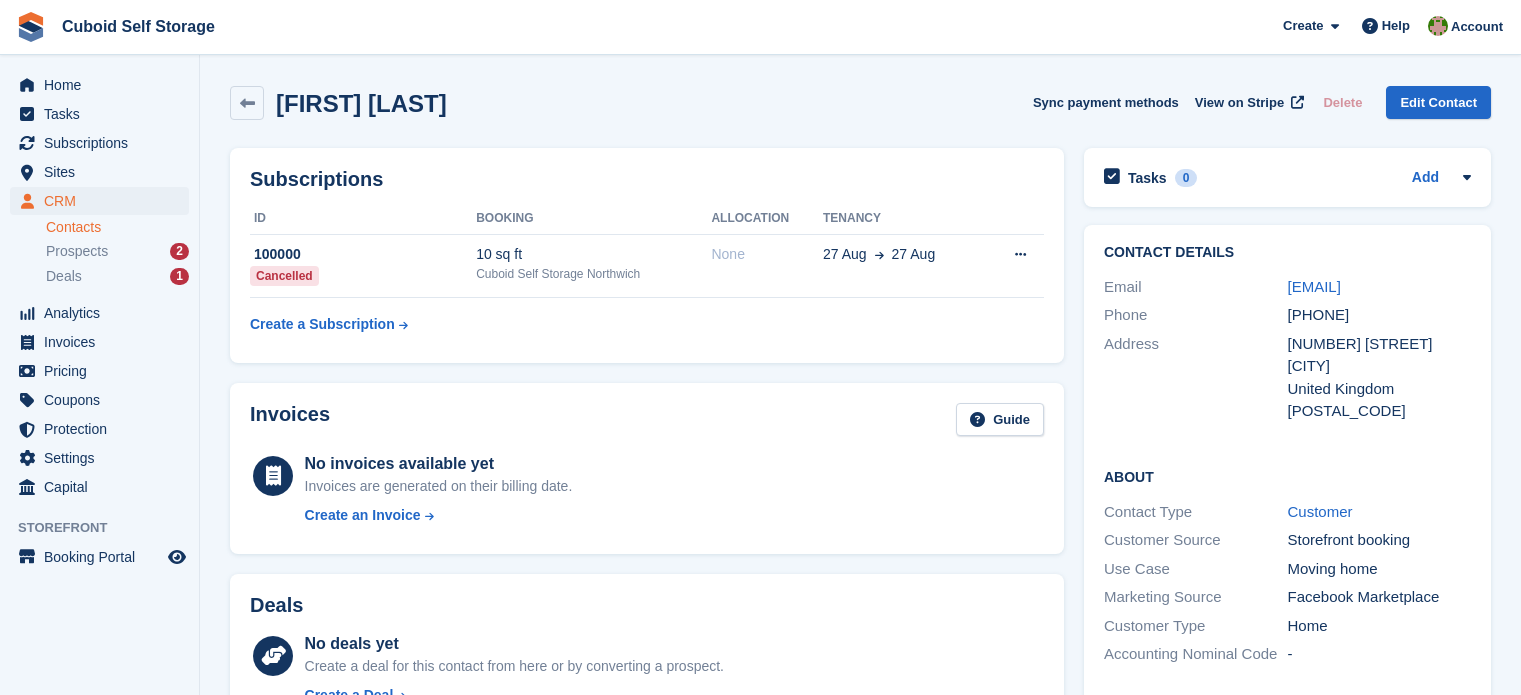 scroll, scrollTop: 0, scrollLeft: 0, axis: both 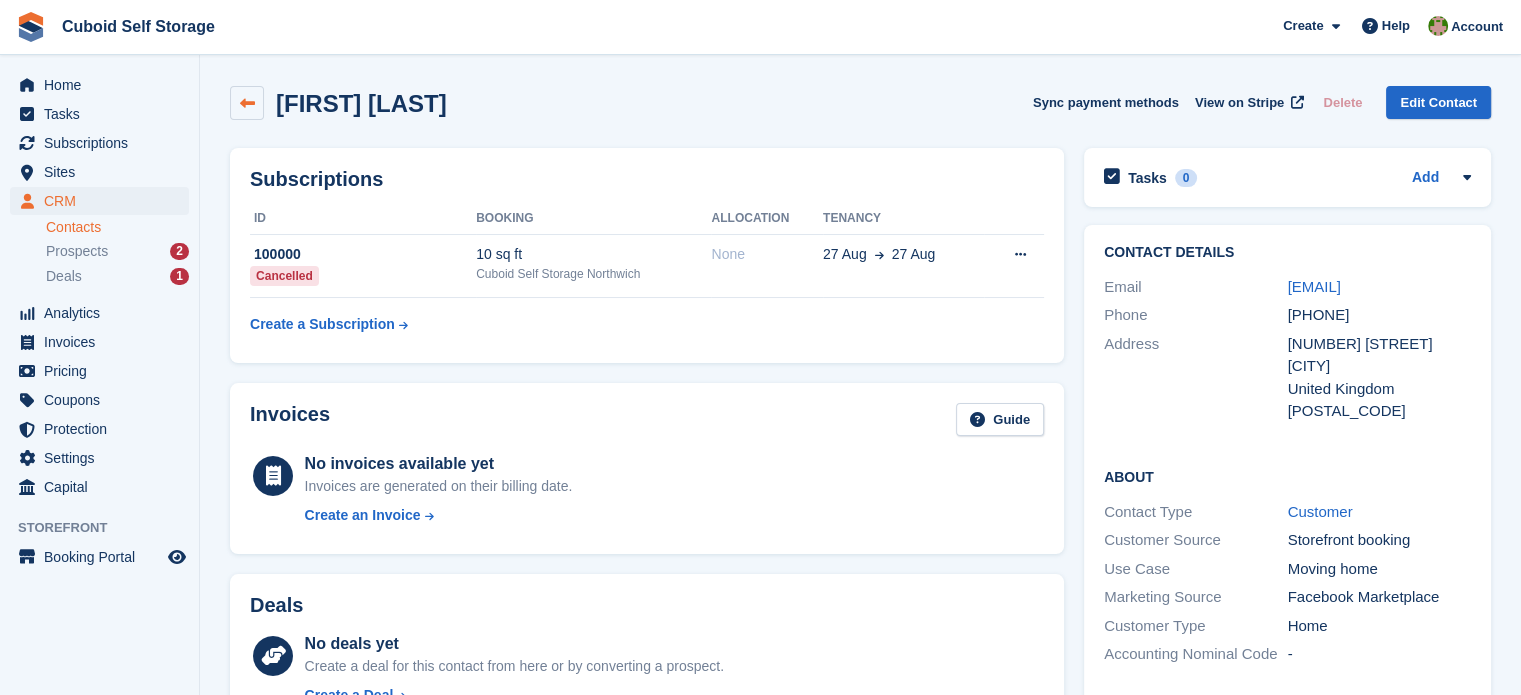click at bounding box center [247, 103] 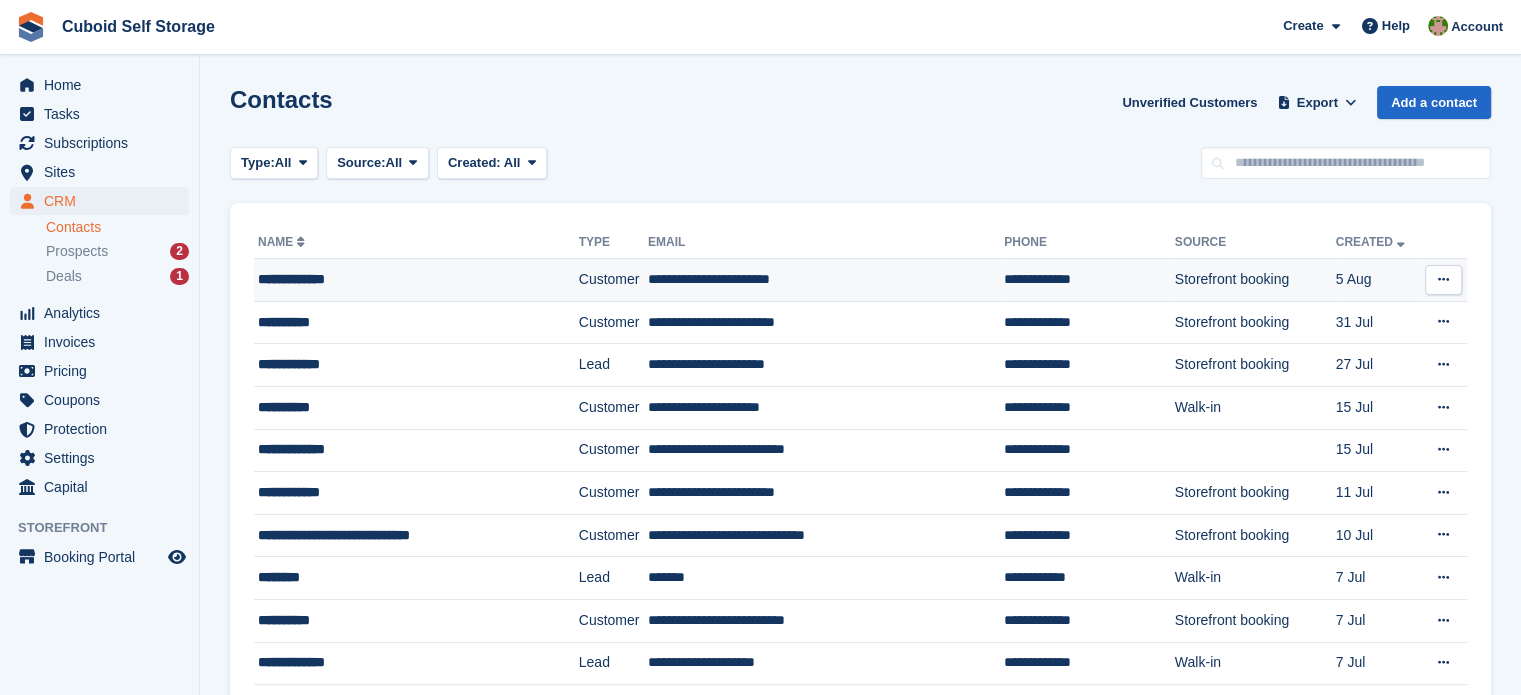 click at bounding box center (1443, 279) 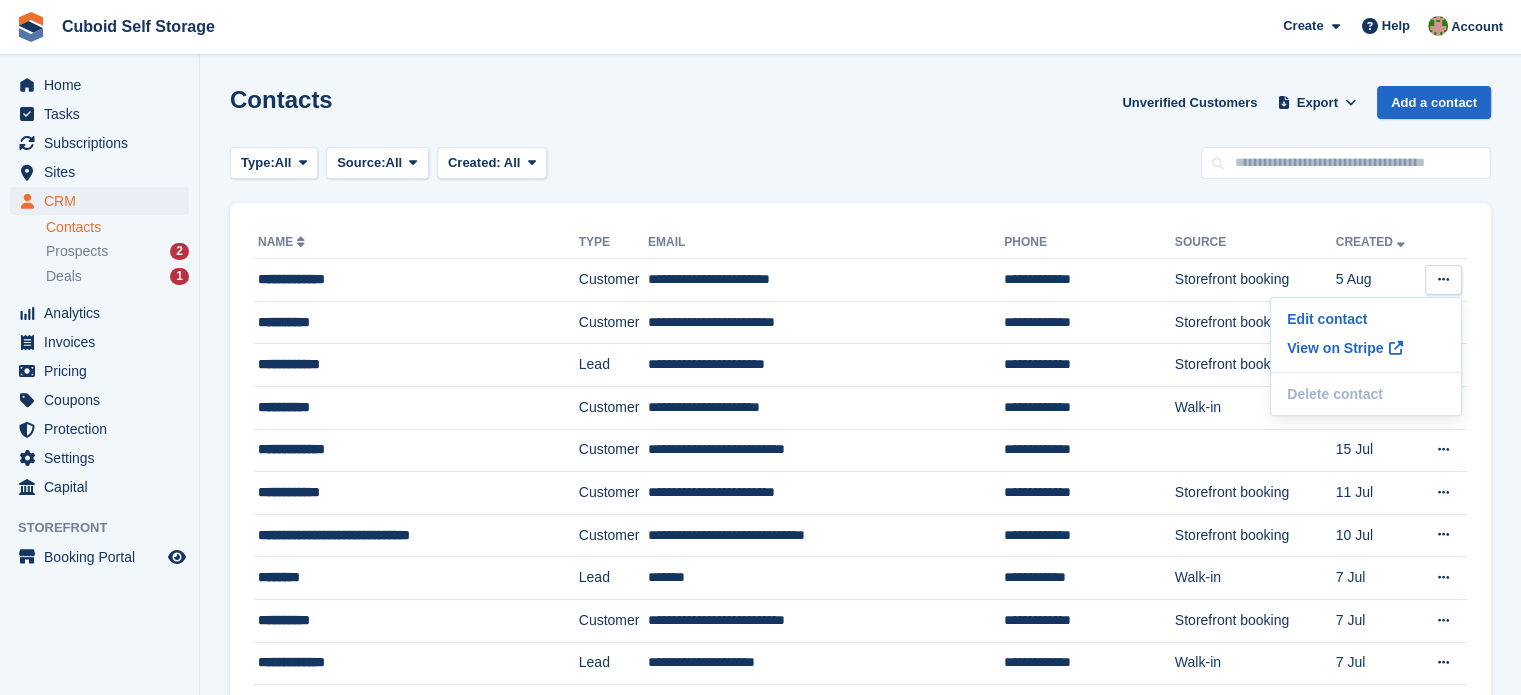 click on "Contacts
Unverified Customers
Export
Export Contacts
Export a CSV of all Contacts which match the current filters.
Please allow time for large exports.
Start Export
Add a contact" at bounding box center (860, 114) 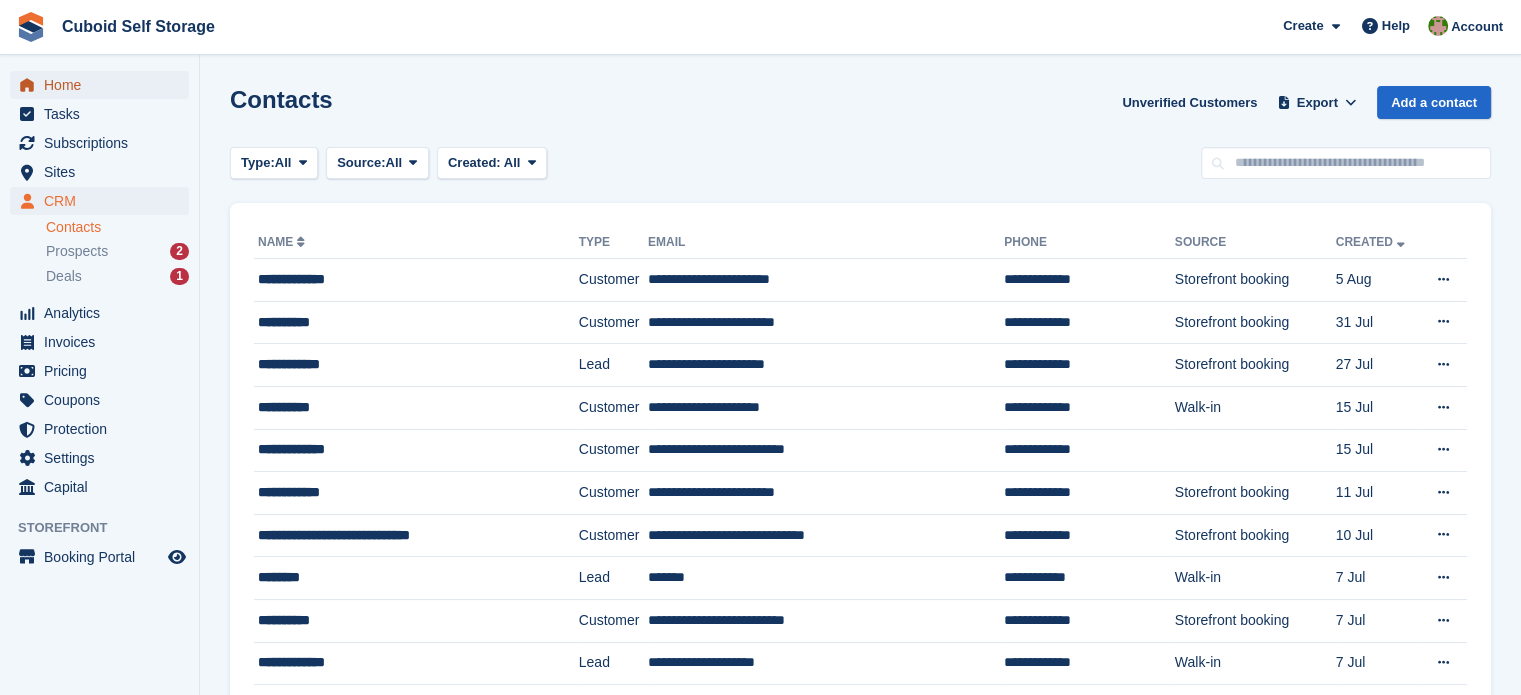 click on "Home" at bounding box center [104, 85] 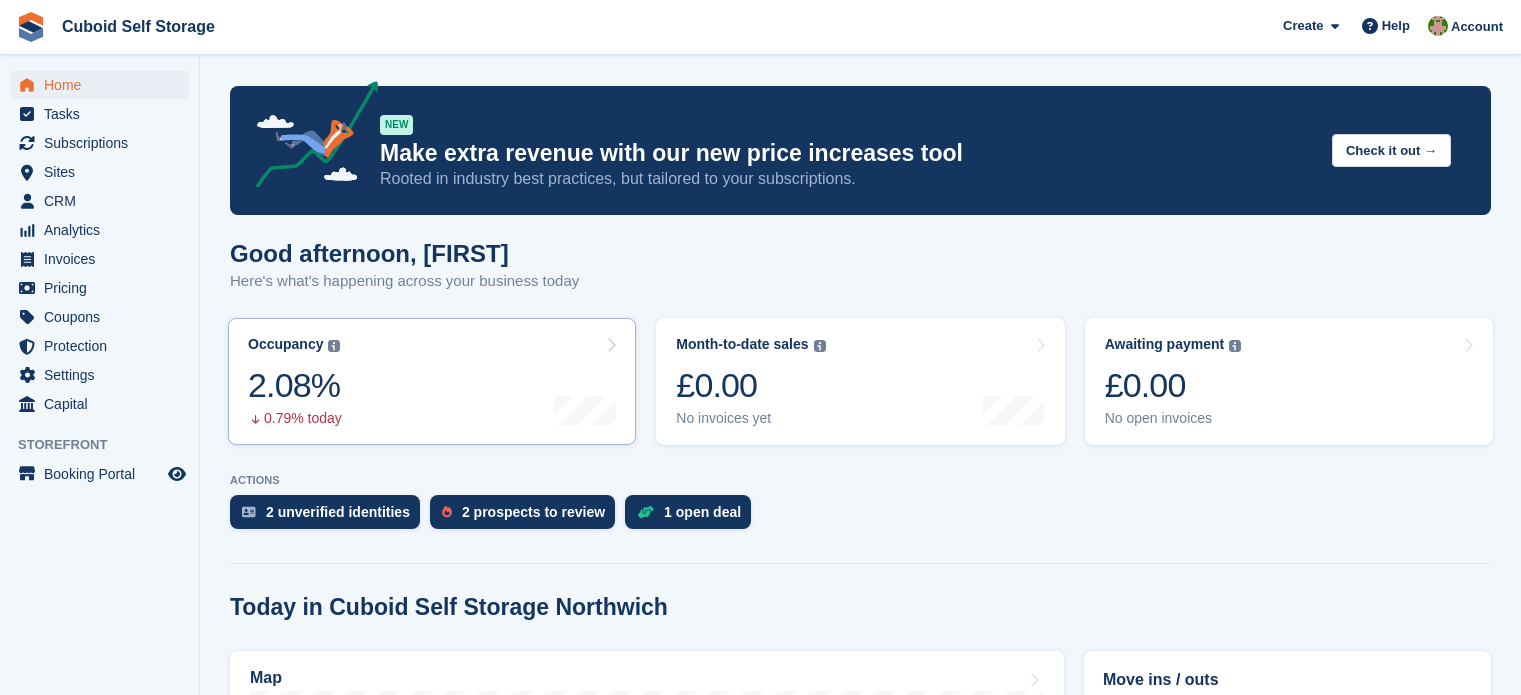 scroll, scrollTop: 0, scrollLeft: 0, axis: both 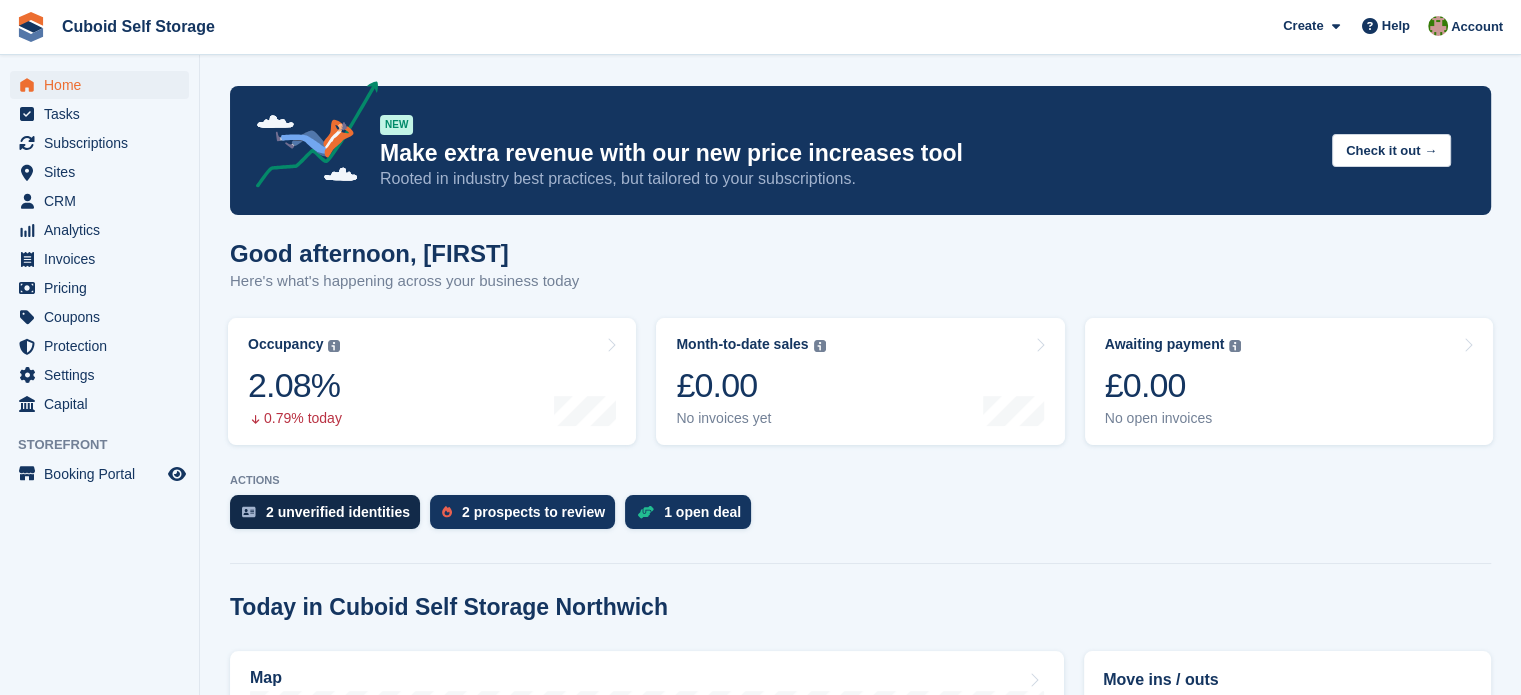 click on "2
unverified identities" at bounding box center [338, 512] 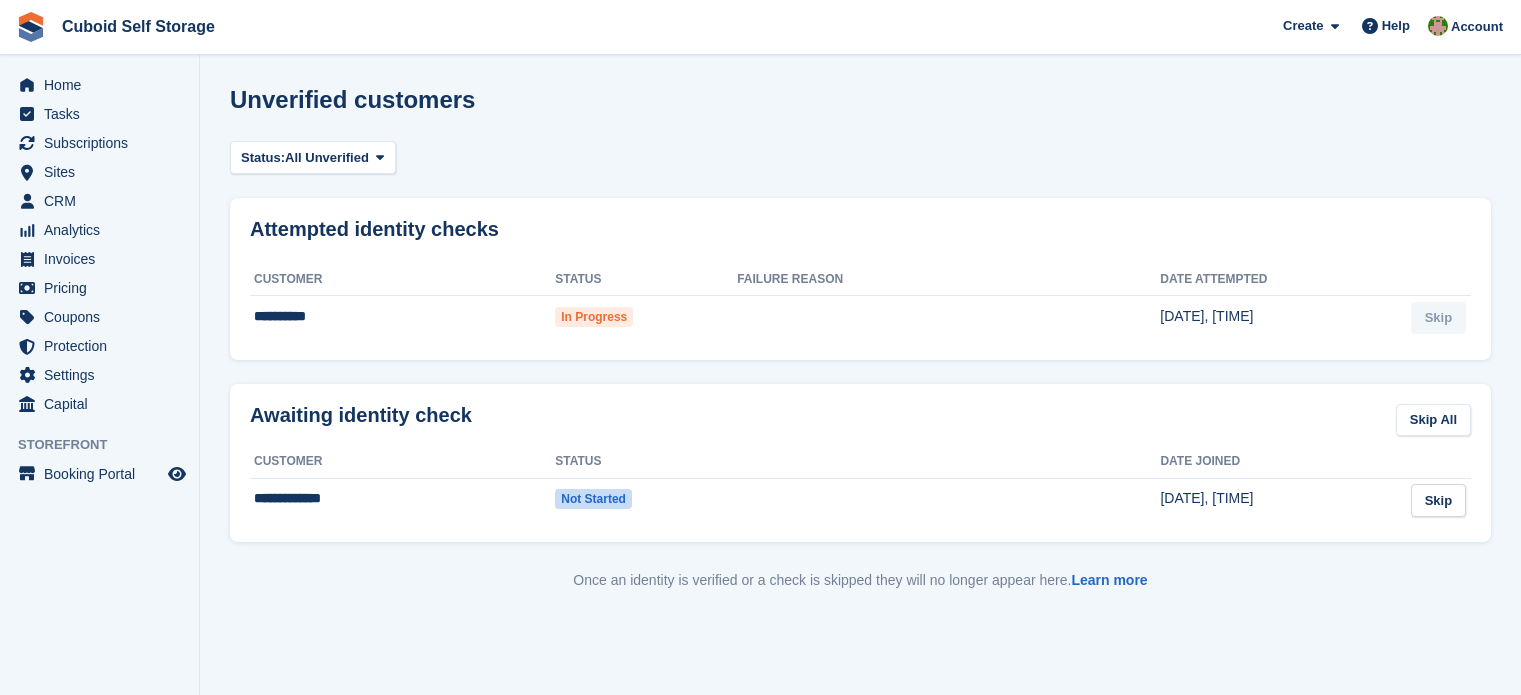 scroll, scrollTop: 0, scrollLeft: 0, axis: both 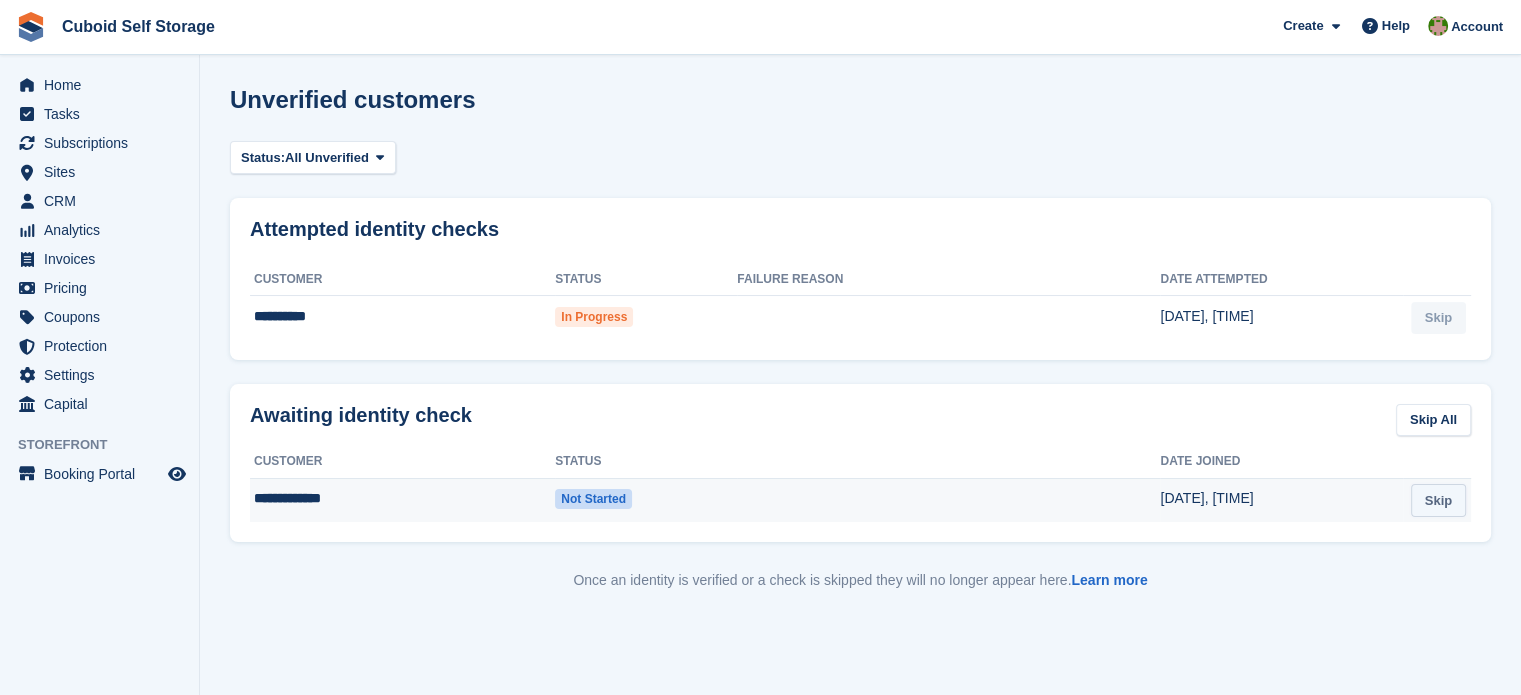 click on "Skip" at bounding box center [1438, 500] 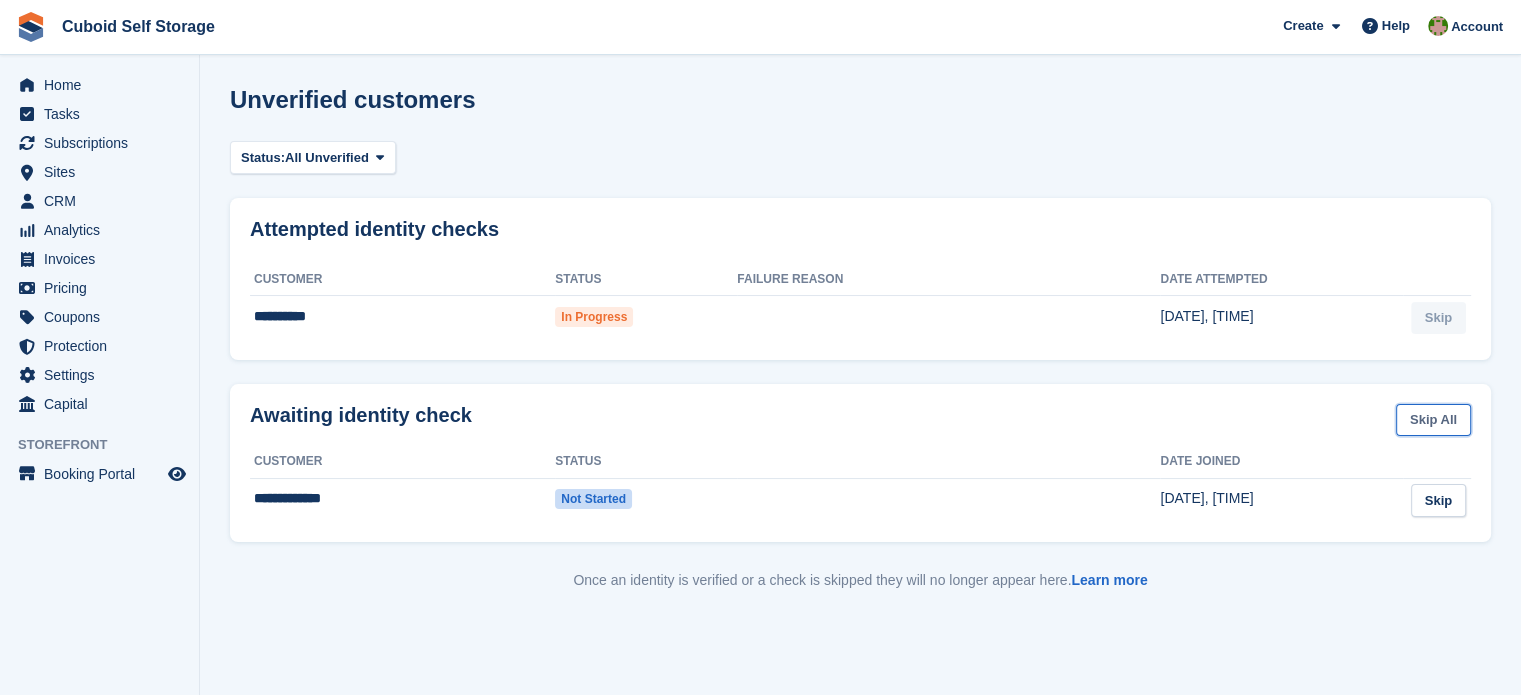click on "Skip All" at bounding box center [1433, 420] 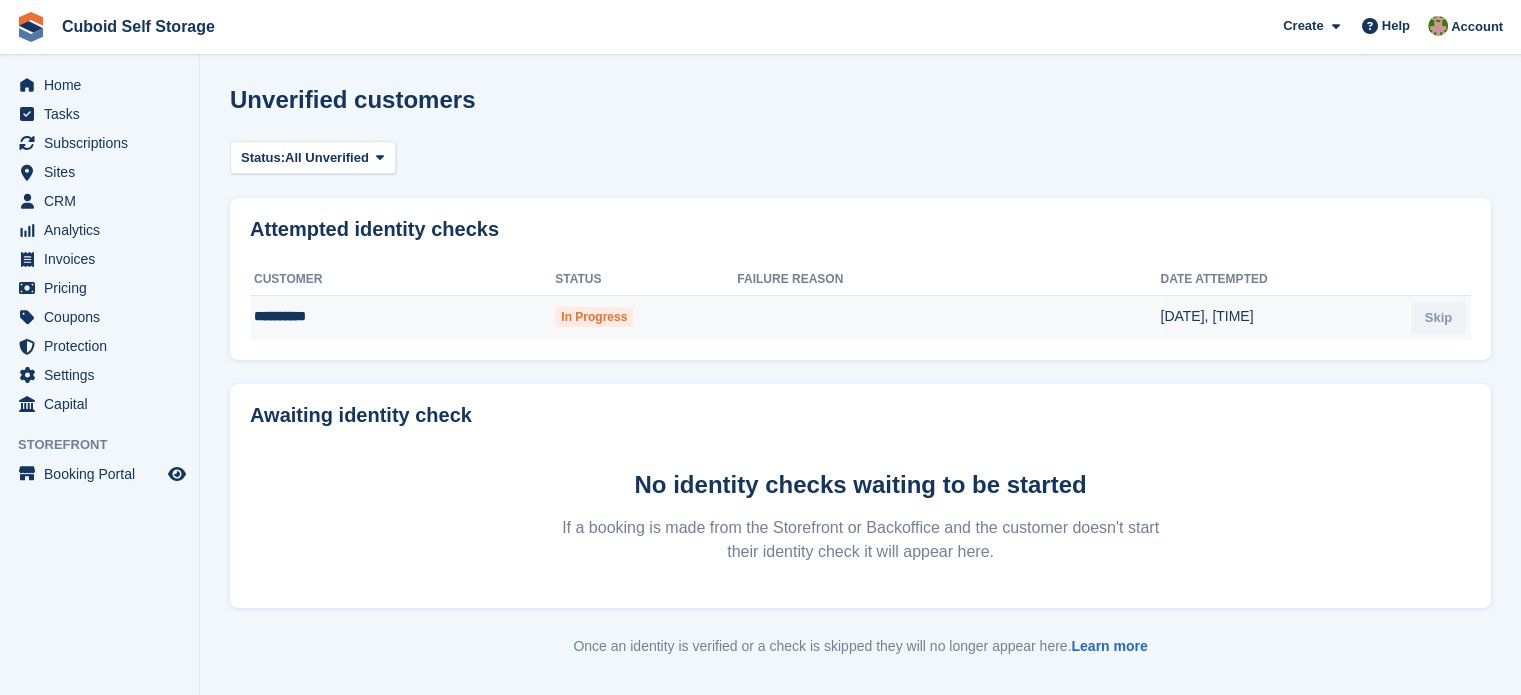 click at bounding box center (948, 318) 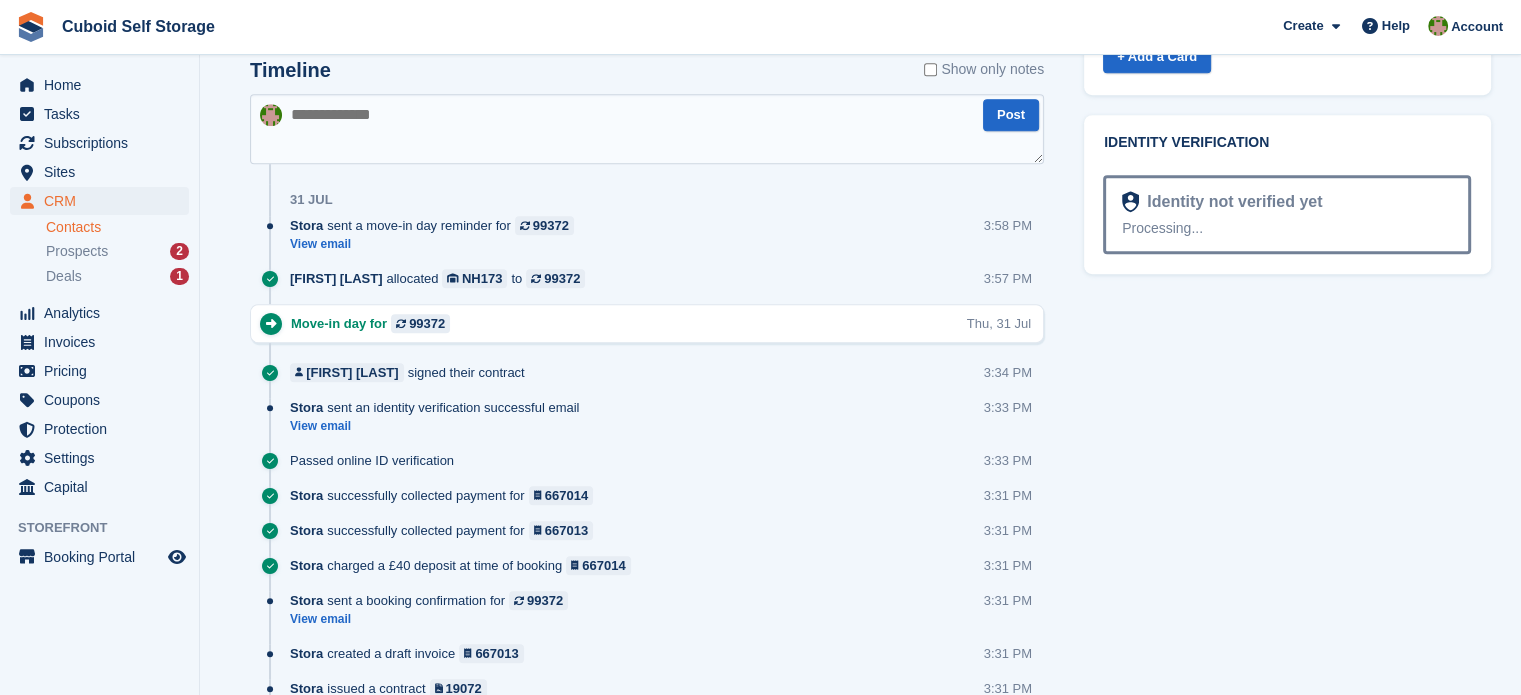 scroll, scrollTop: 1000, scrollLeft: 0, axis: vertical 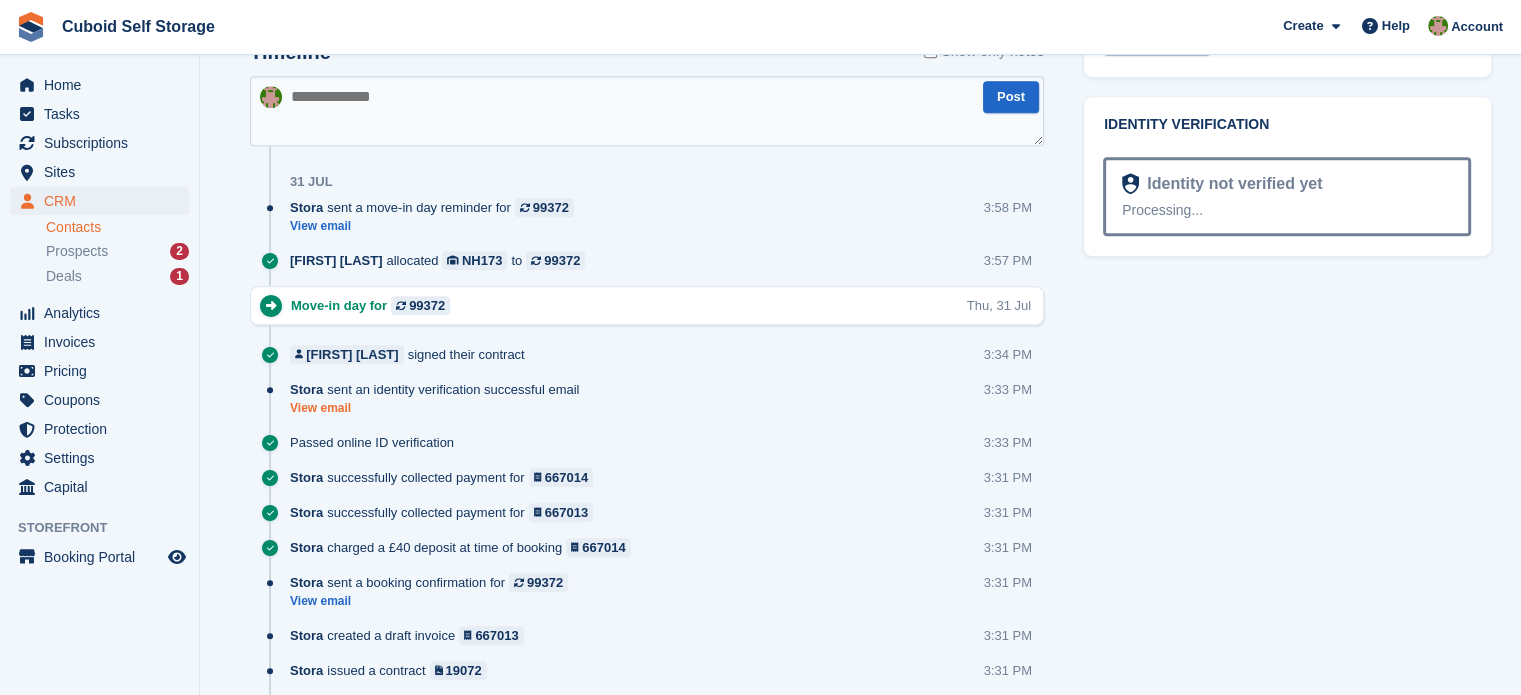 click on "View email" at bounding box center (439, 408) 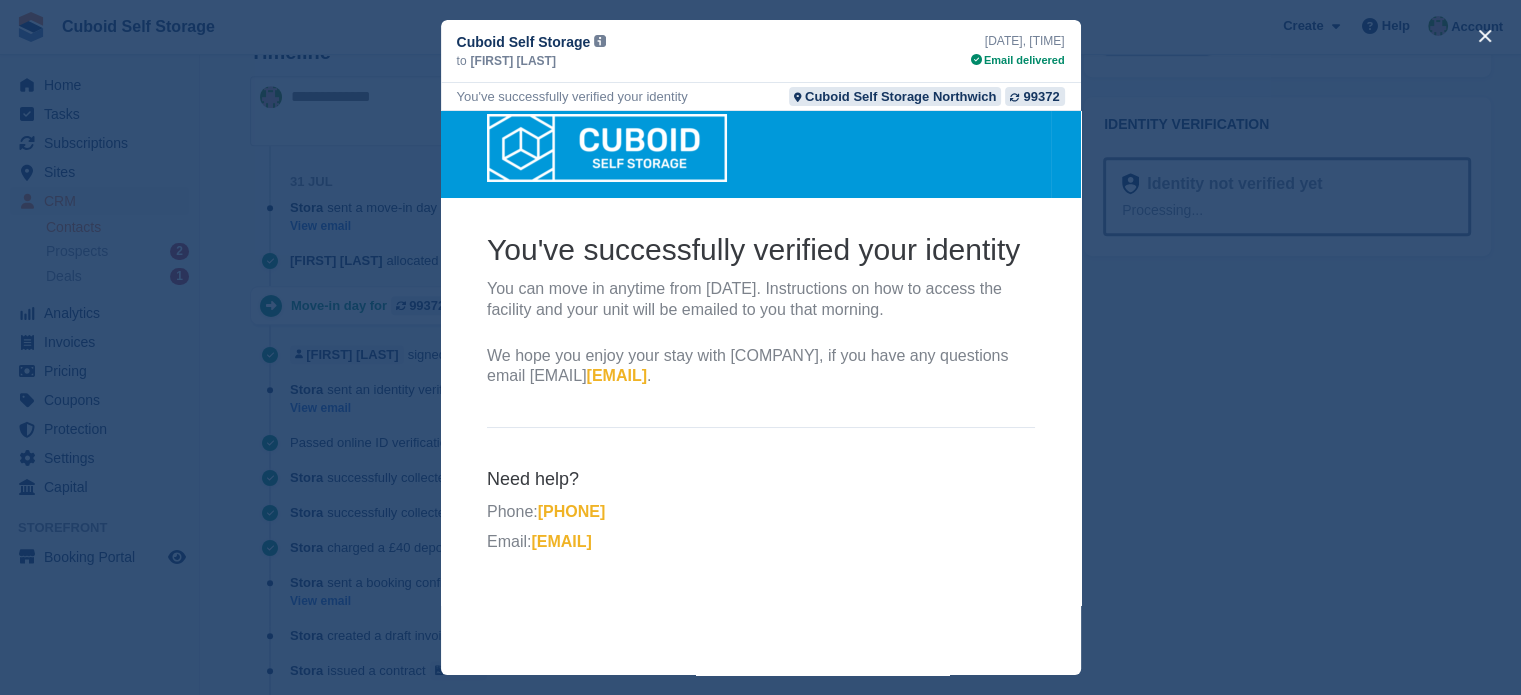 scroll, scrollTop: 0, scrollLeft: 0, axis: both 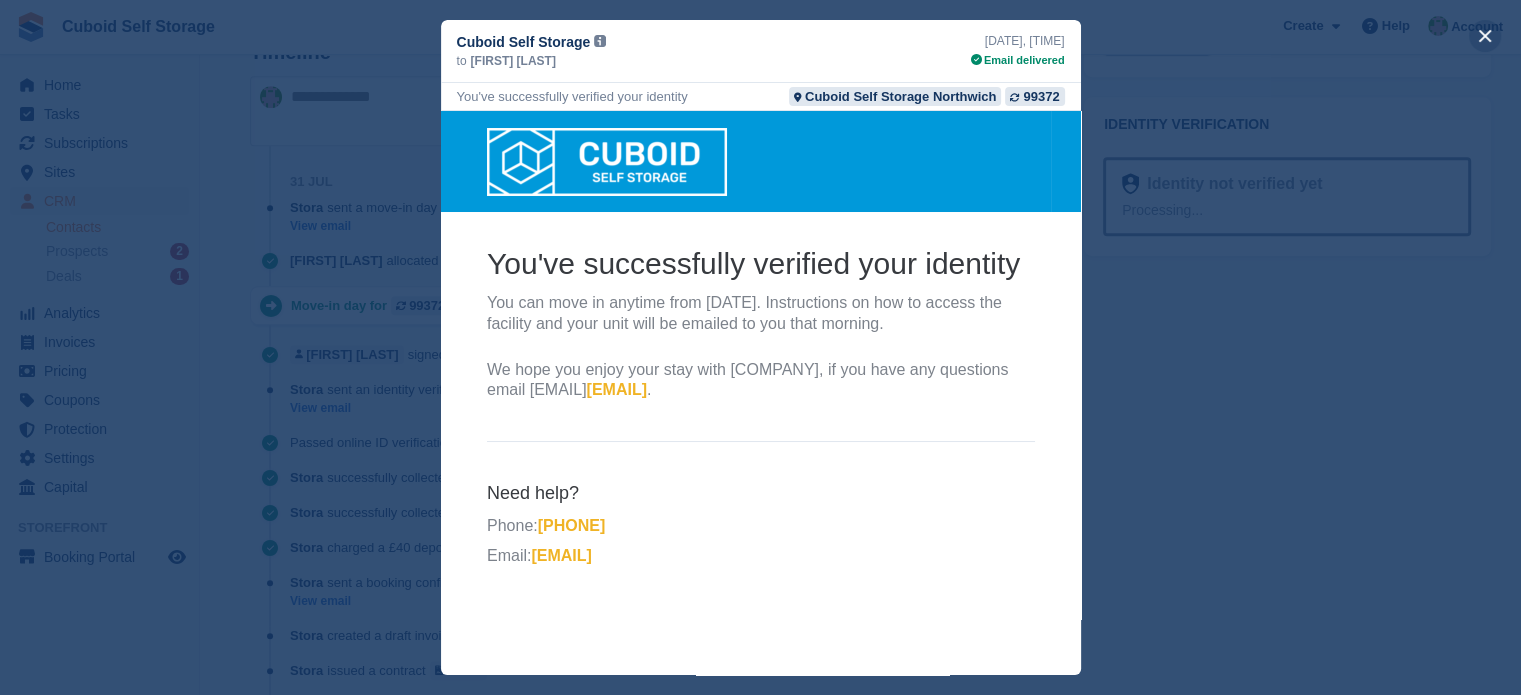 click at bounding box center [1485, 36] 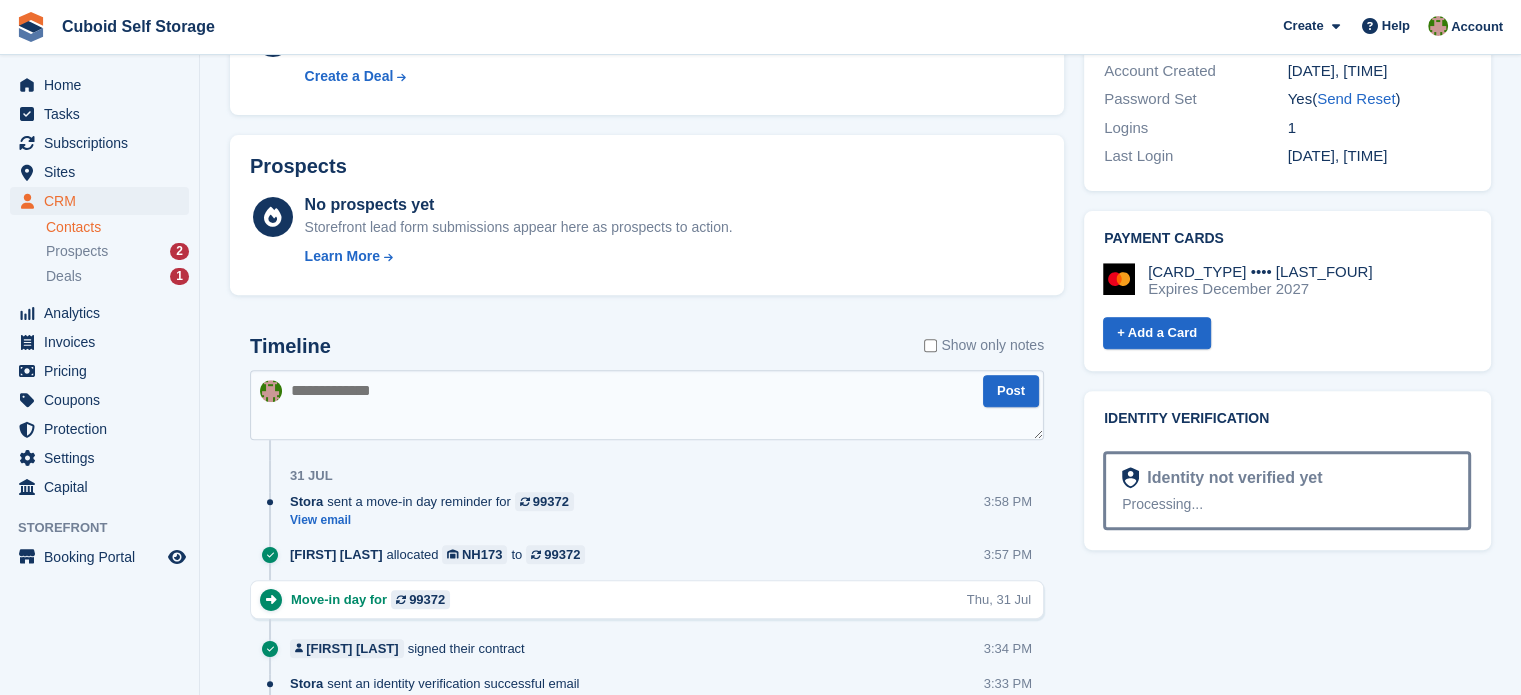 scroll, scrollTop: 700, scrollLeft: 0, axis: vertical 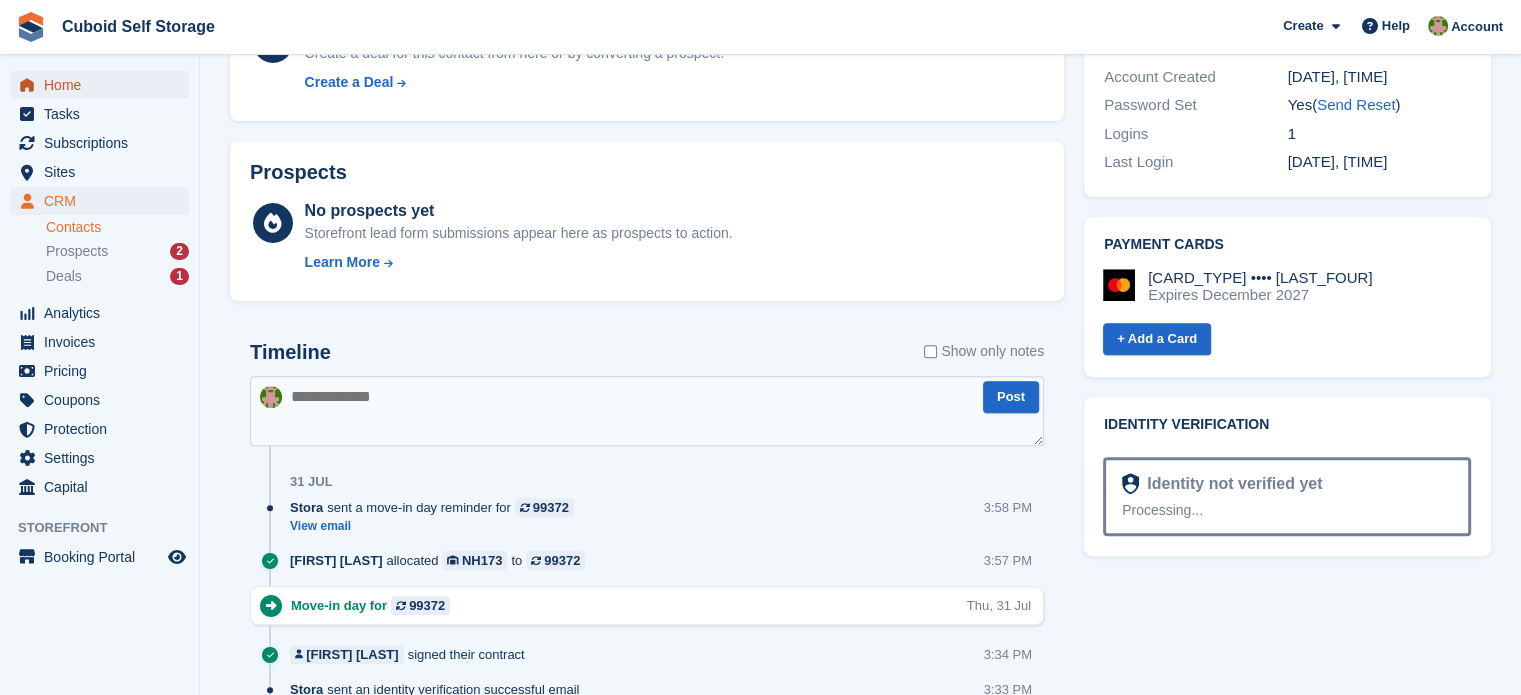 click on "Home" at bounding box center [104, 85] 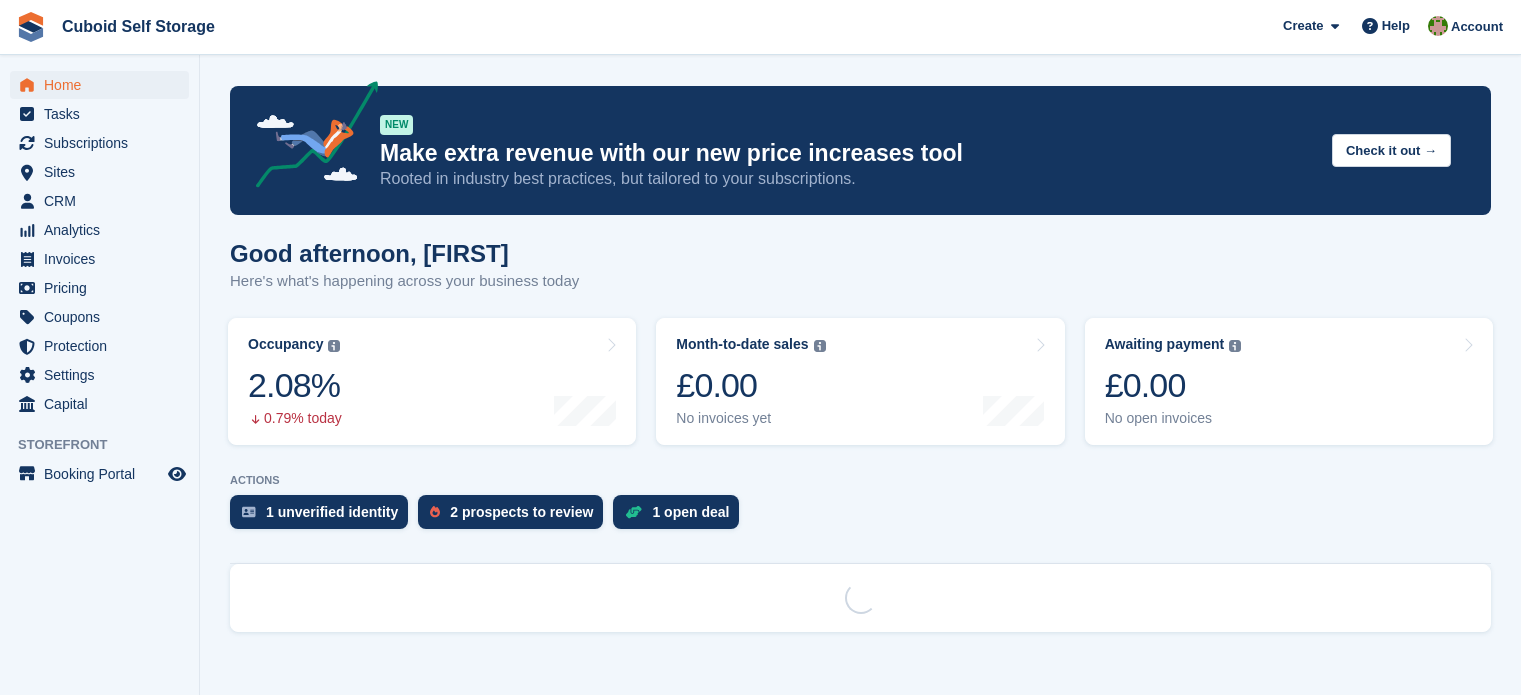 scroll, scrollTop: 0, scrollLeft: 0, axis: both 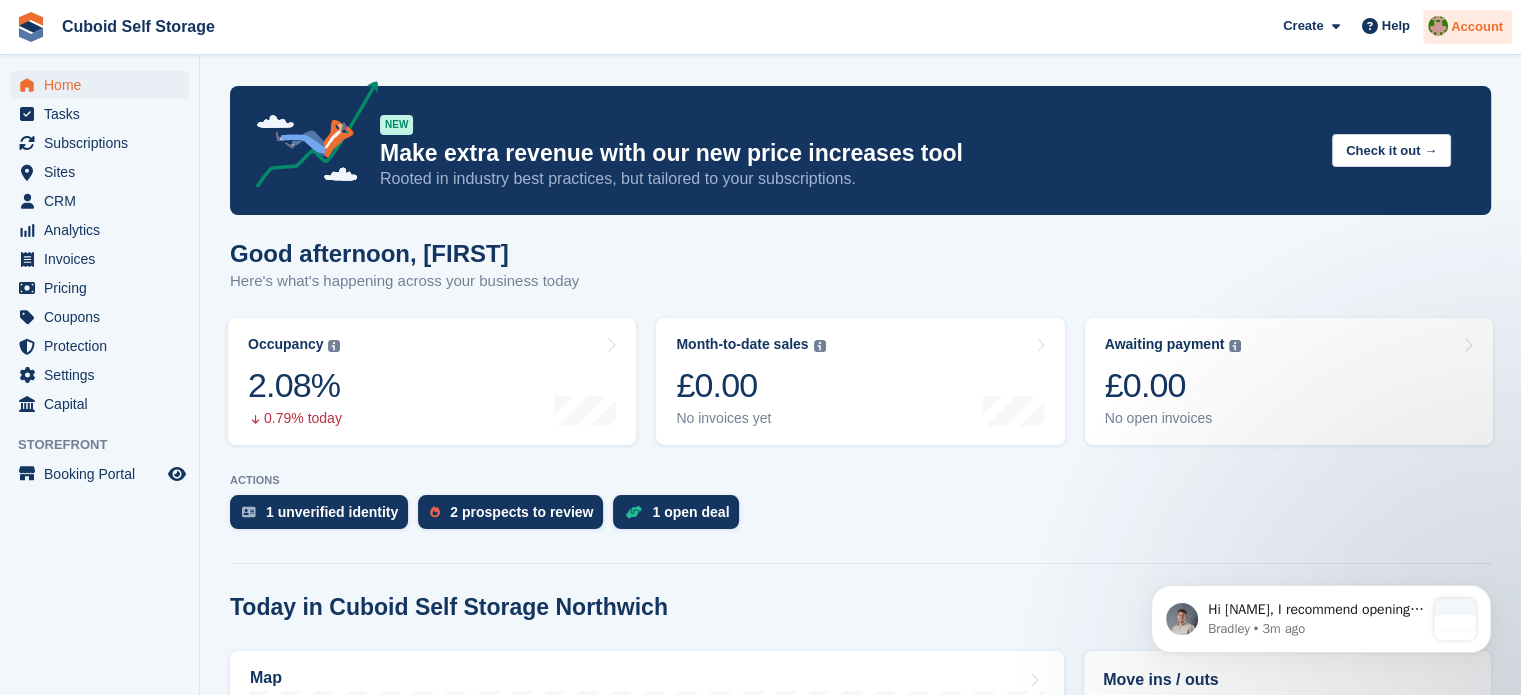 click on "Account" at bounding box center (1477, 27) 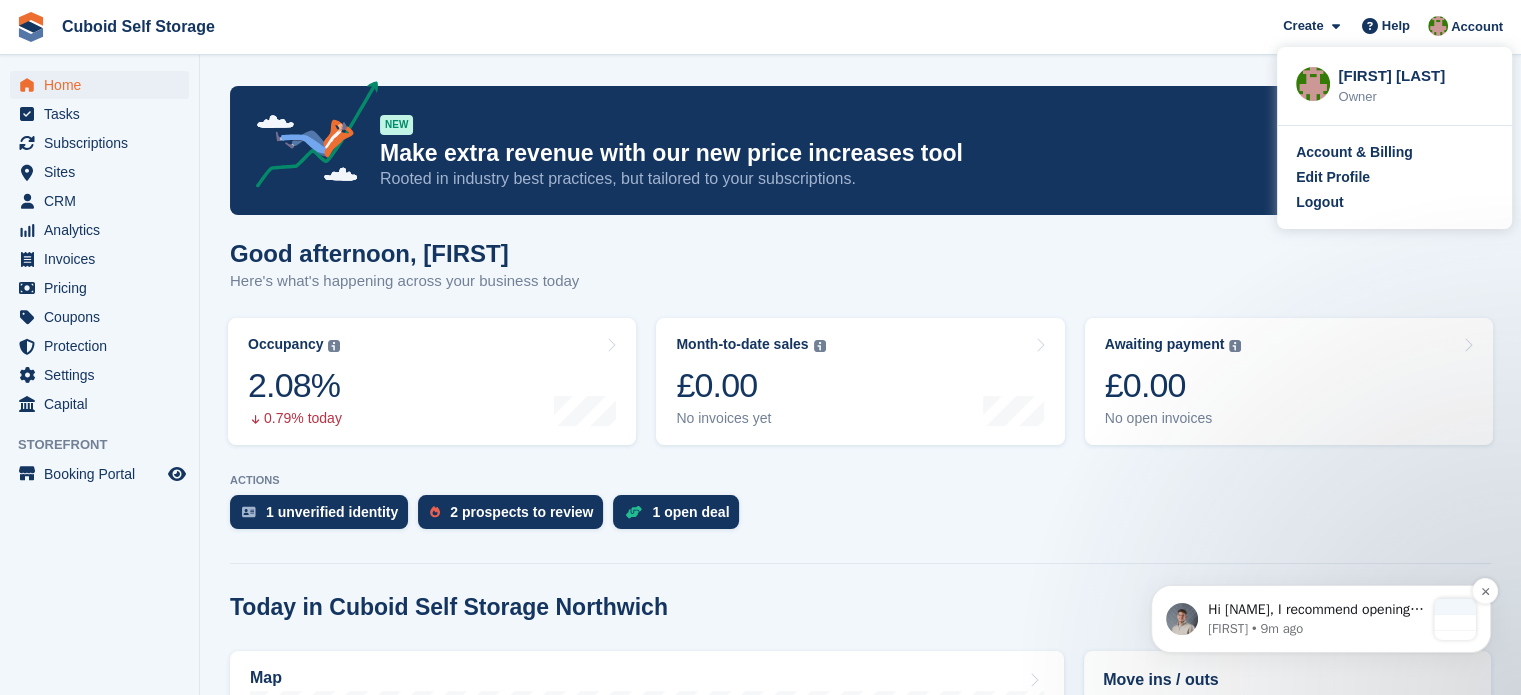 click on "[FIRST] • 9m ago" at bounding box center [1316, 629] 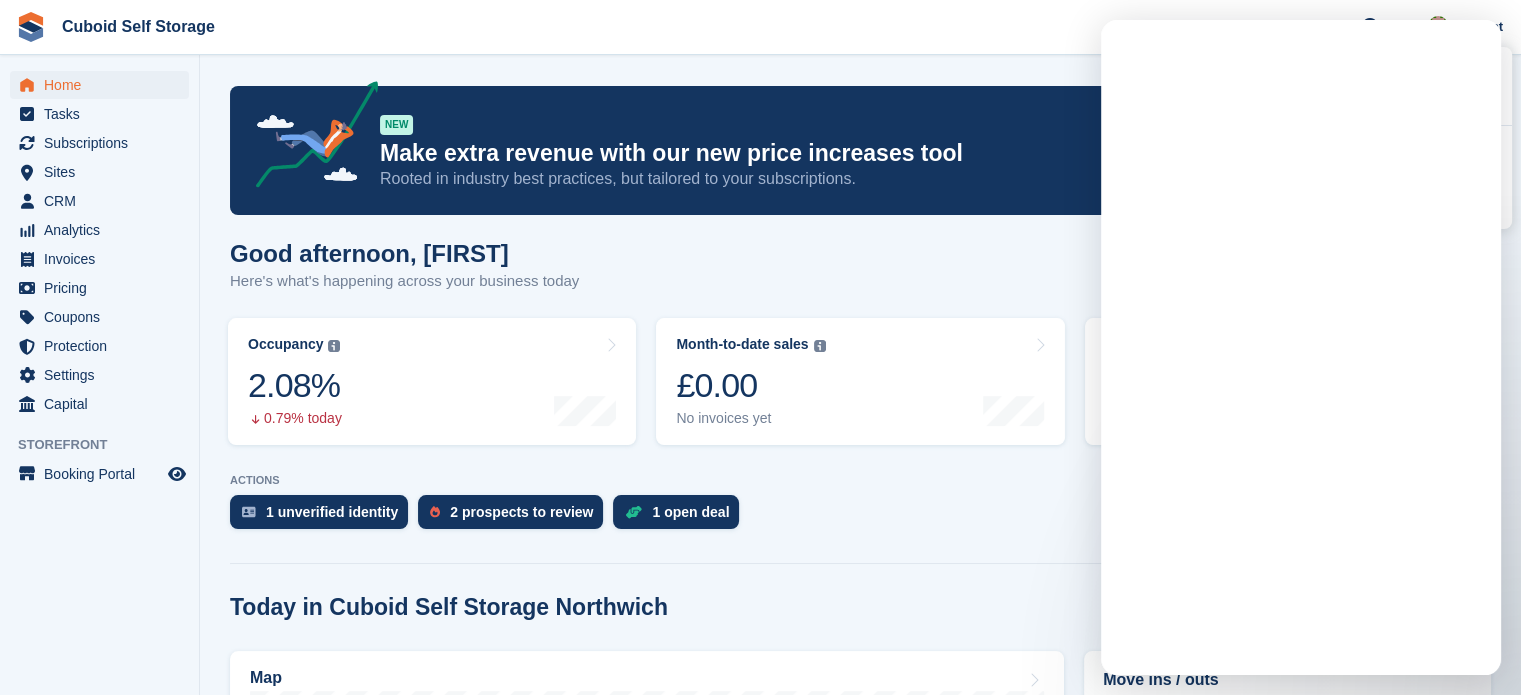 scroll, scrollTop: 0, scrollLeft: 0, axis: both 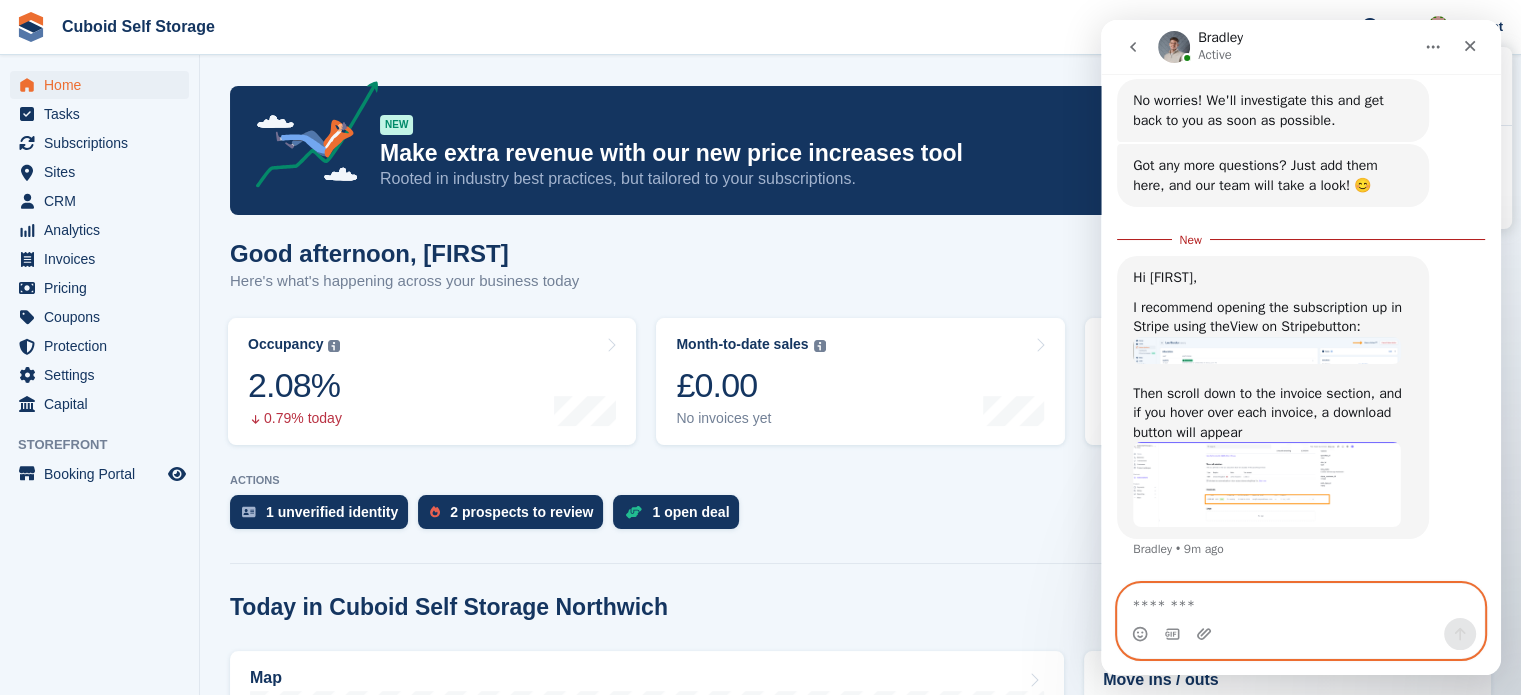 click at bounding box center (1301, 601) 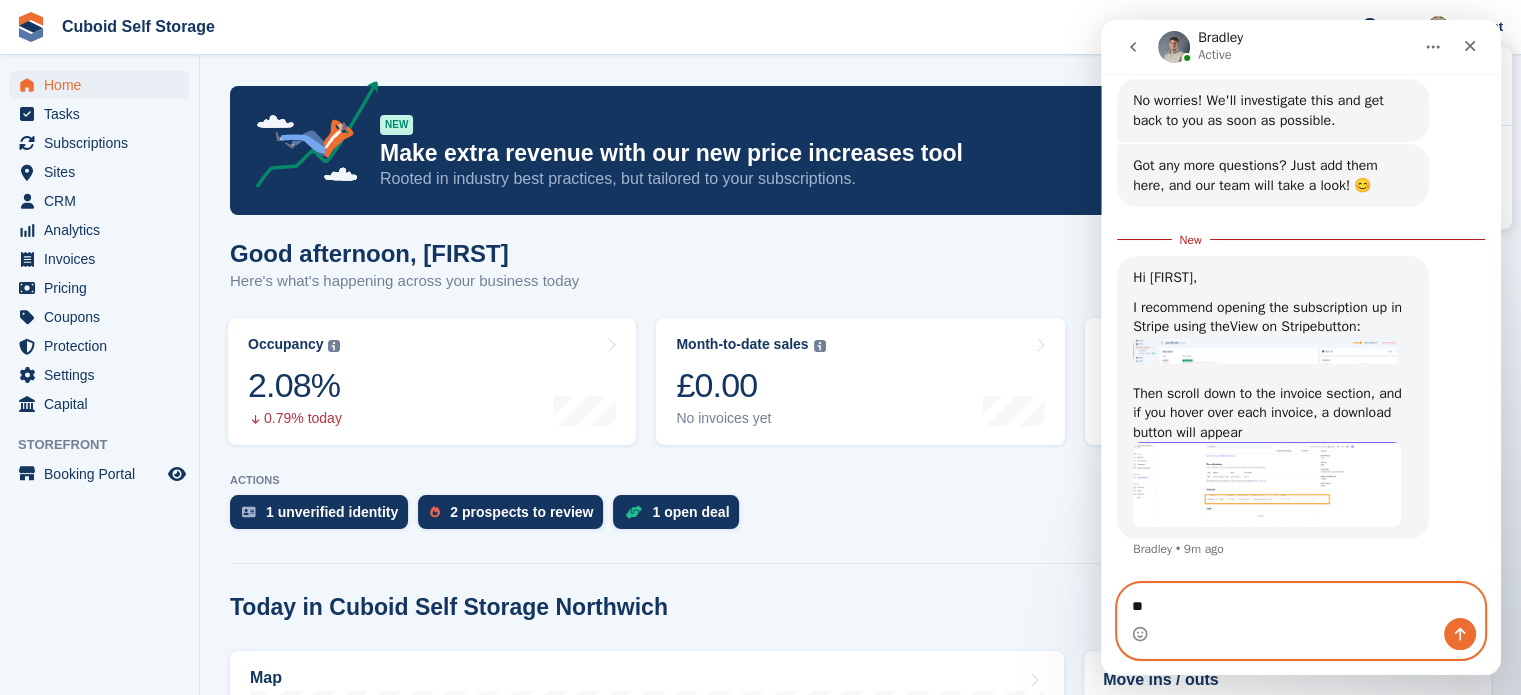 type on "*" 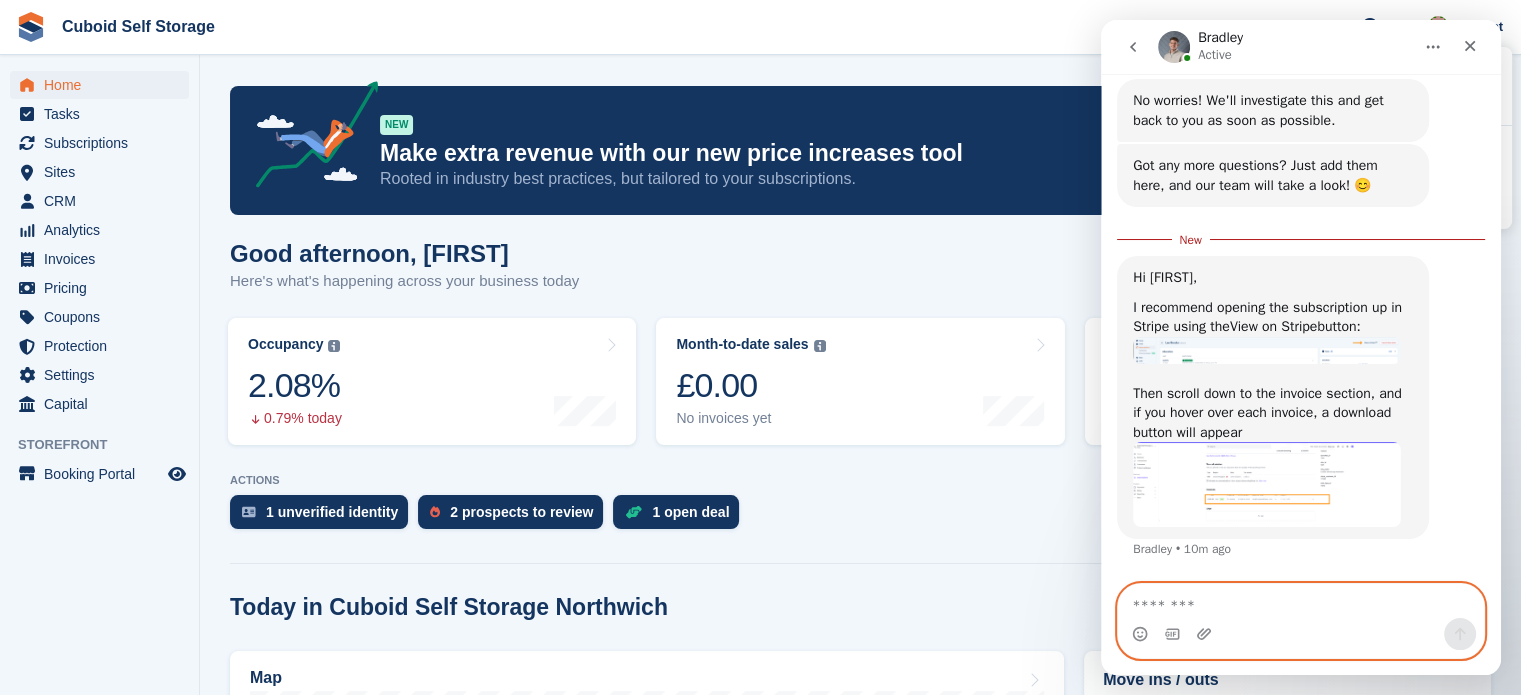 click at bounding box center [1301, 601] 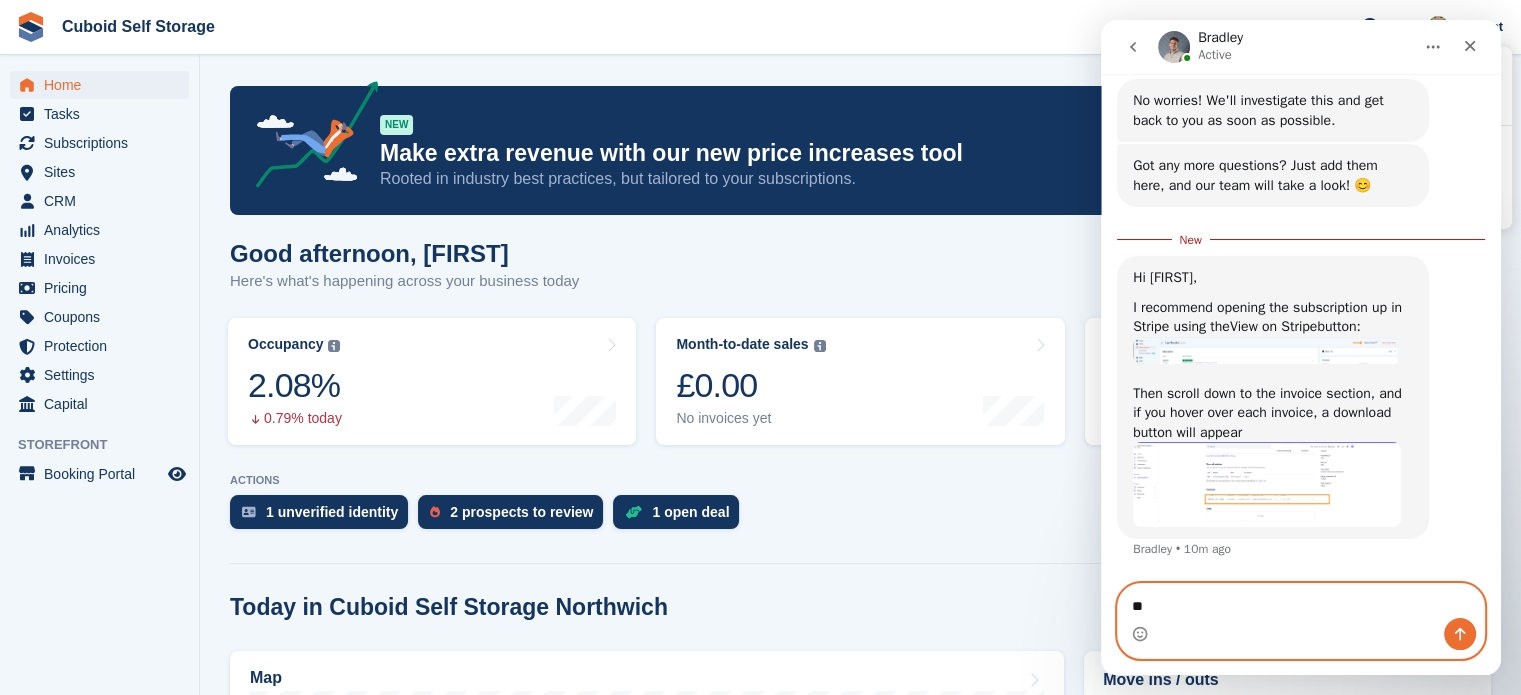 type on "*" 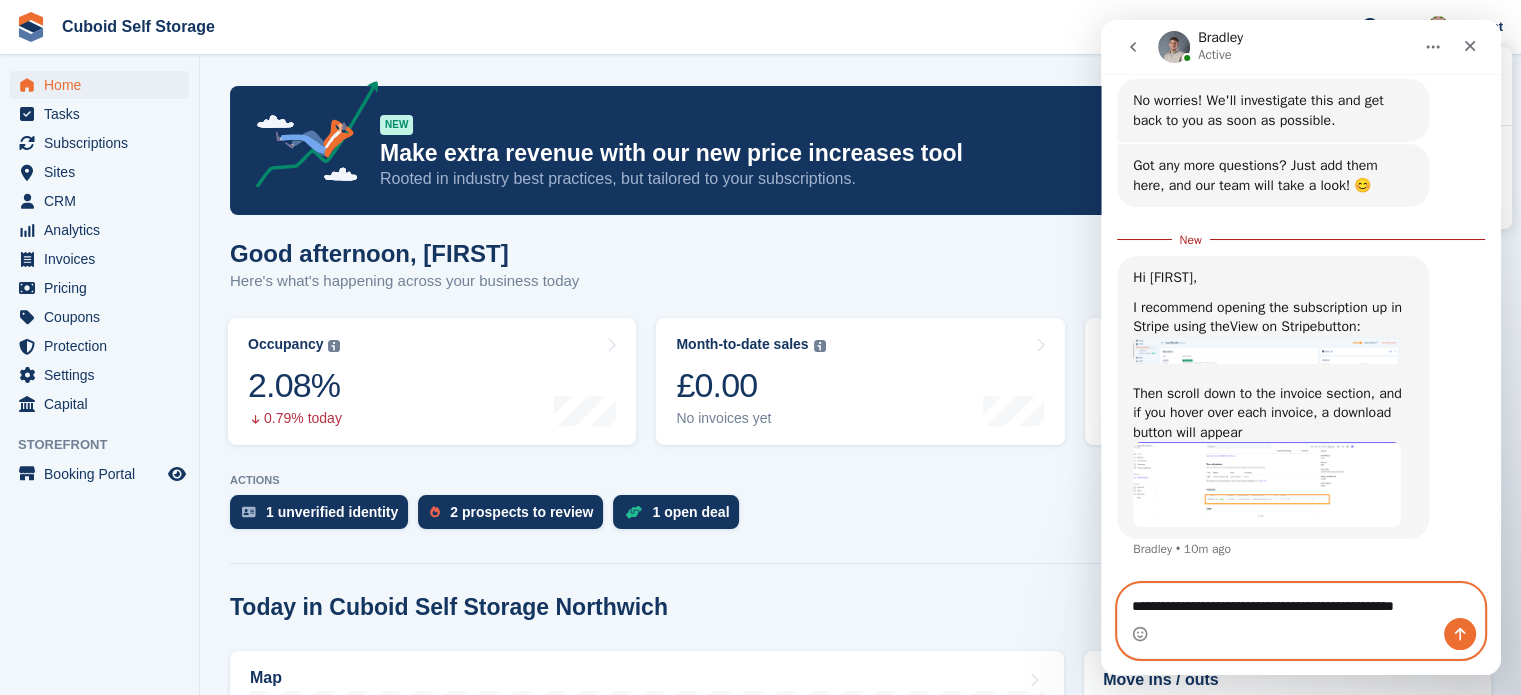 type on "**********" 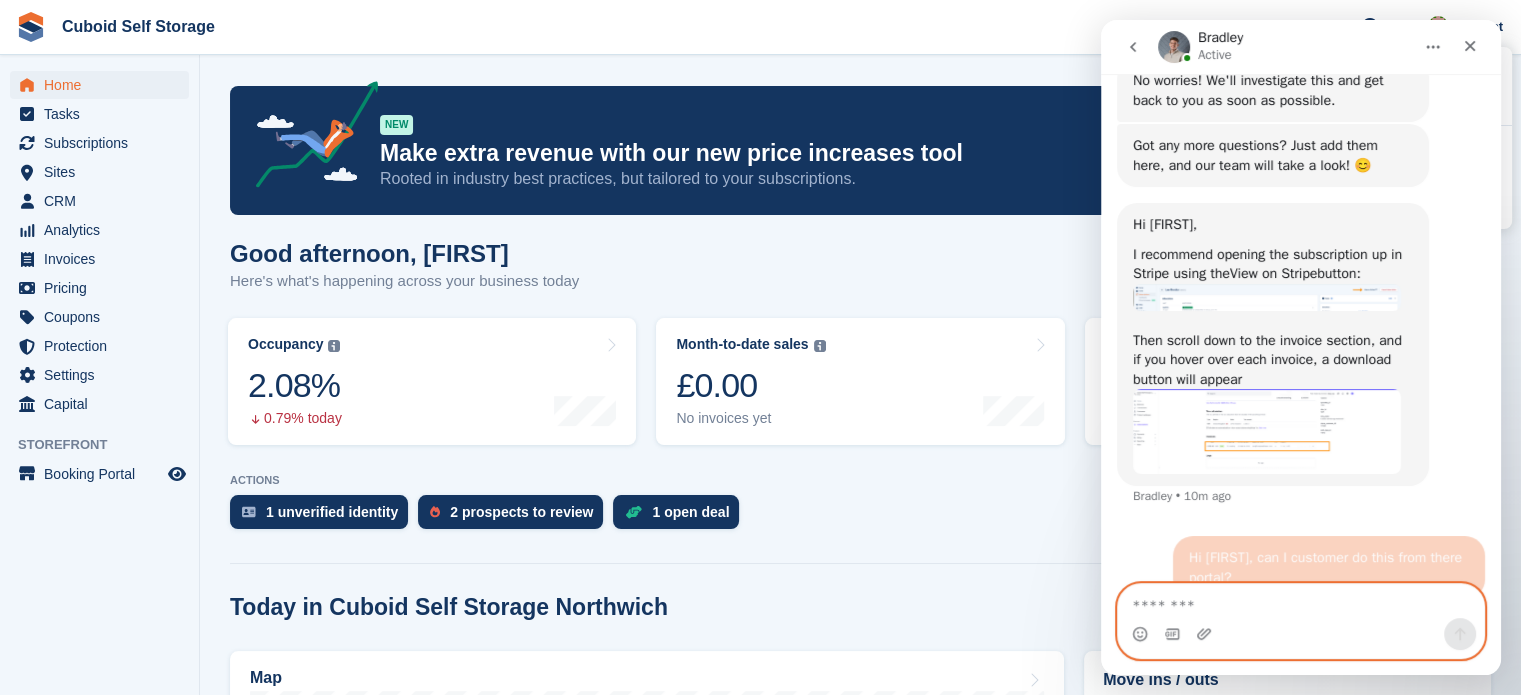 scroll, scrollTop: 886, scrollLeft: 0, axis: vertical 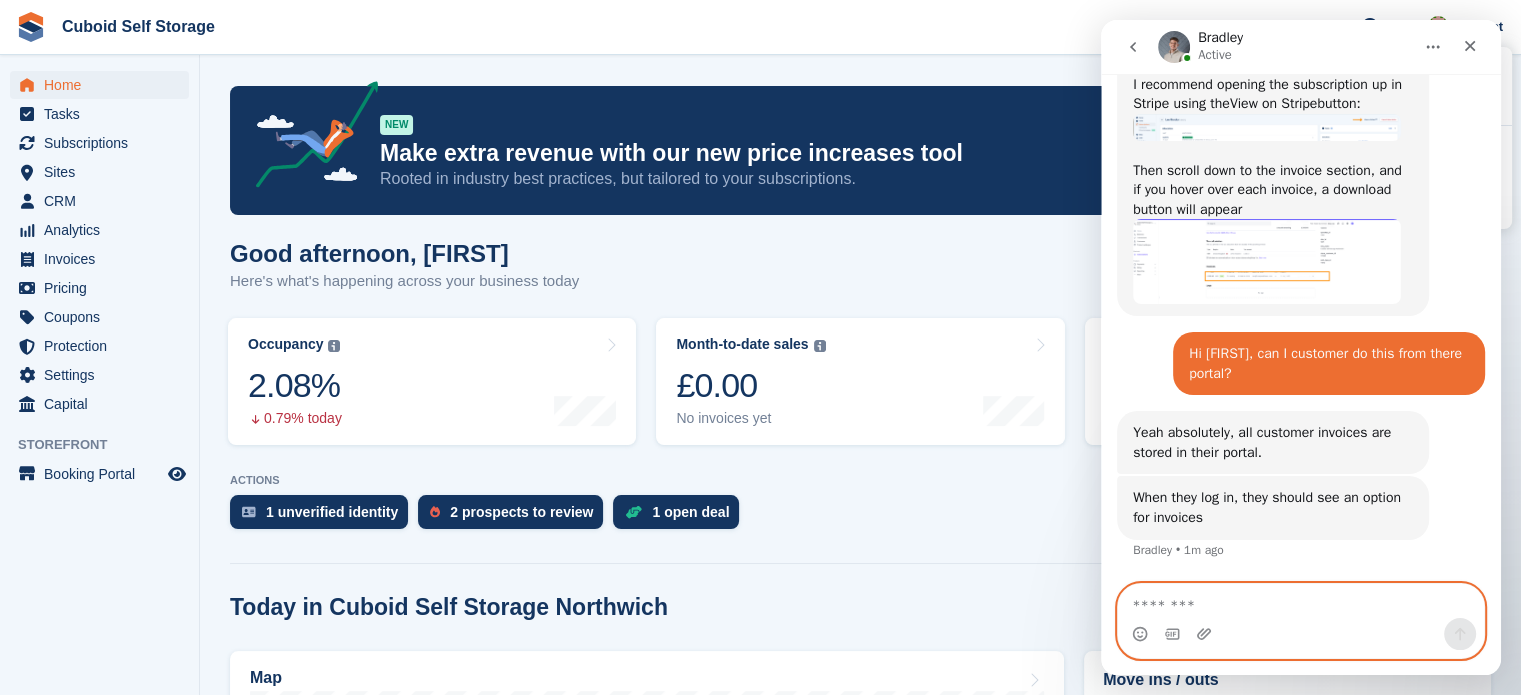 click at bounding box center [1301, 601] 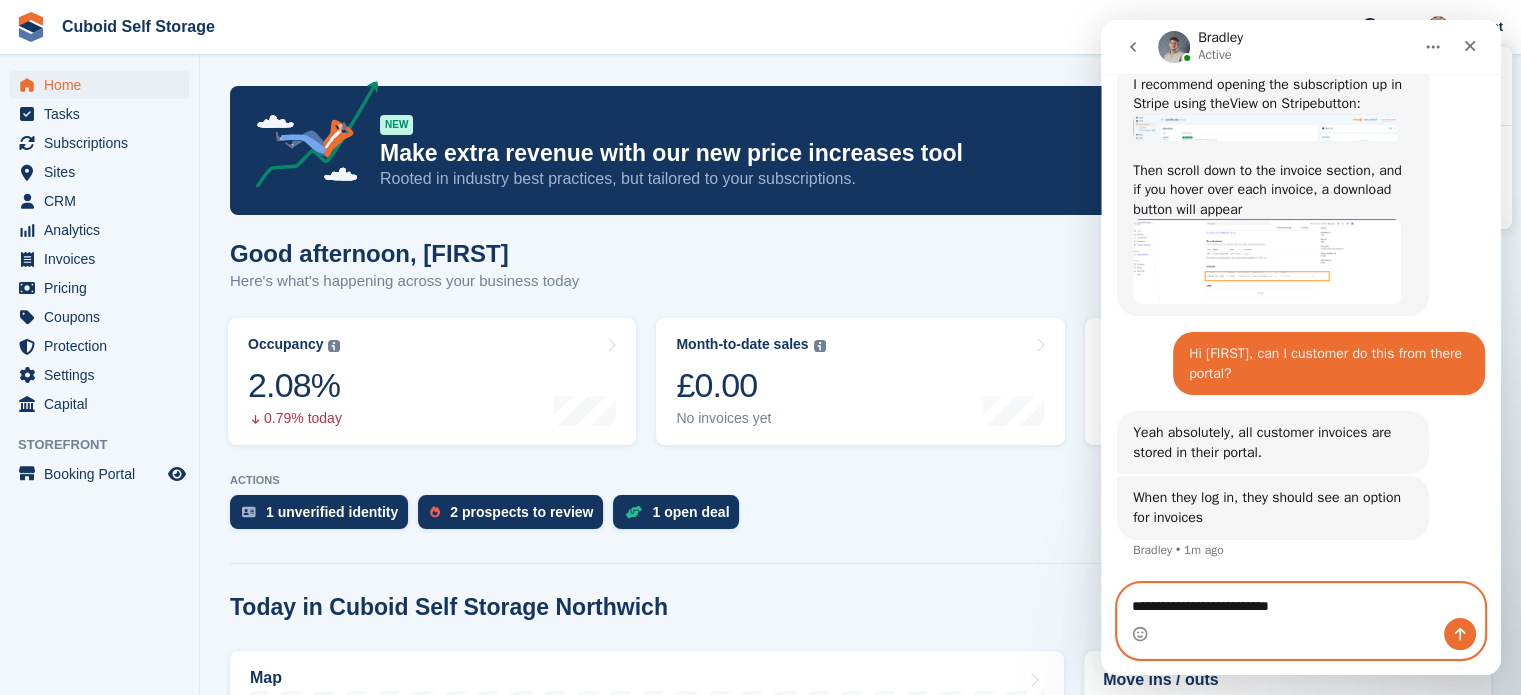 click on "**********" at bounding box center [1301, 601] 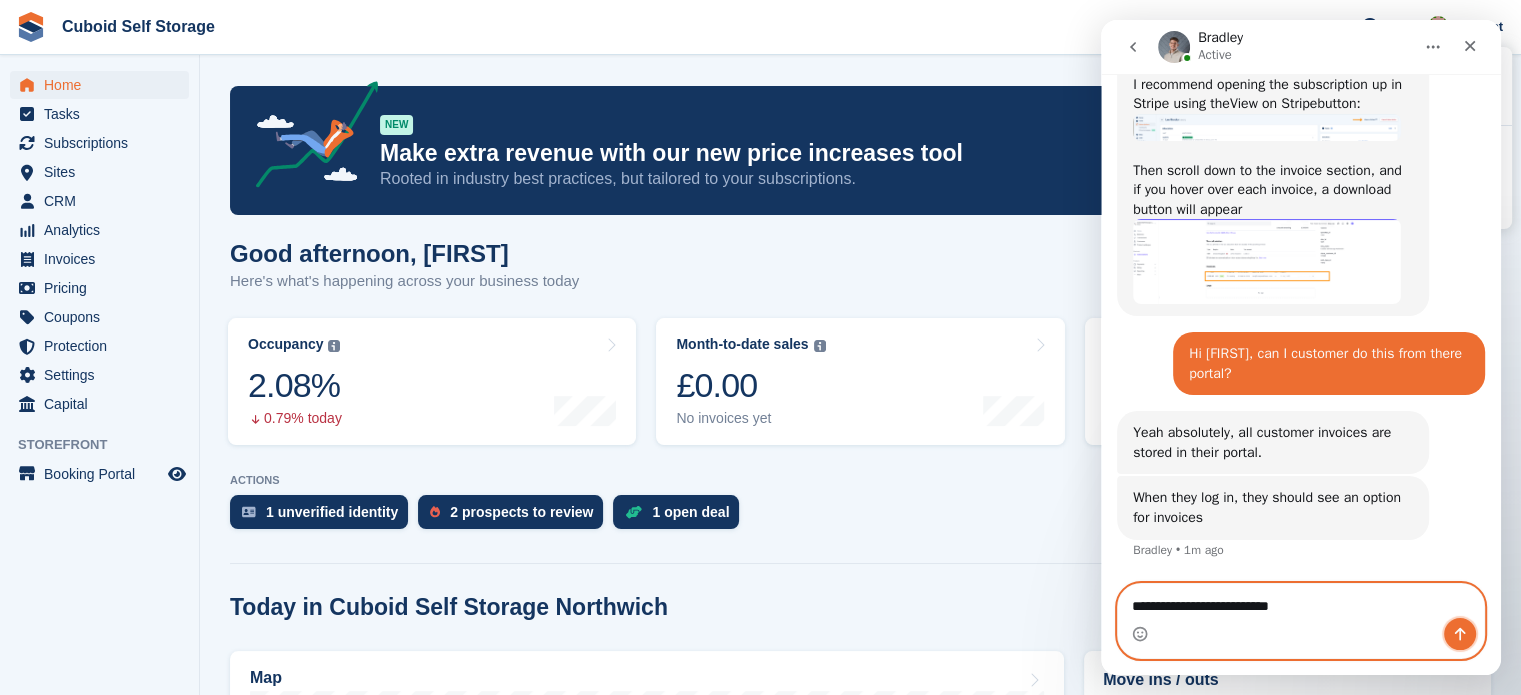 click 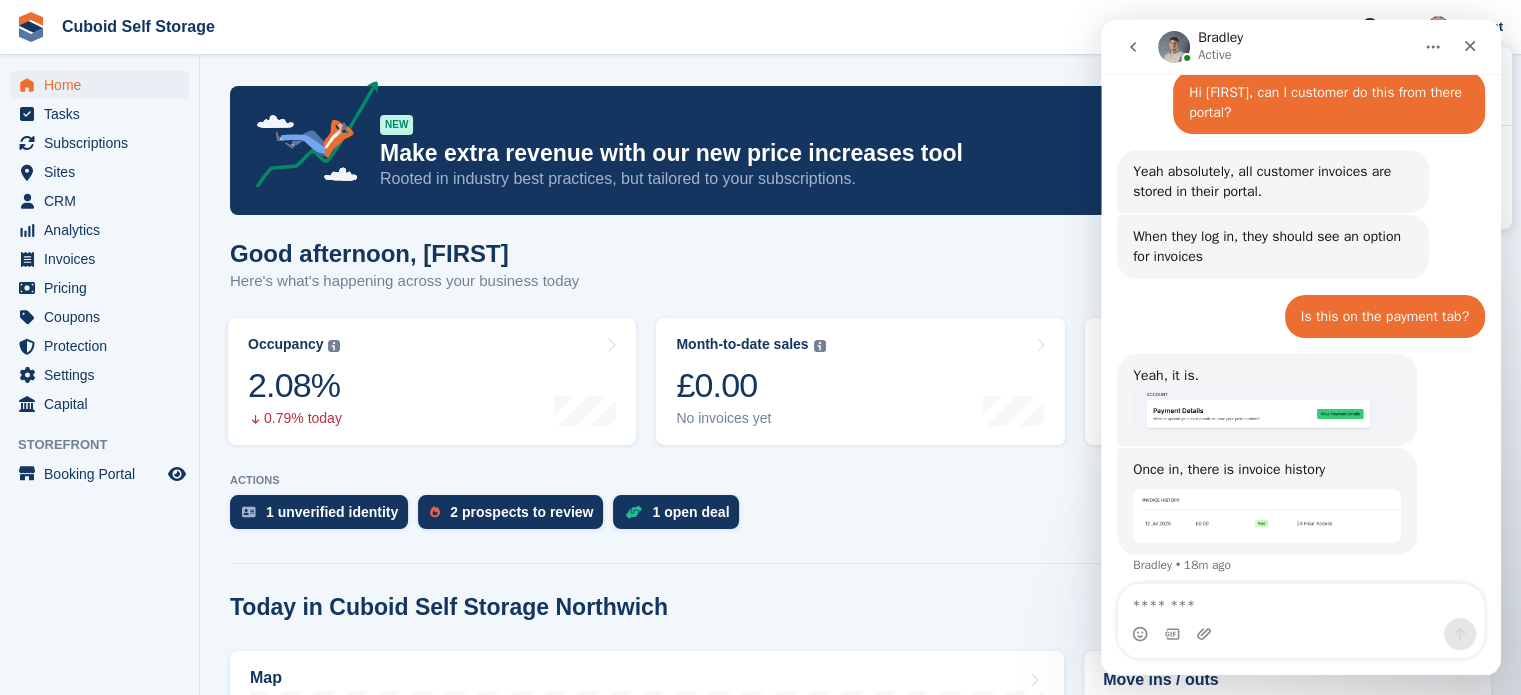 scroll, scrollTop: 1306, scrollLeft: 0, axis: vertical 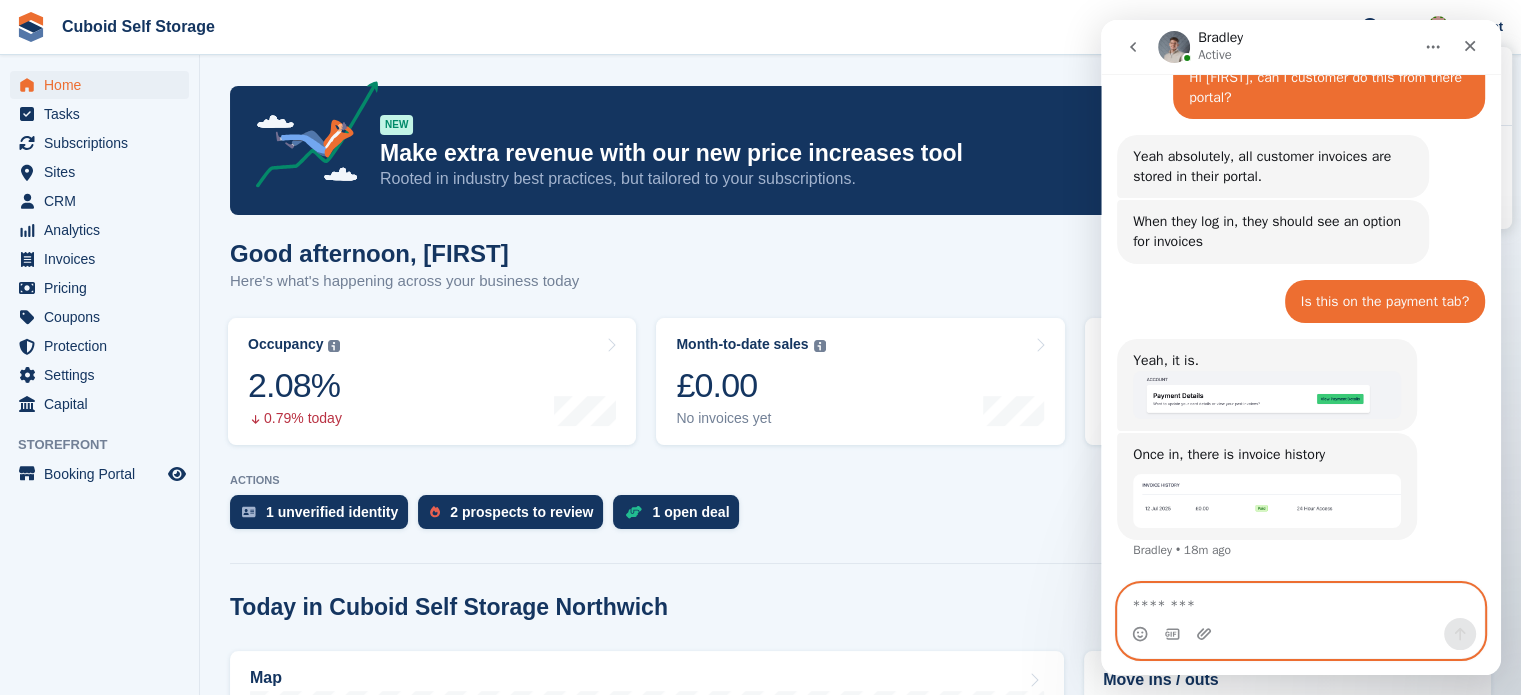 click at bounding box center [1301, 601] 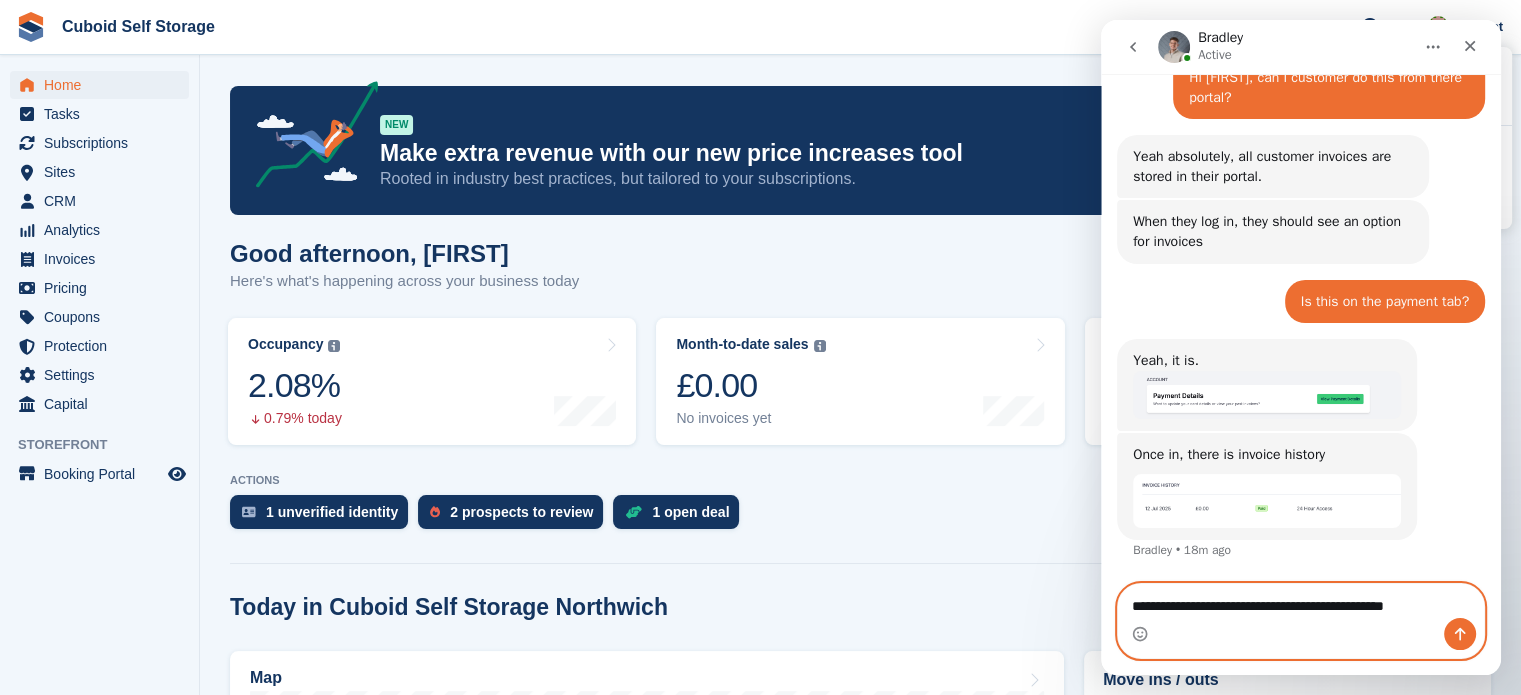 type on "**********" 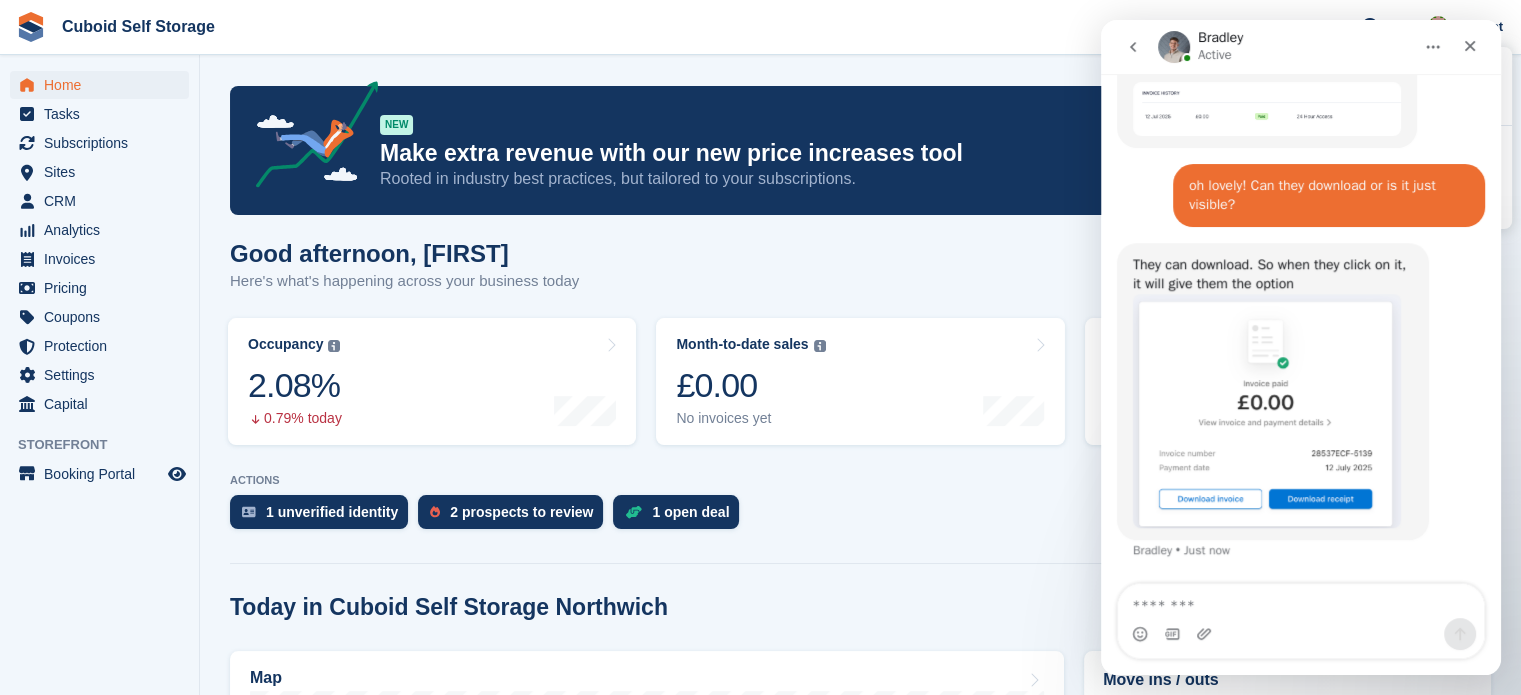 scroll, scrollTop: 1699, scrollLeft: 0, axis: vertical 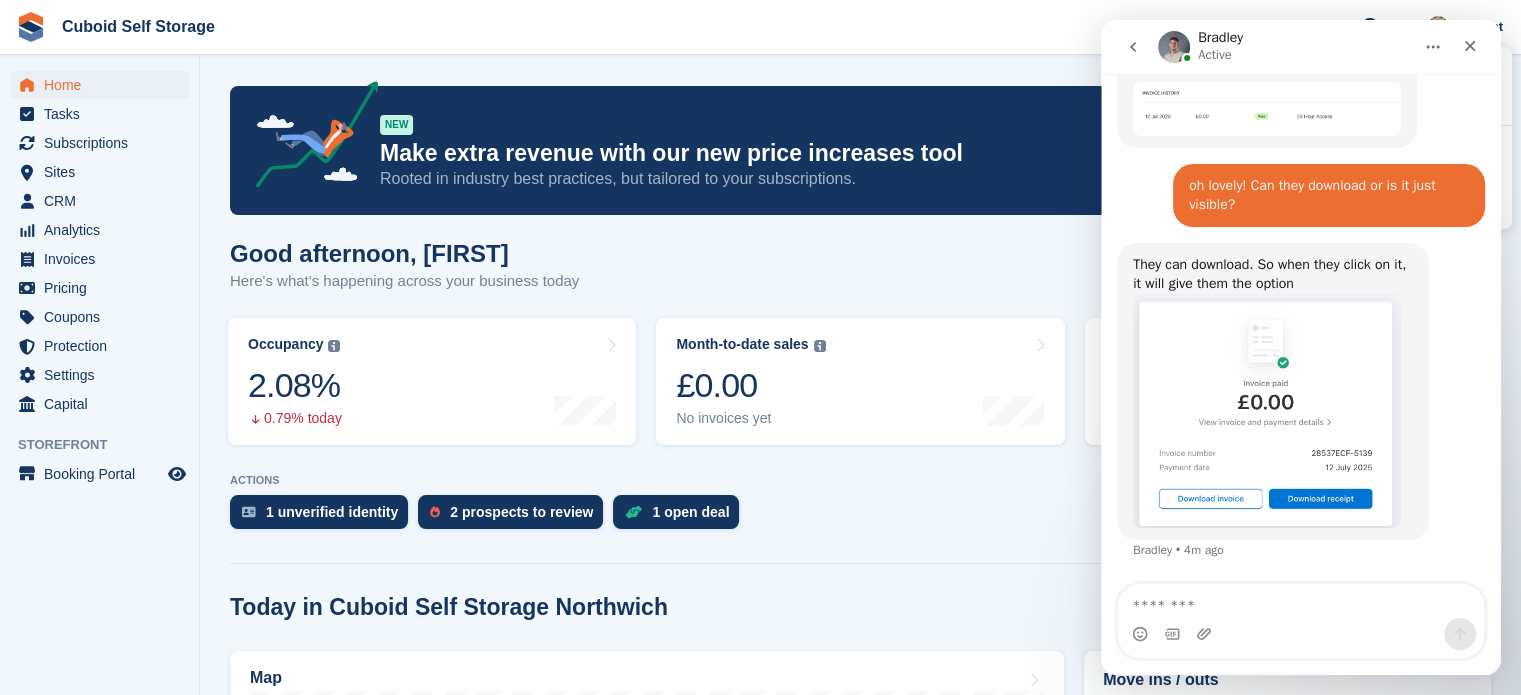 click on "Cuboid Self Storage
Create
Subscription
Invoice
Contact
Deal
Discount
Page
Help
Chat Support
Submit a support request
Help Center
Get answers to Stora questions
What's New" at bounding box center (760, 27) 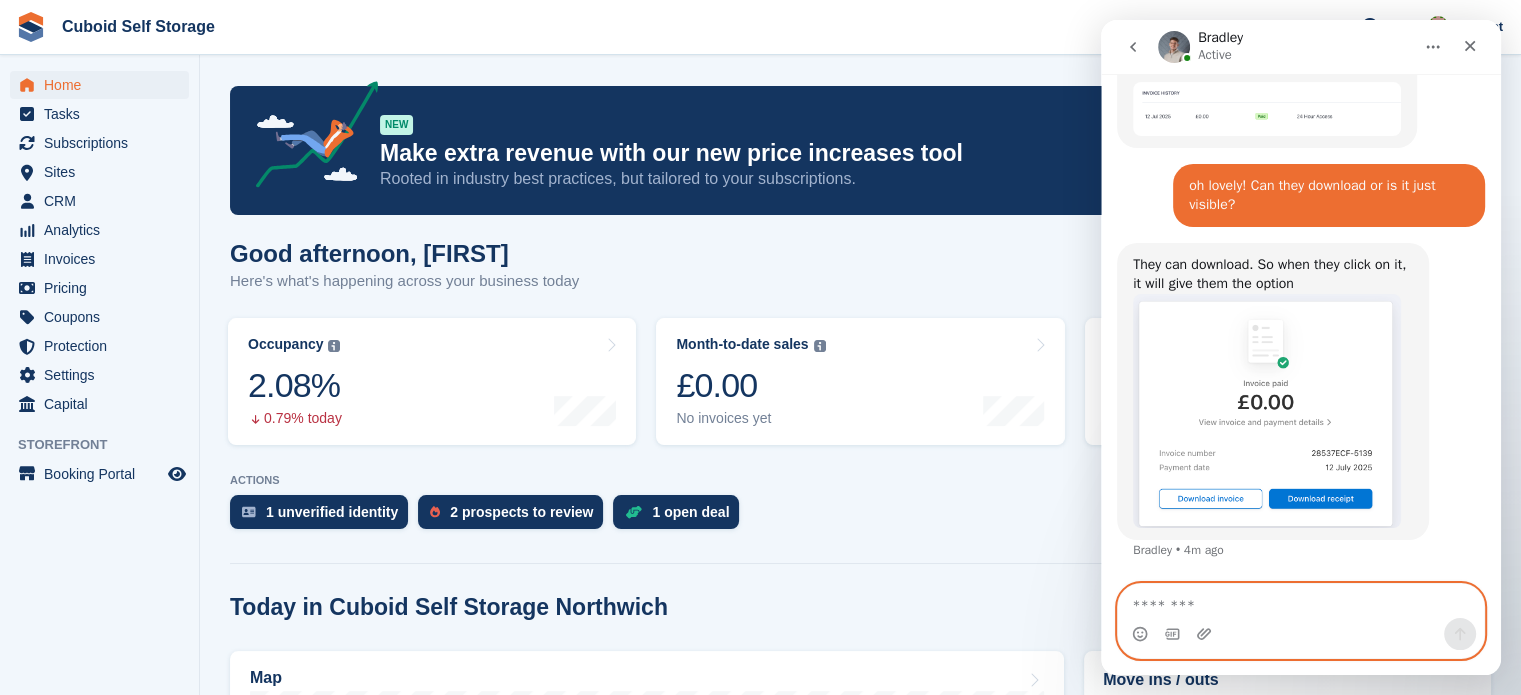 click at bounding box center (1301, 601) 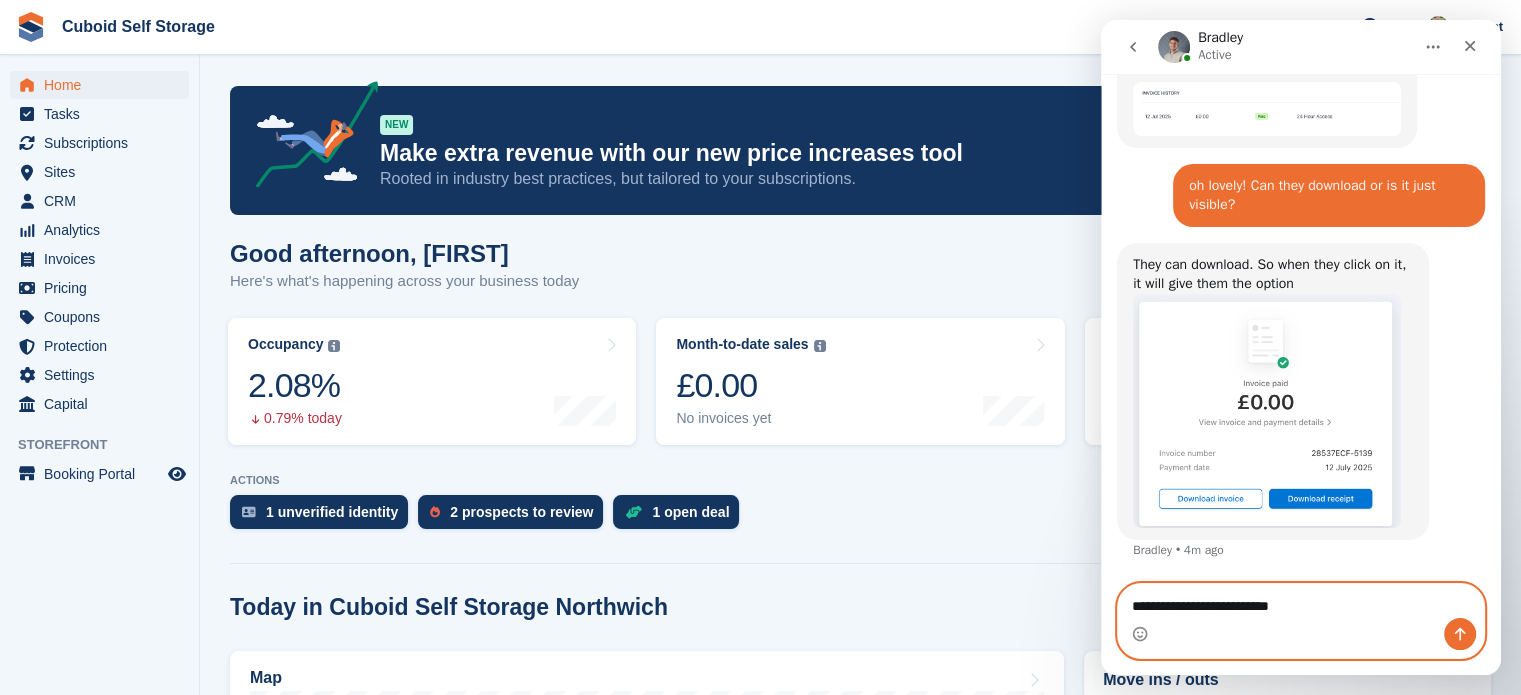 type on "**********" 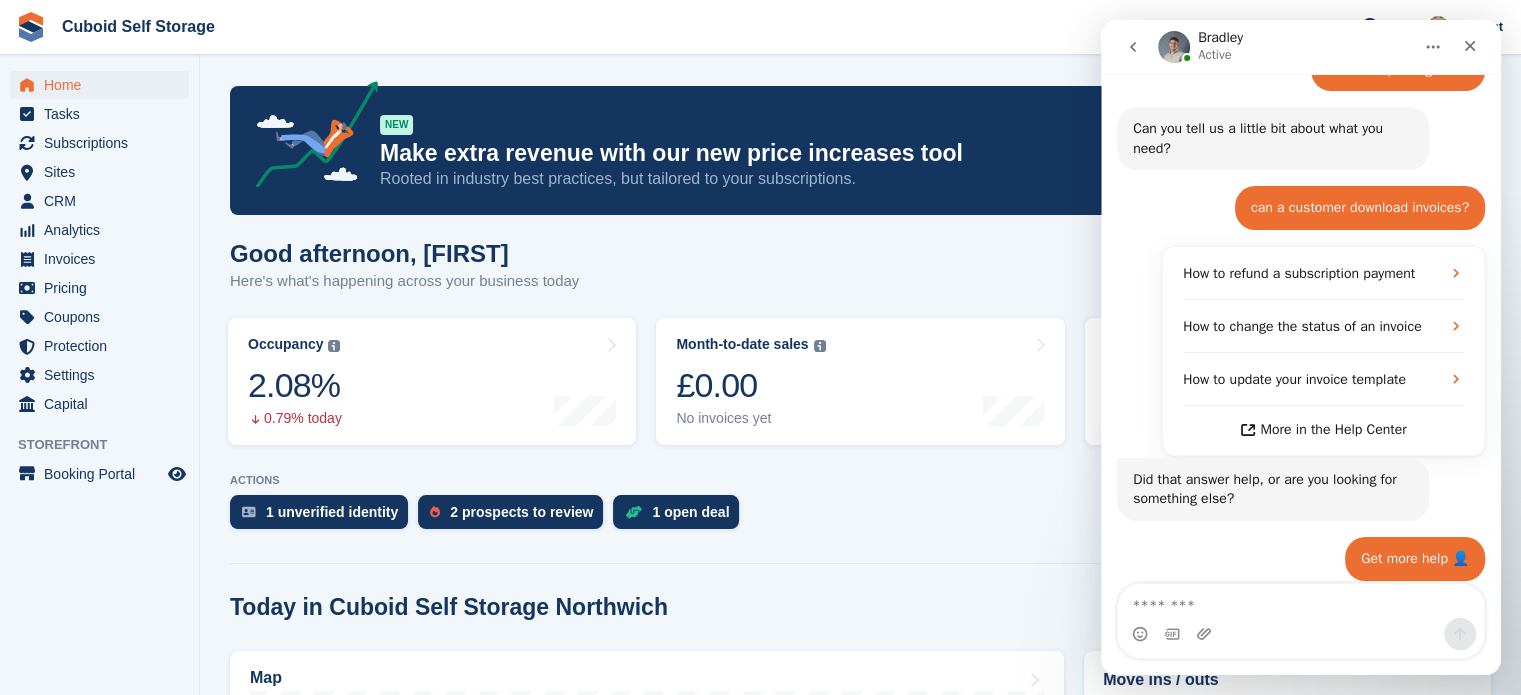 scroll, scrollTop: 0, scrollLeft: 0, axis: both 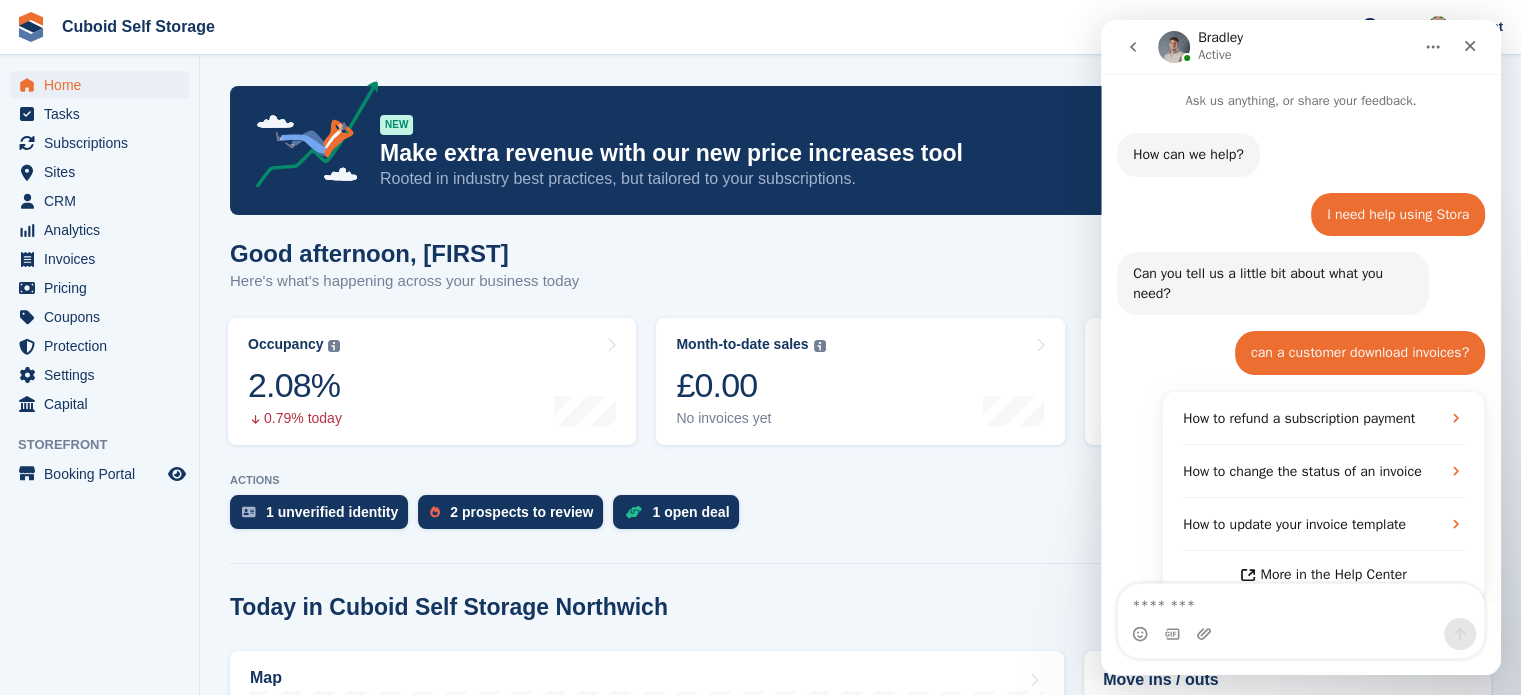 drag, startPoint x: 1495, startPoint y: 523, endPoint x: 2614, endPoint y: 83, distance: 1202.3981 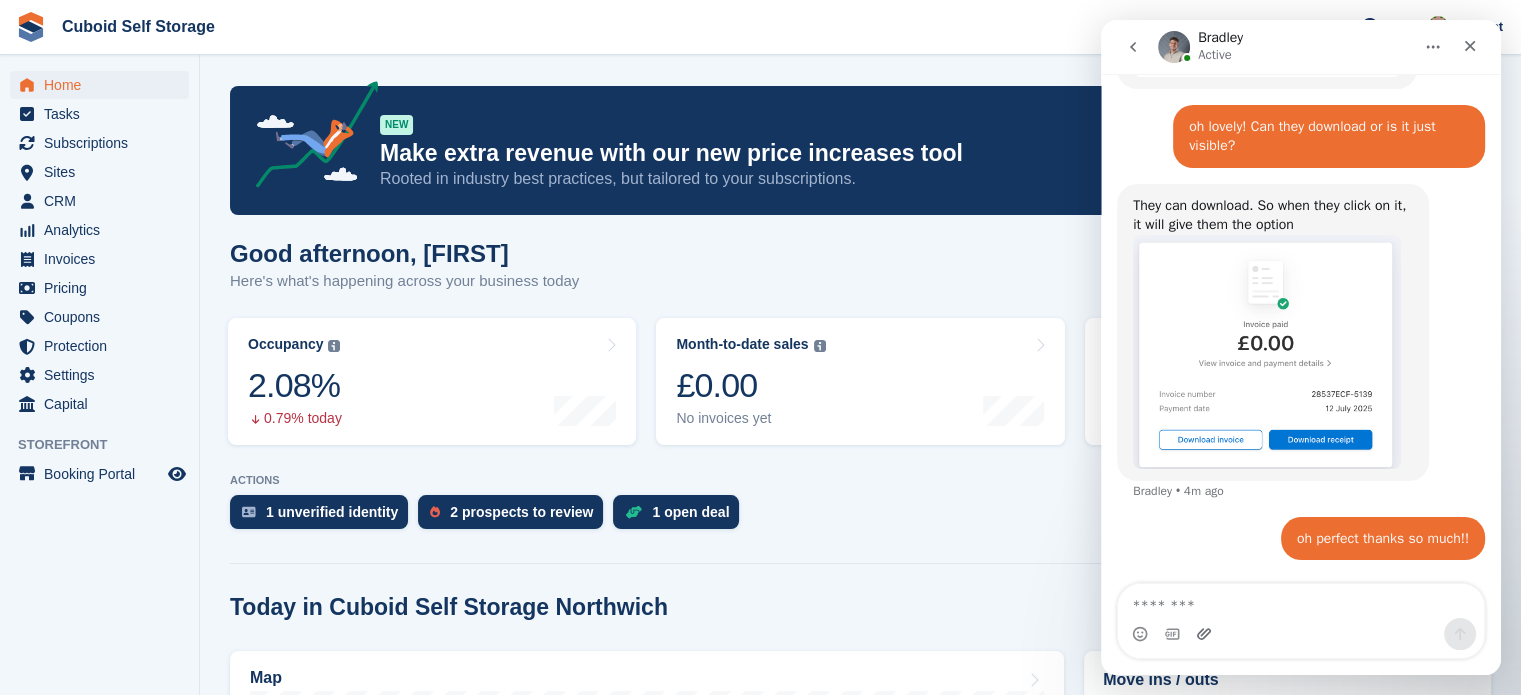 scroll, scrollTop: 1758, scrollLeft: 0, axis: vertical 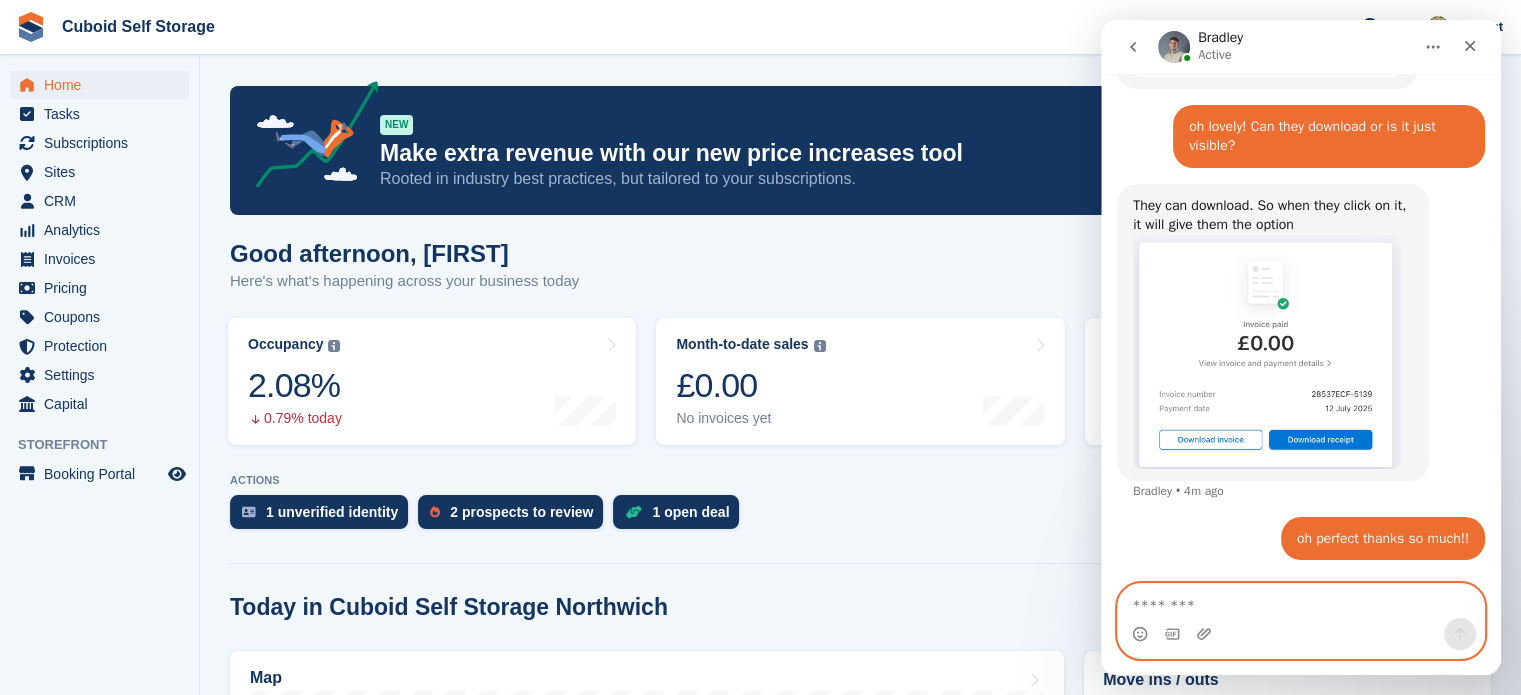 click at bounding box center [1301, 601] 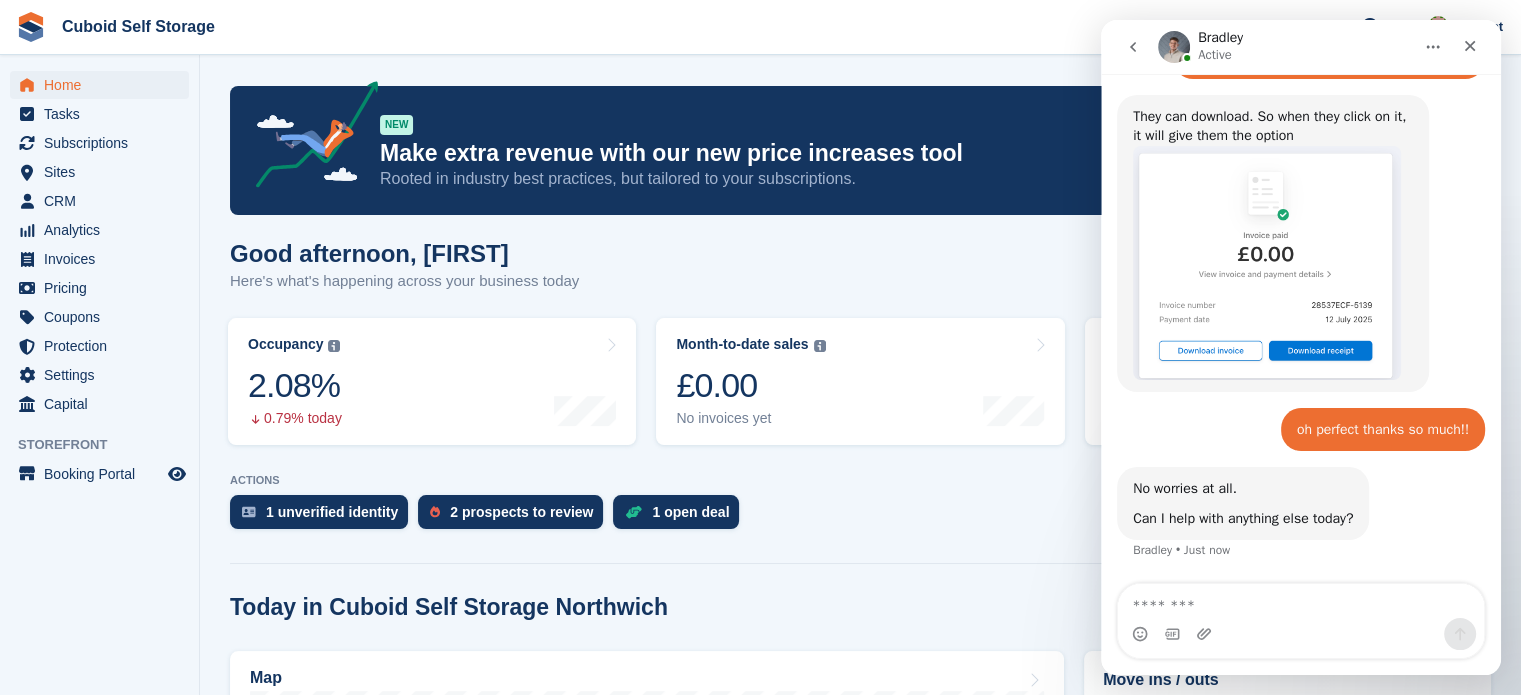 scroll, scrollTop: 1848, scrollLeft: 0, axis: vertical 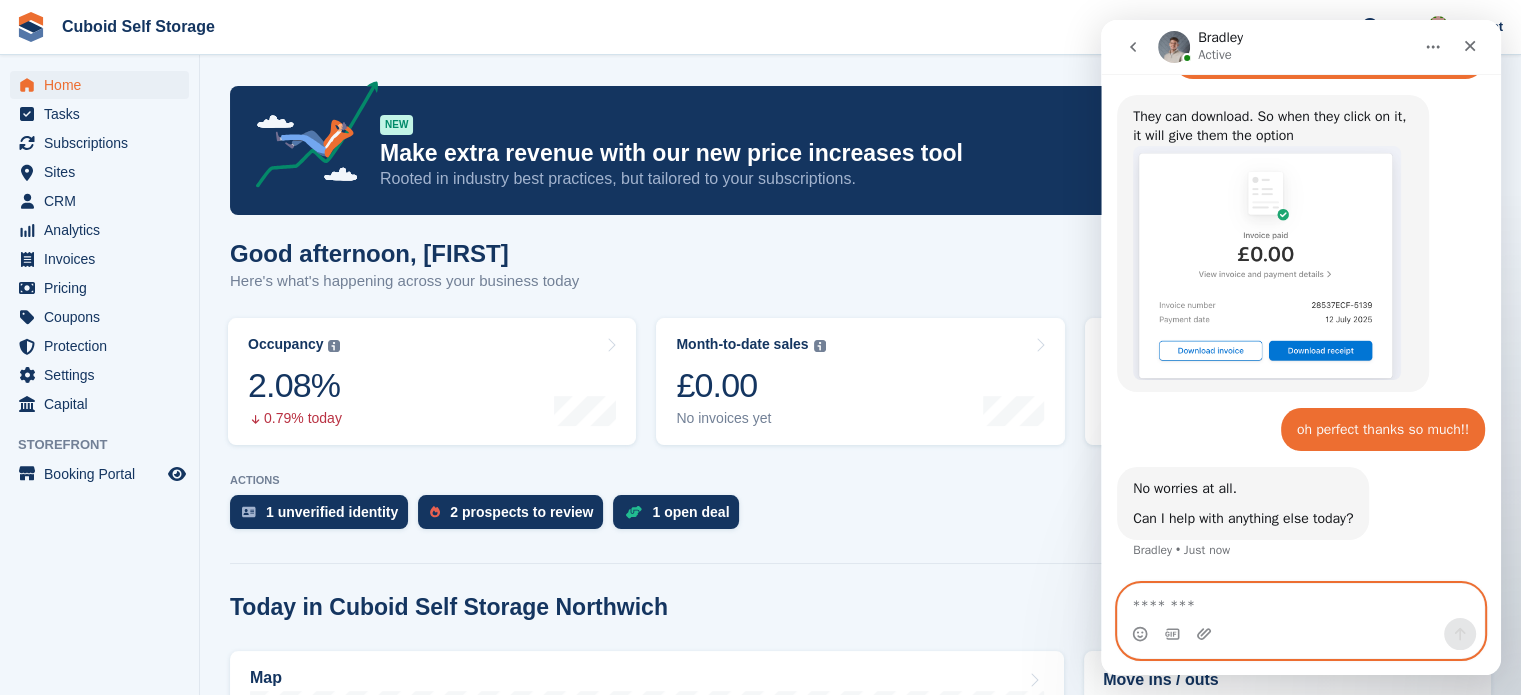 click at bounding box center [1301, 601] 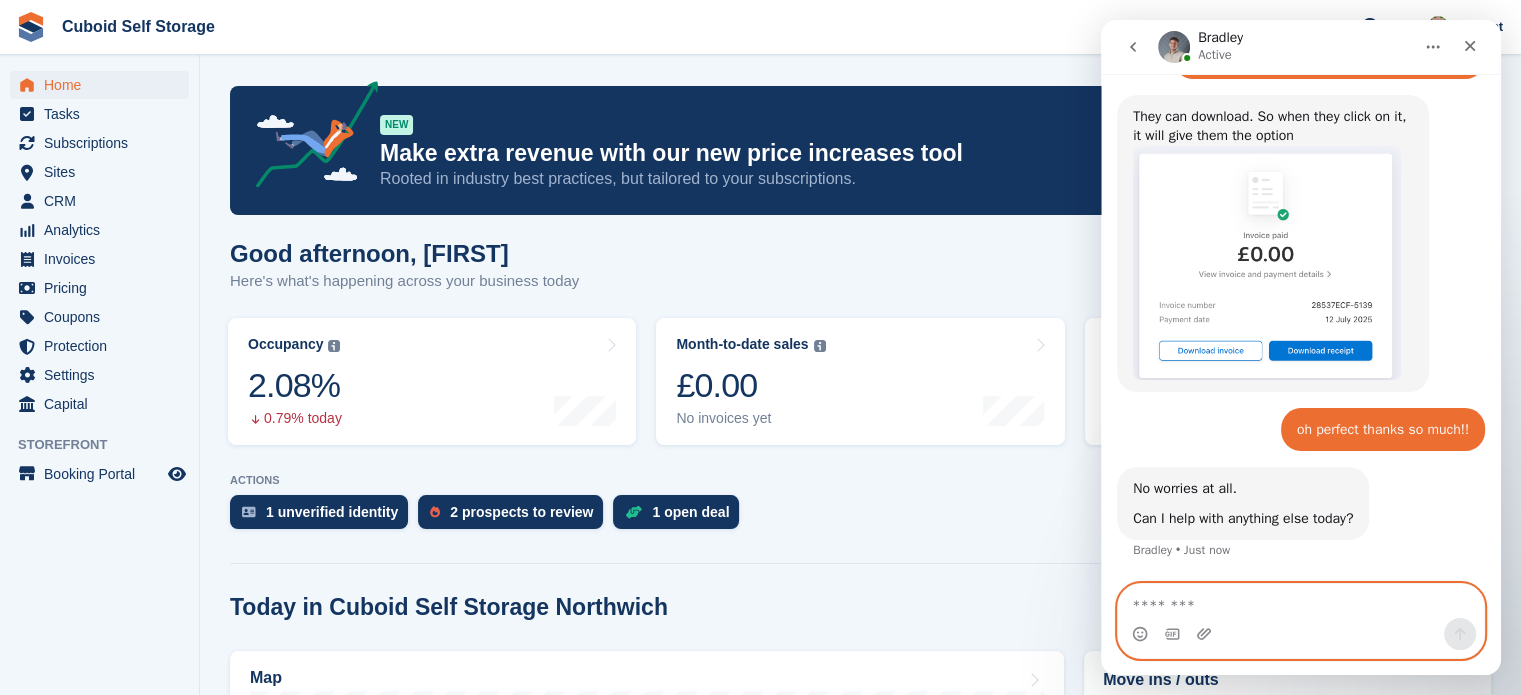 type on "*" 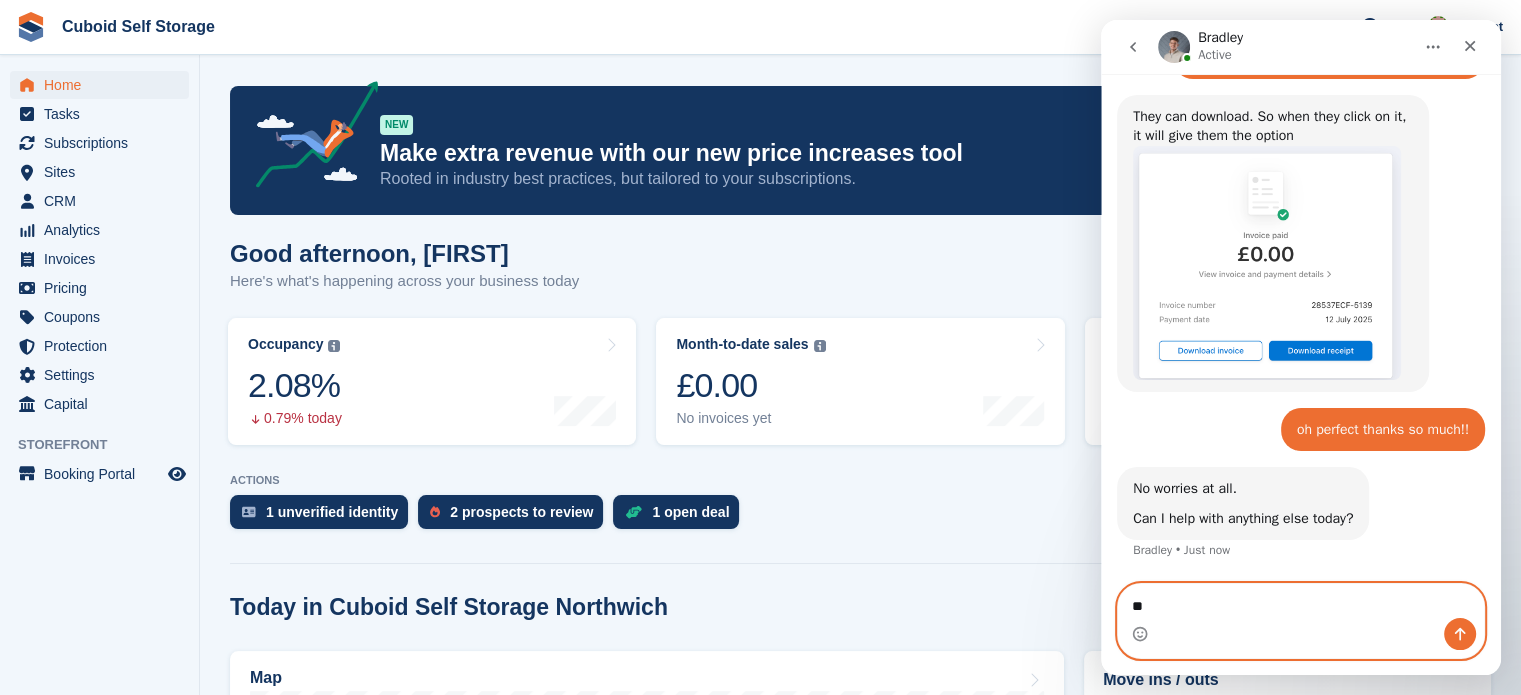 type on "*" 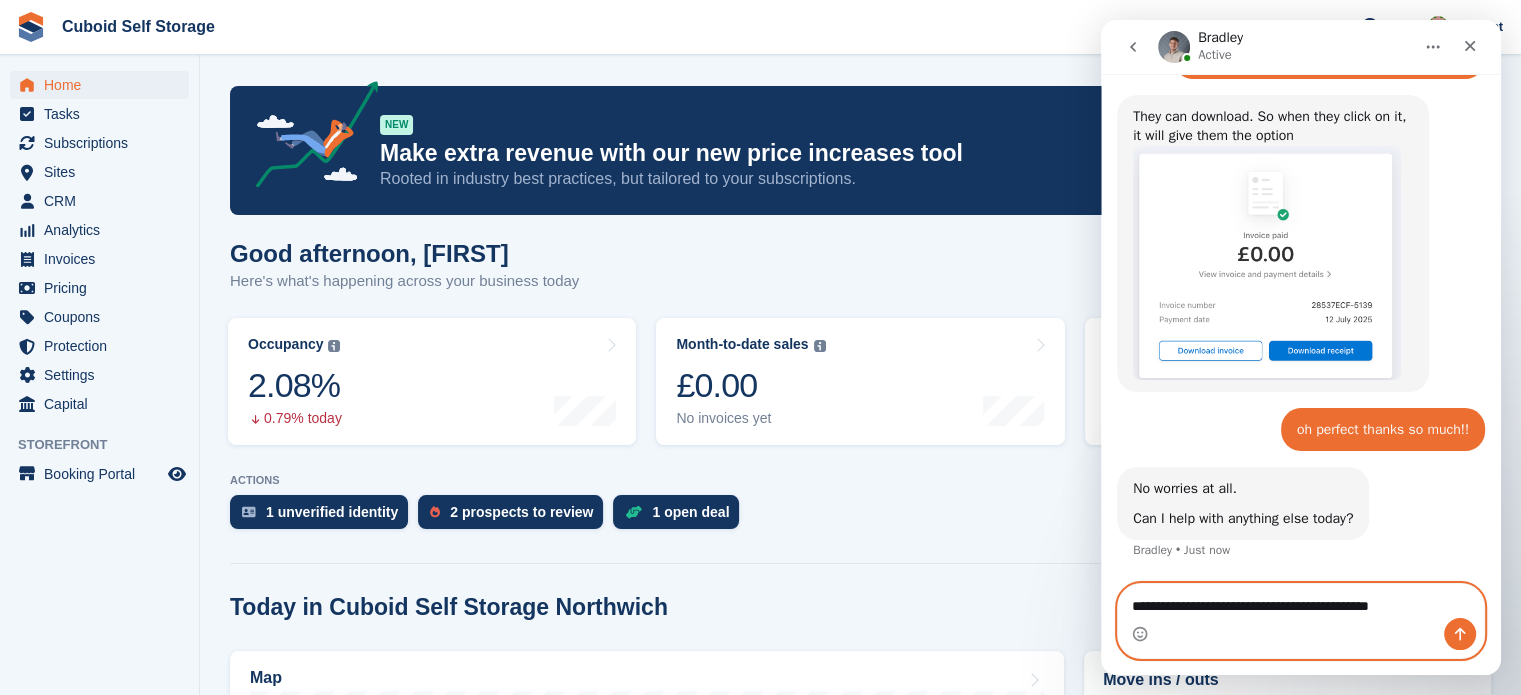 type on "**********" 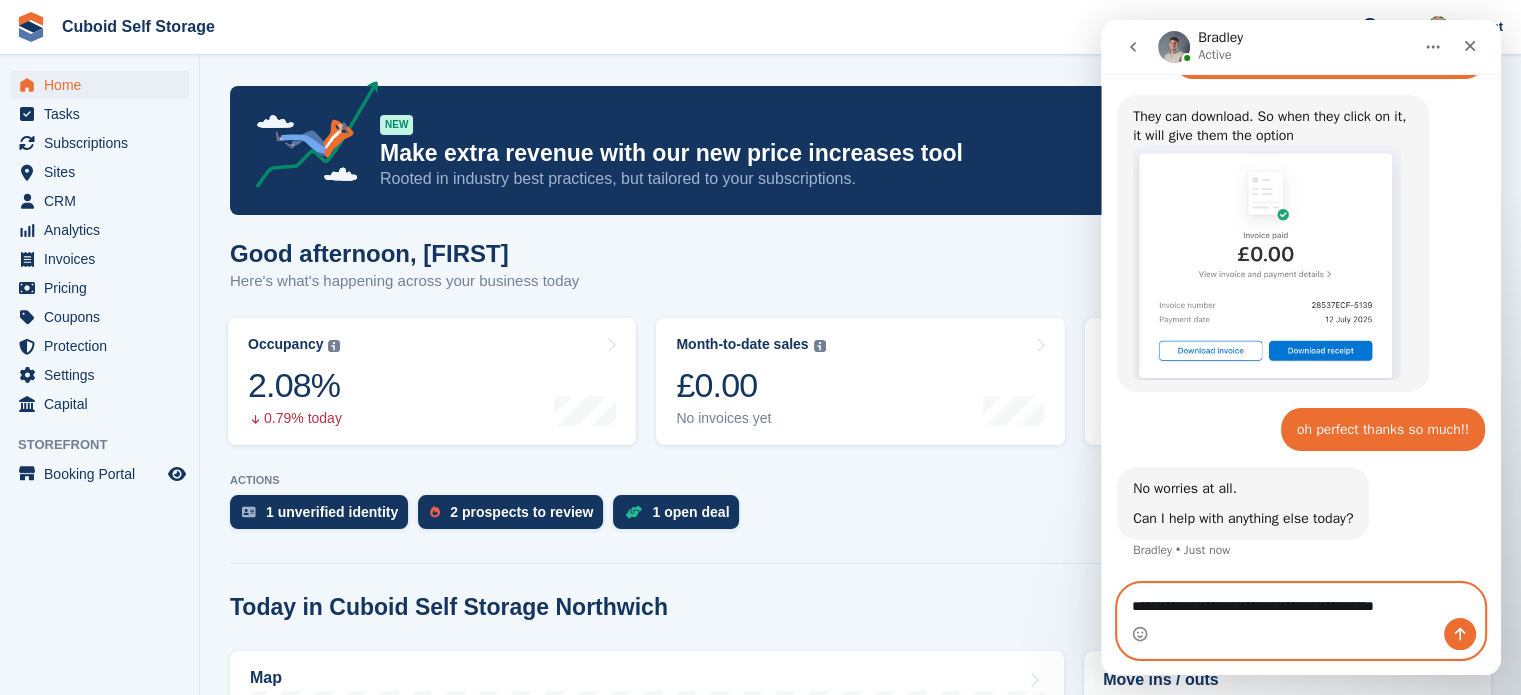 type 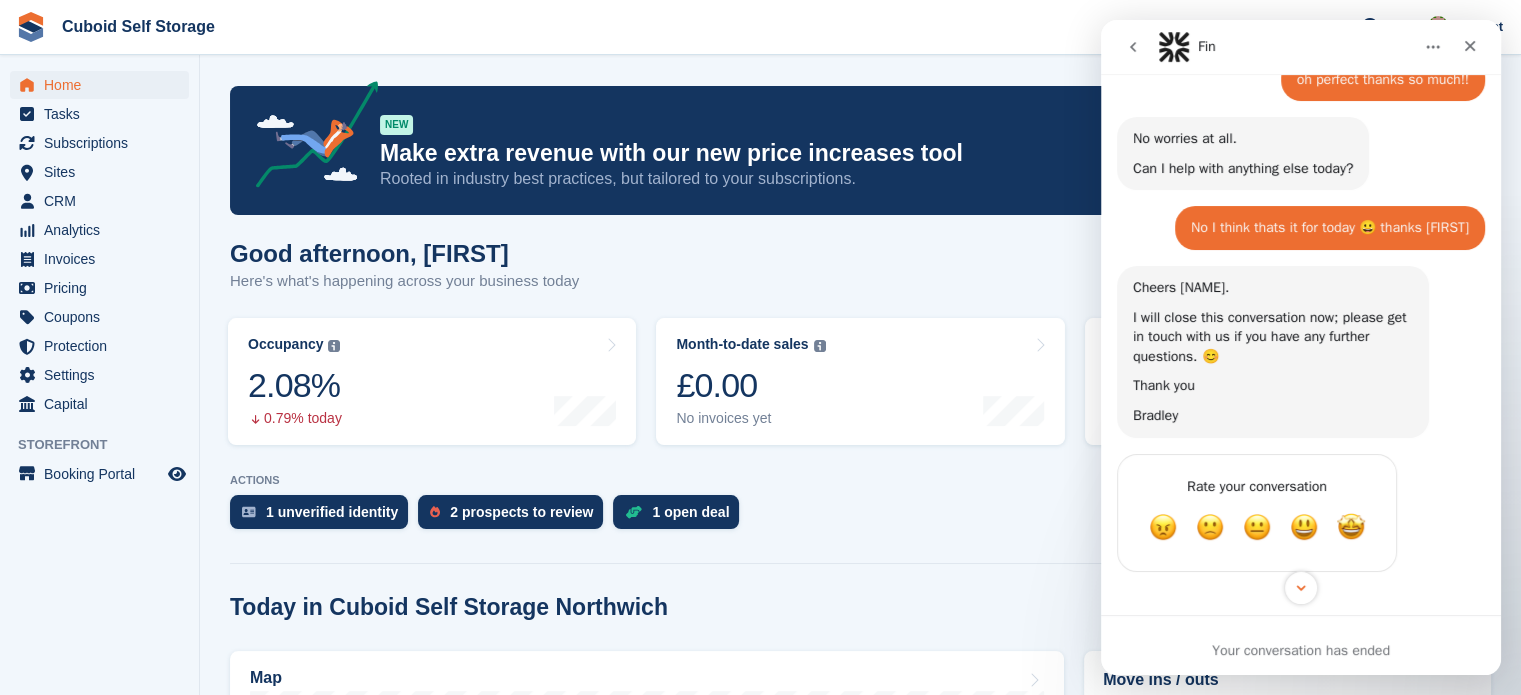 scroll, scrollTop: 2216, scrollLeft: 0, axis: vertical 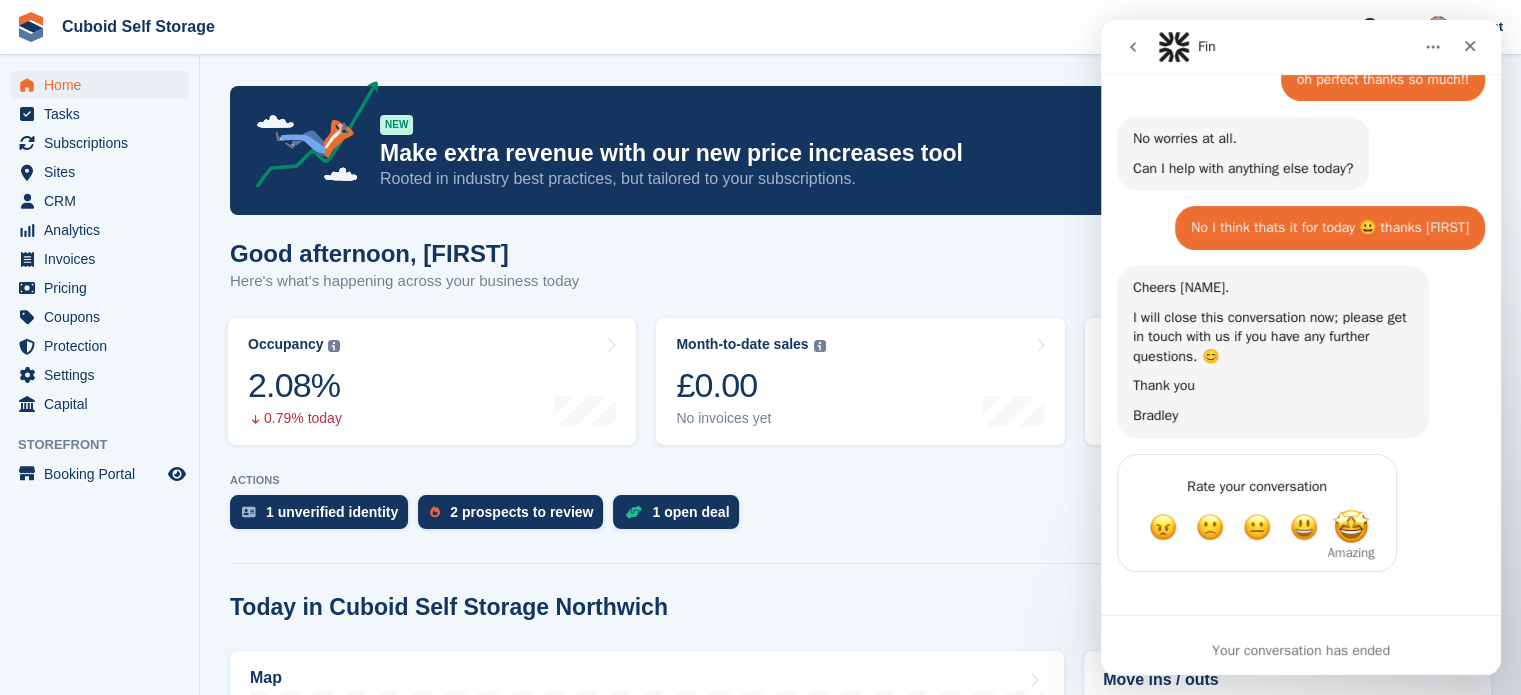 click at bounding box center (1351, 527) 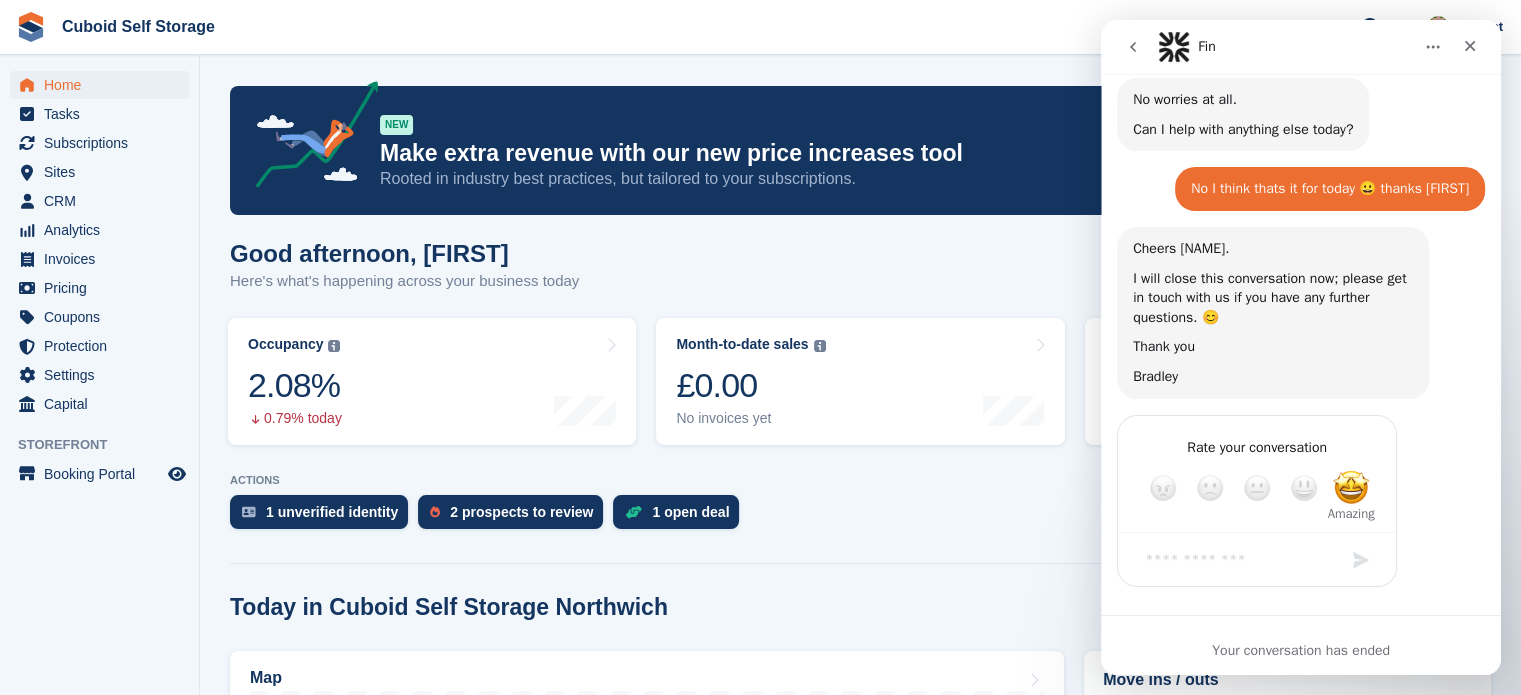 scroll, scrollTop: 2269, scrollLeft: 0, axis: vertical 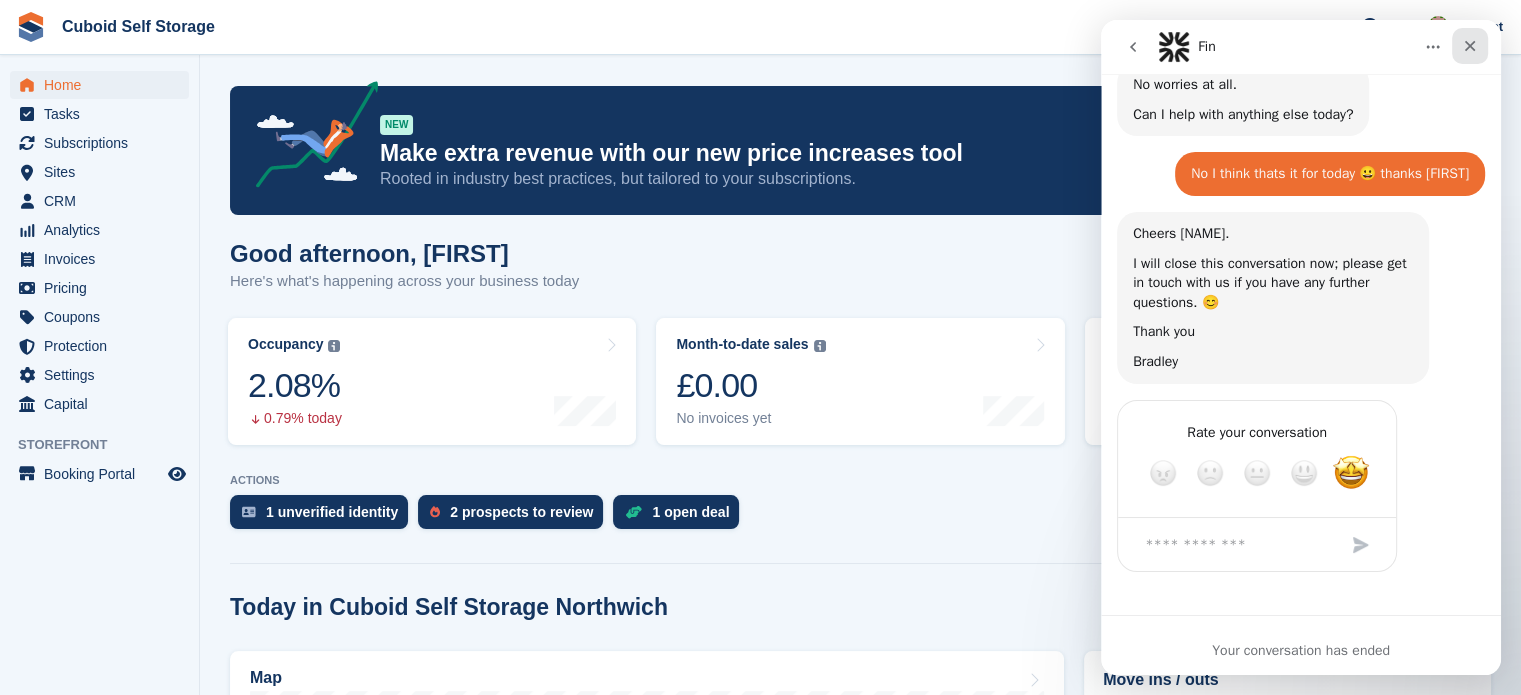 click 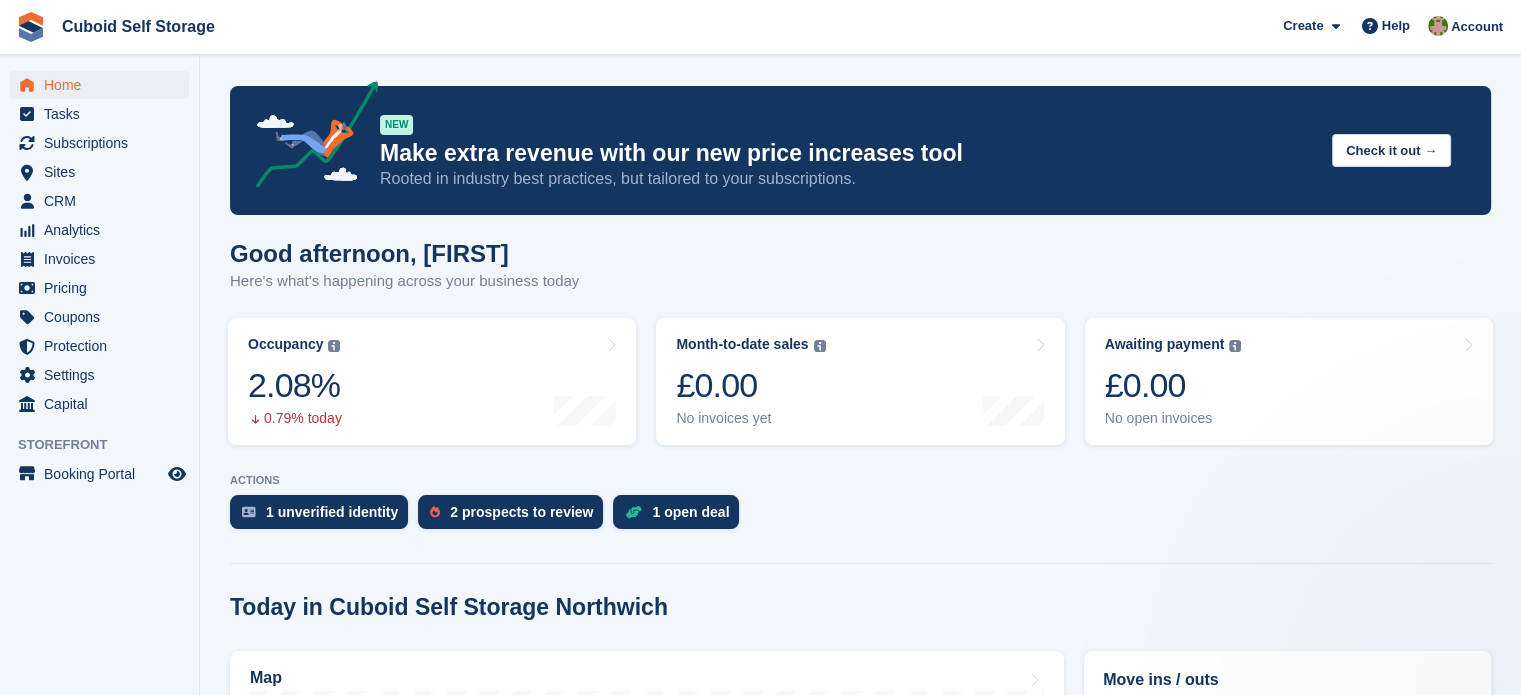 scroll, scrollTop: 0, scrollLeft: 0, axis: both 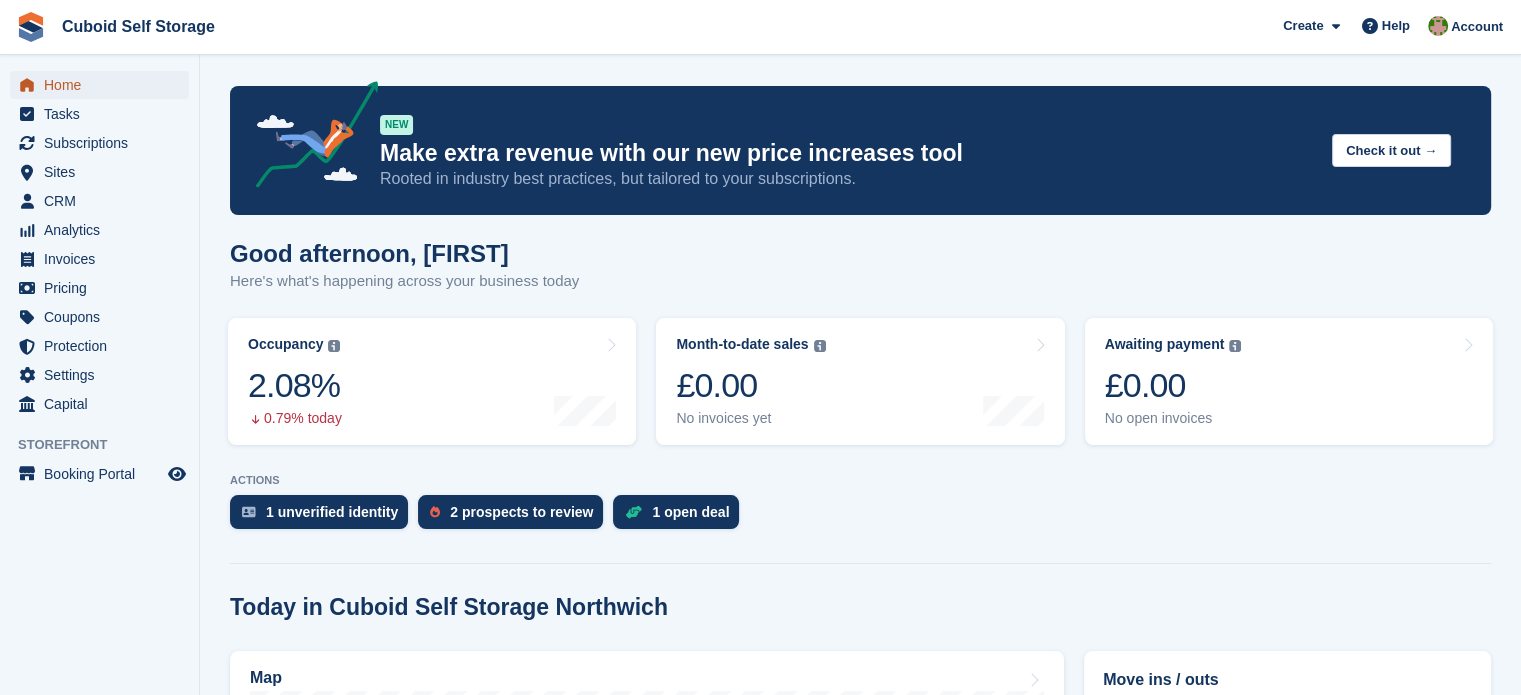 click on "Home" at bounding box center (104, 85) 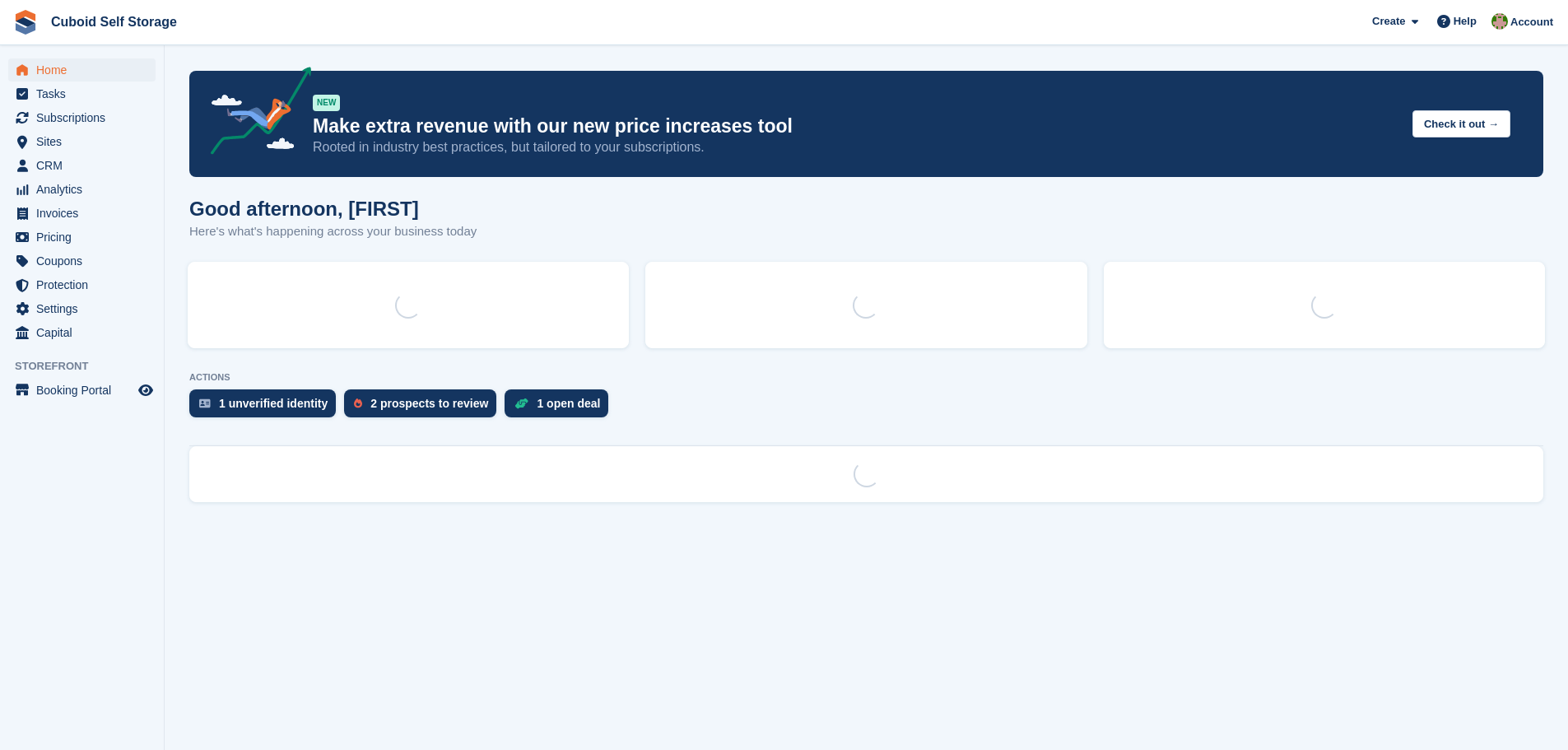 scroll, scrollTop: 0, scrollLeft: 0, axis: both 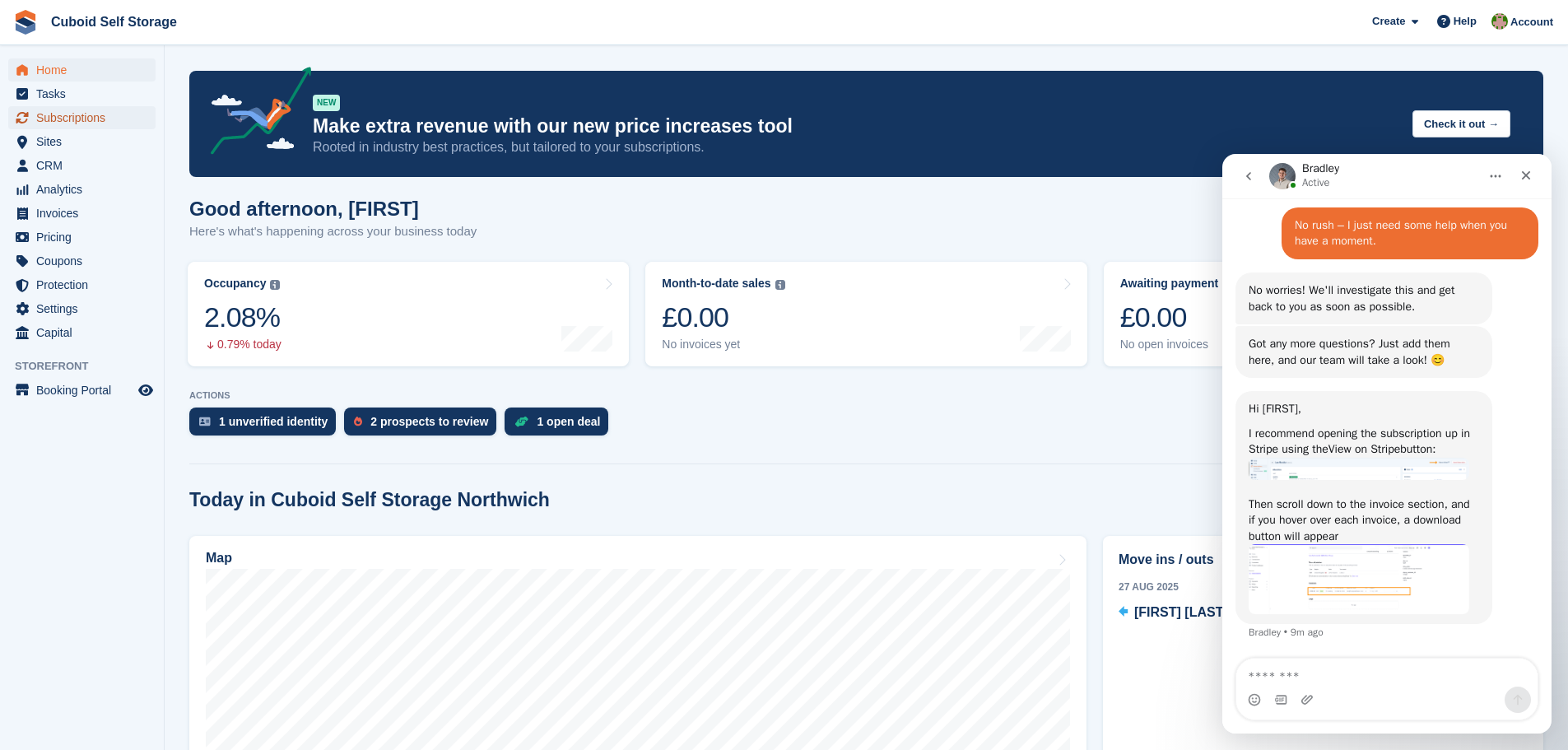 click on "Subscriptions" at bounding box center (86, 118) 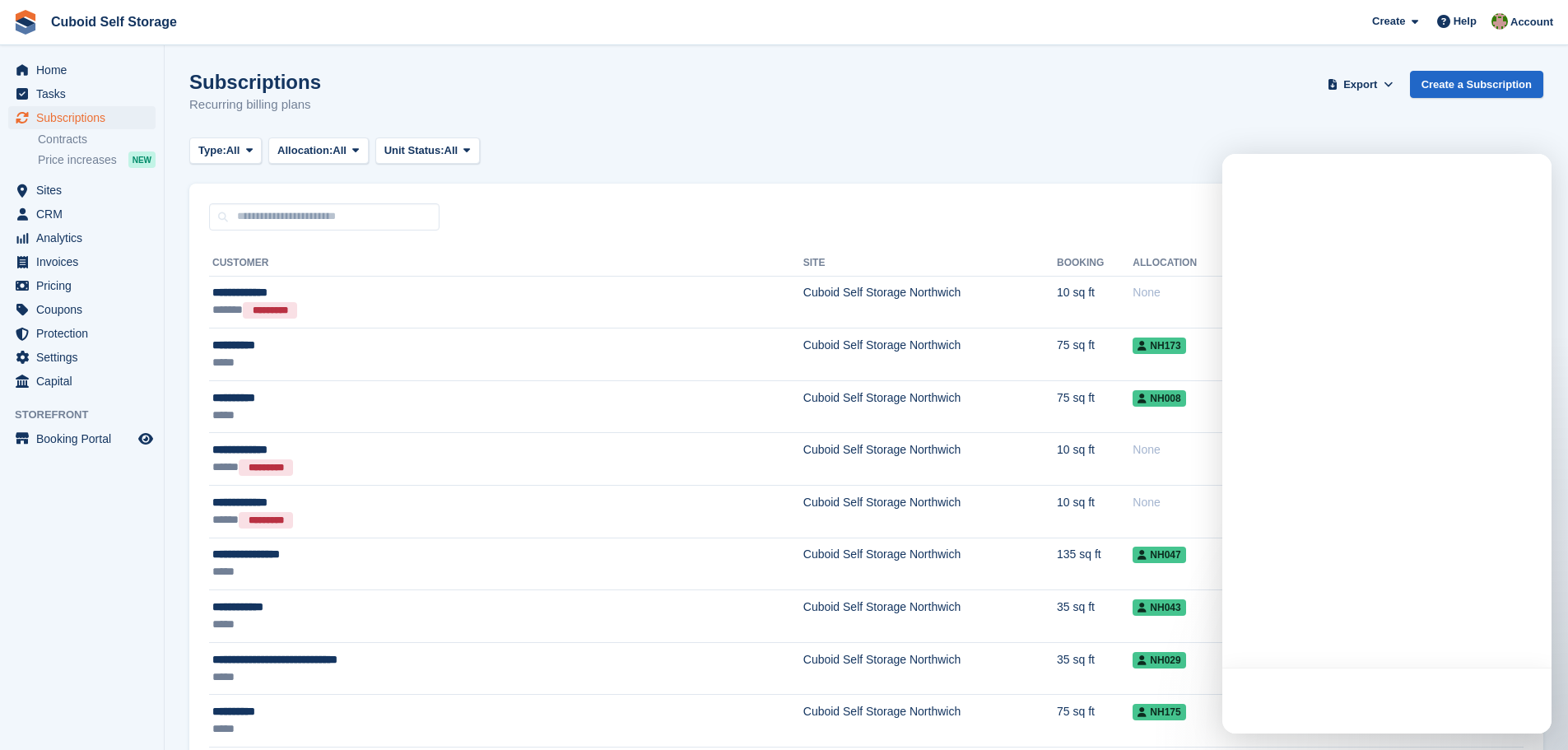 scroll, scrollTop: 0, scrollLeft: 0, axis: both 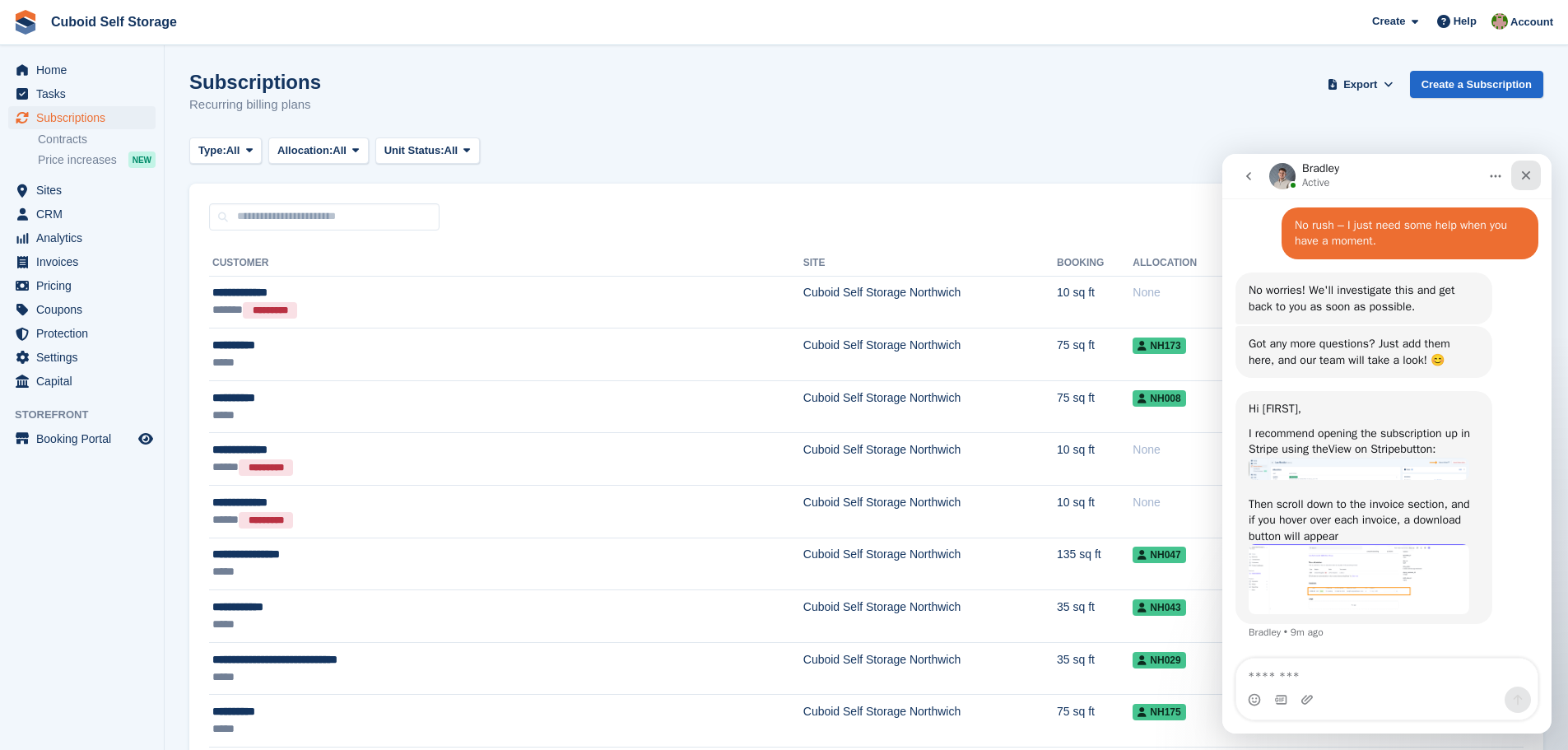 click at bounding box center (1526, 175) 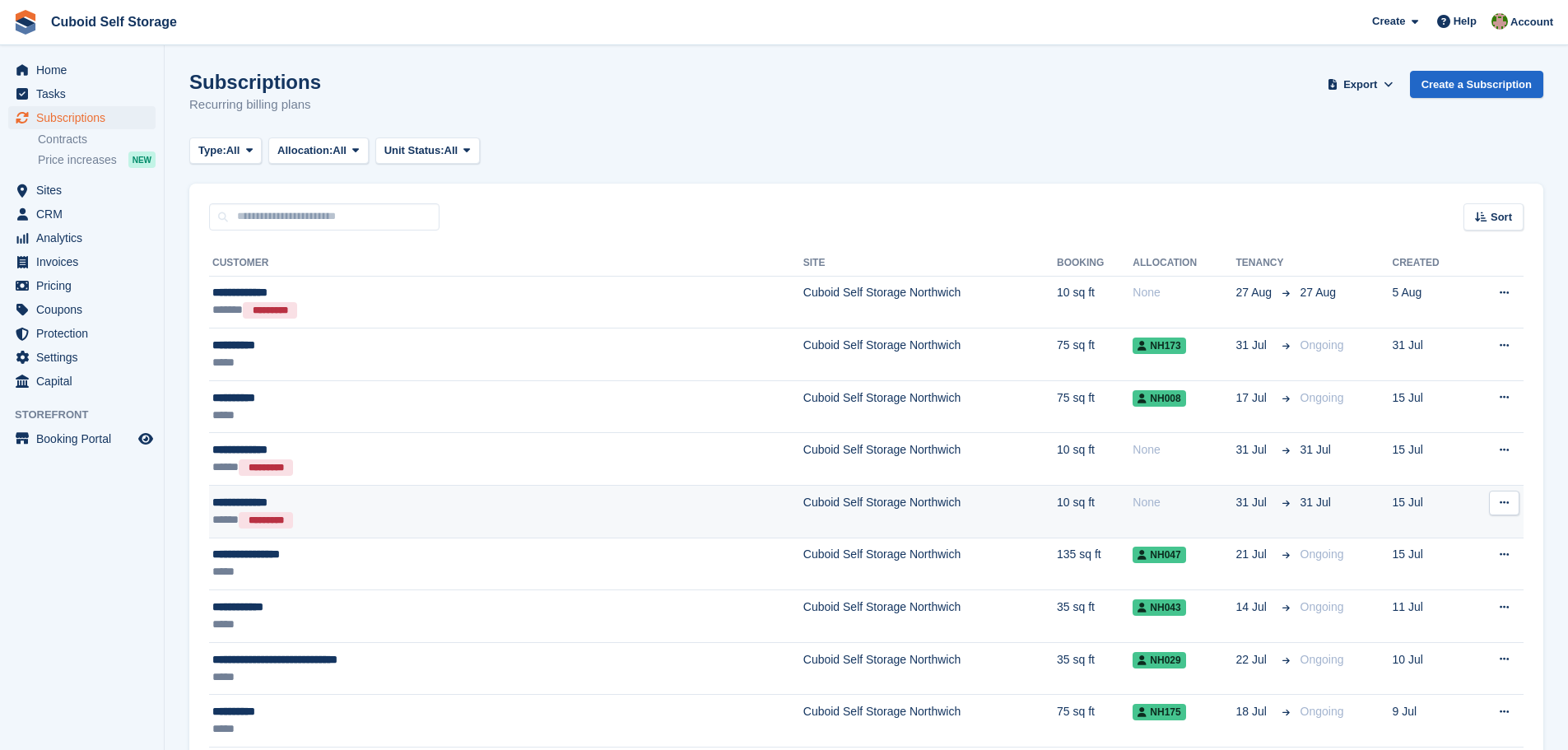 scroll, scrollTop: 0, scrollLeft: 0, axis: both 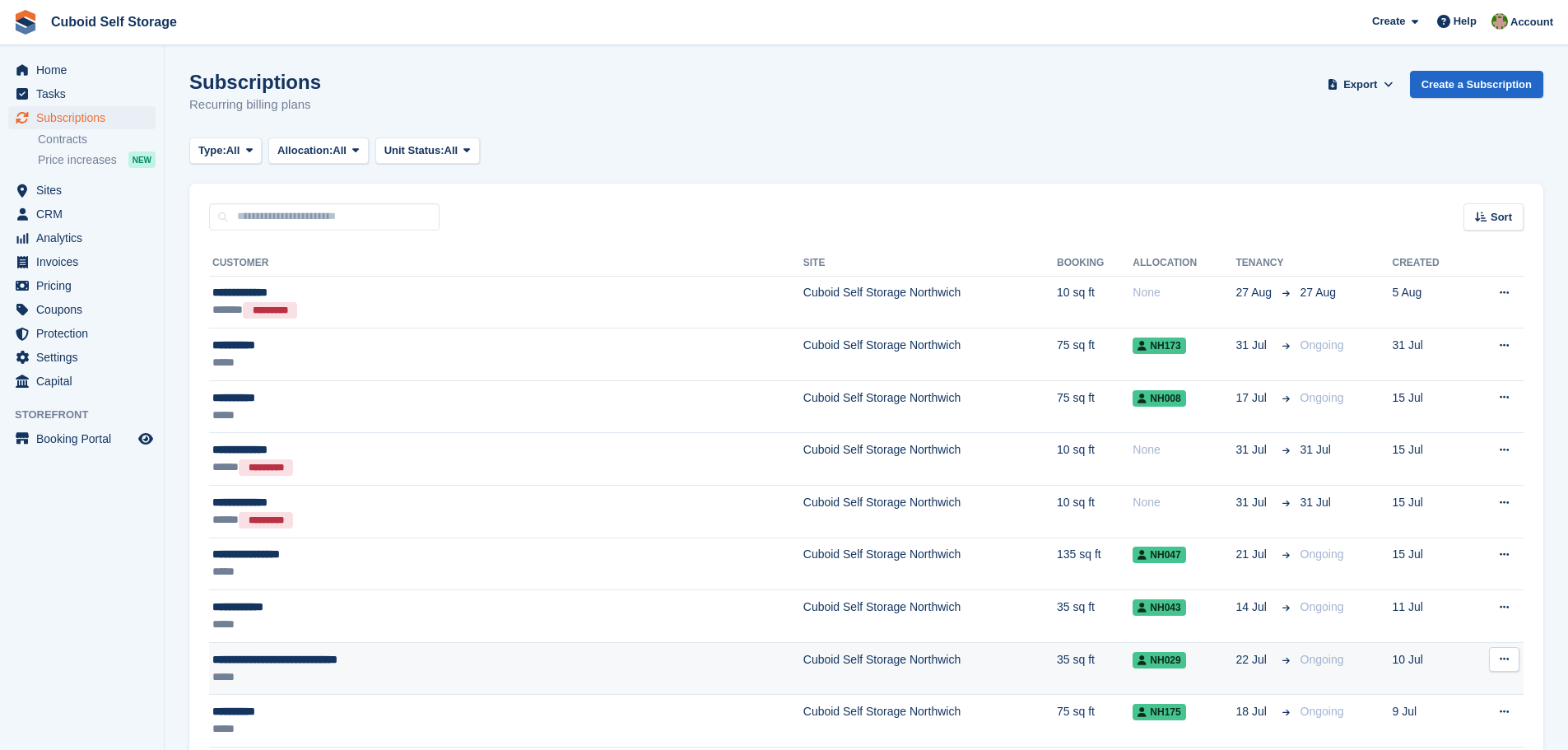 click at bounding box center (1504, 659) 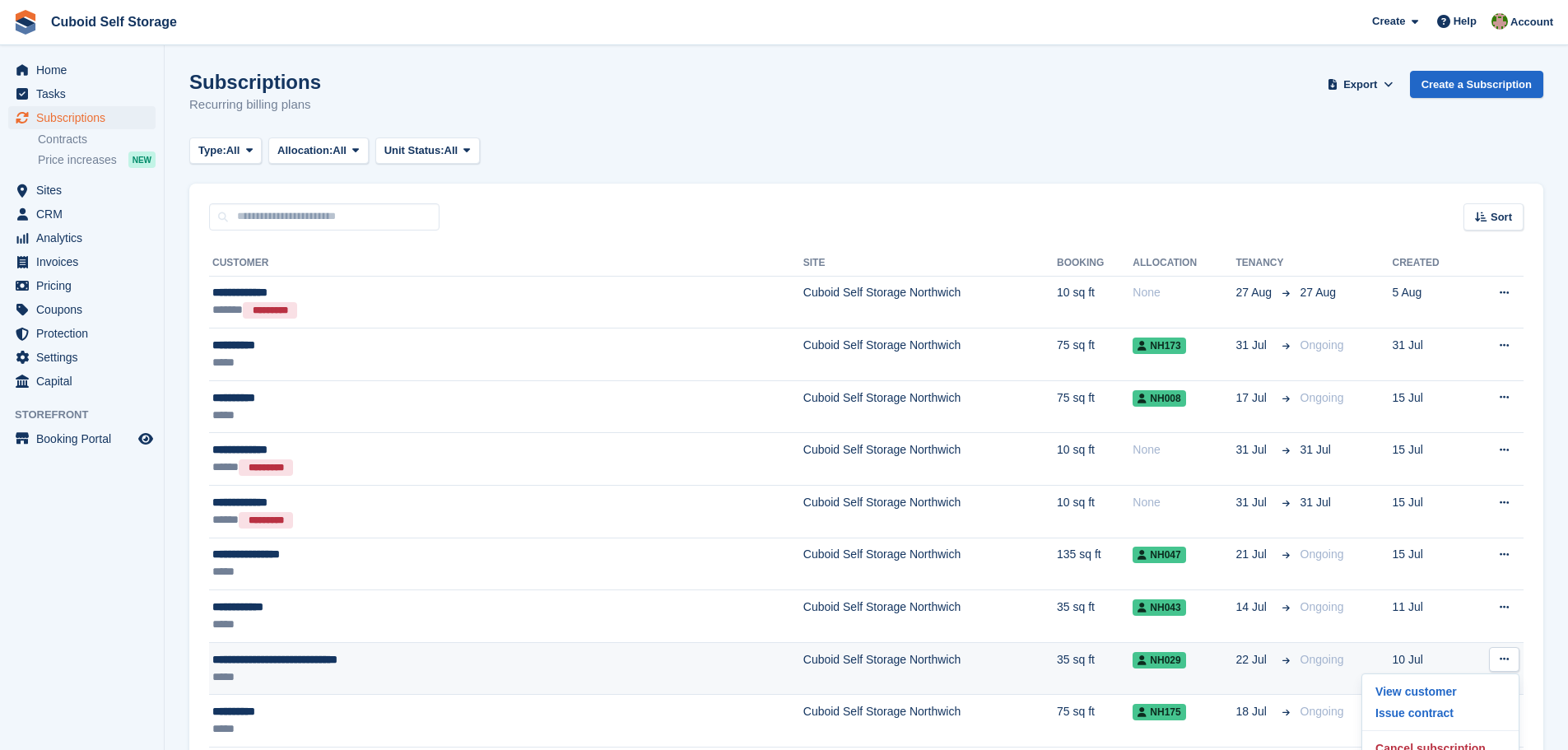 click on "10 Jul" at bounding box center [1431, 668] 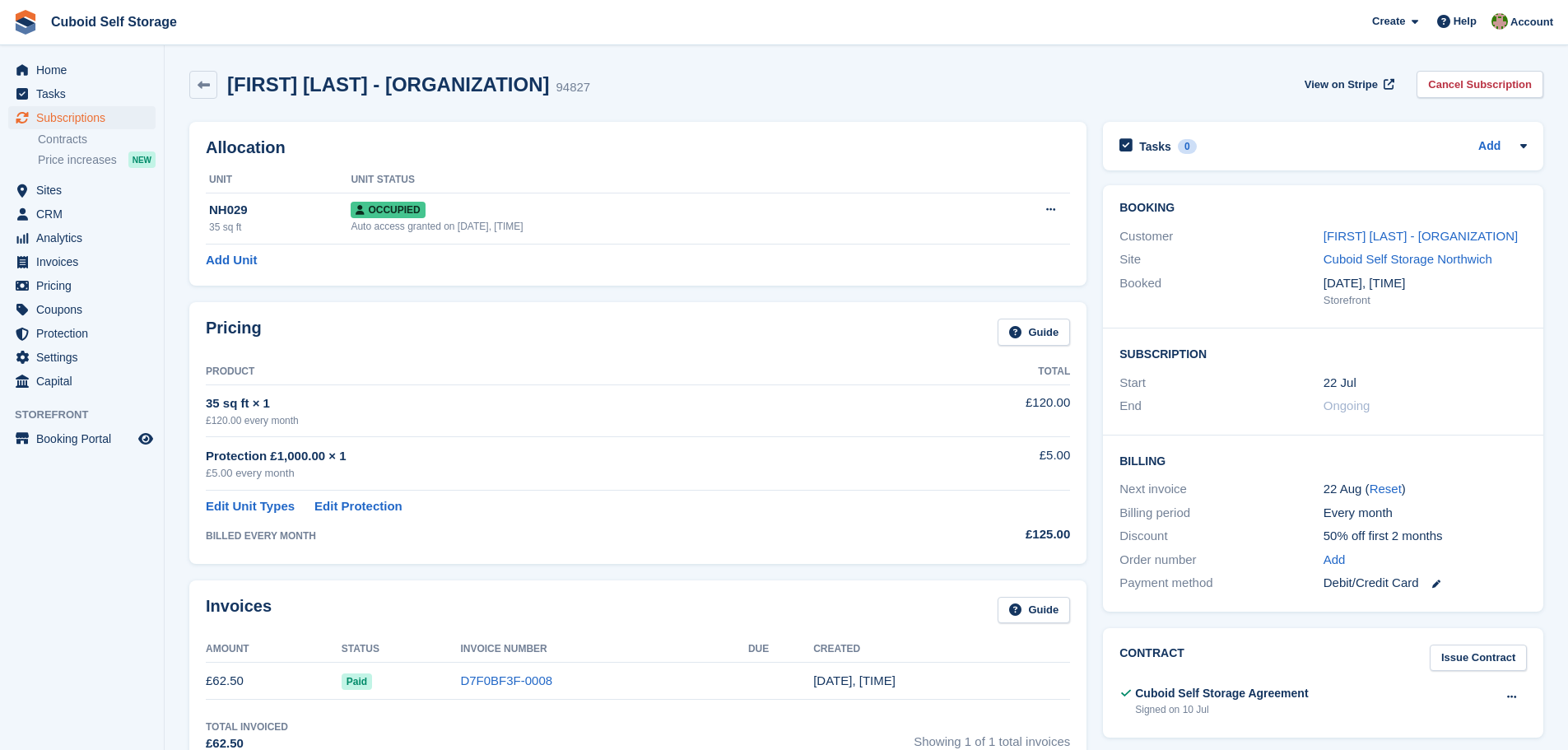 scroll, scrollTop: 0, scrollLeft: 0, axis: both 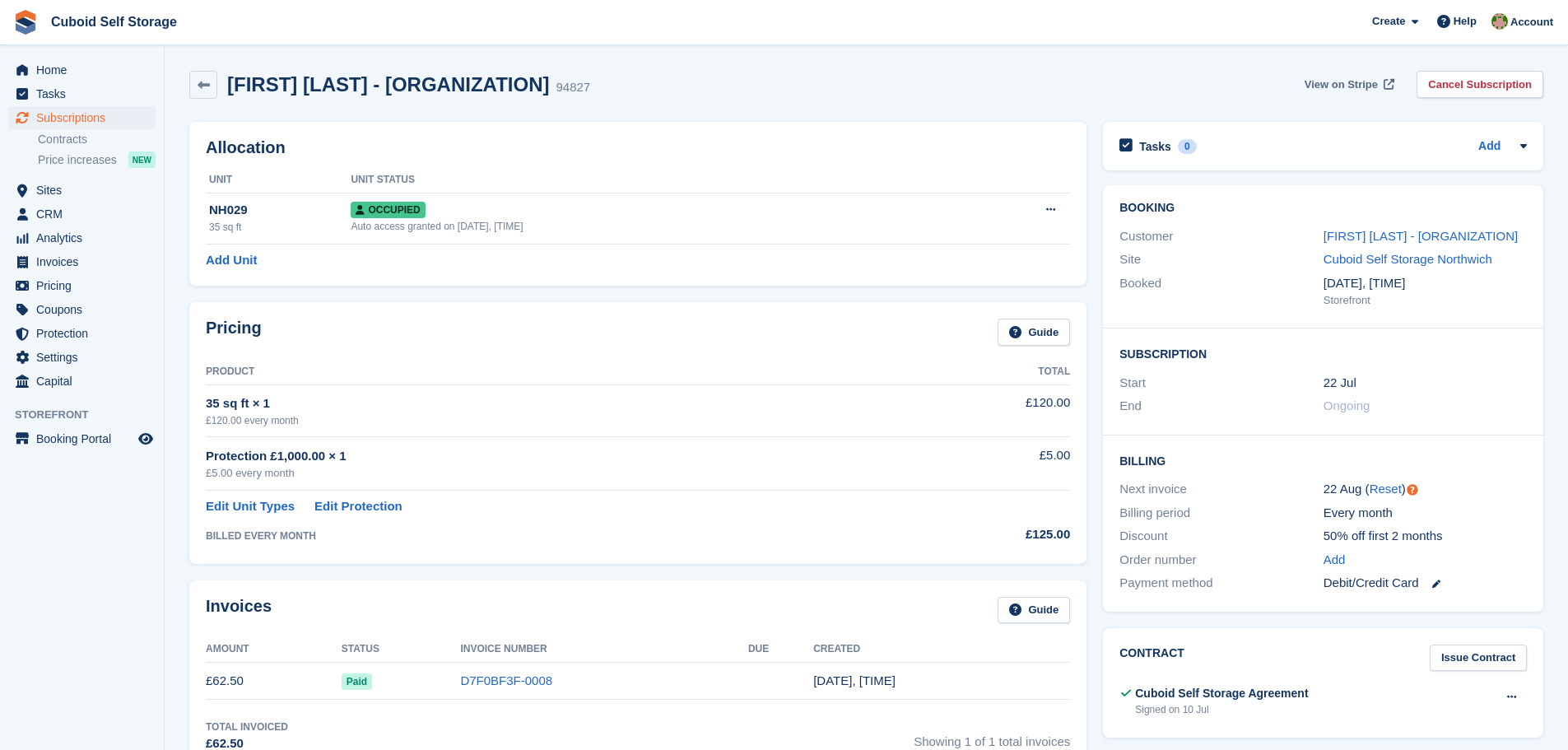 click on "View on Stripe" at bounding box center (1341, 85) 